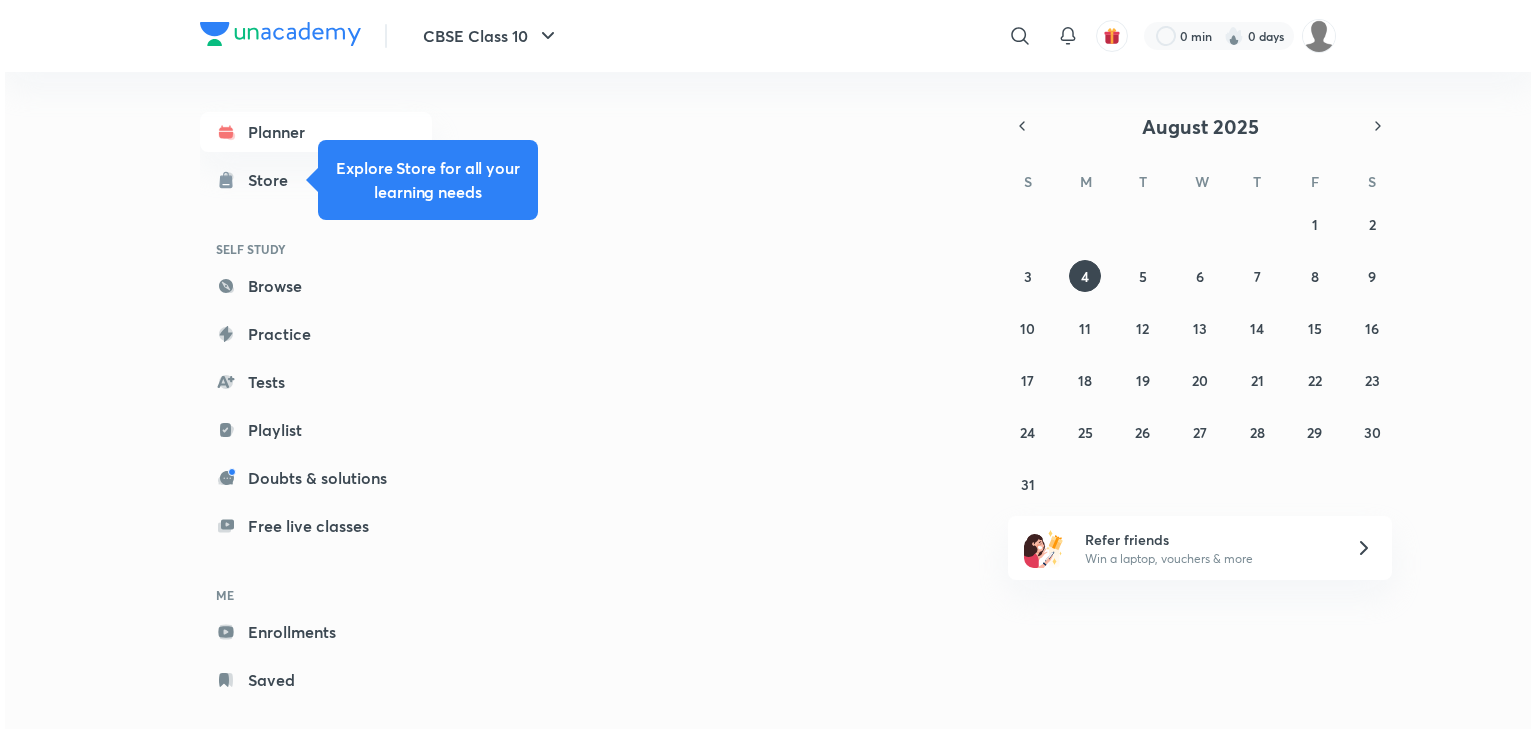 scroll, scrollTop: 0, scrollLeft: 0, axis: both 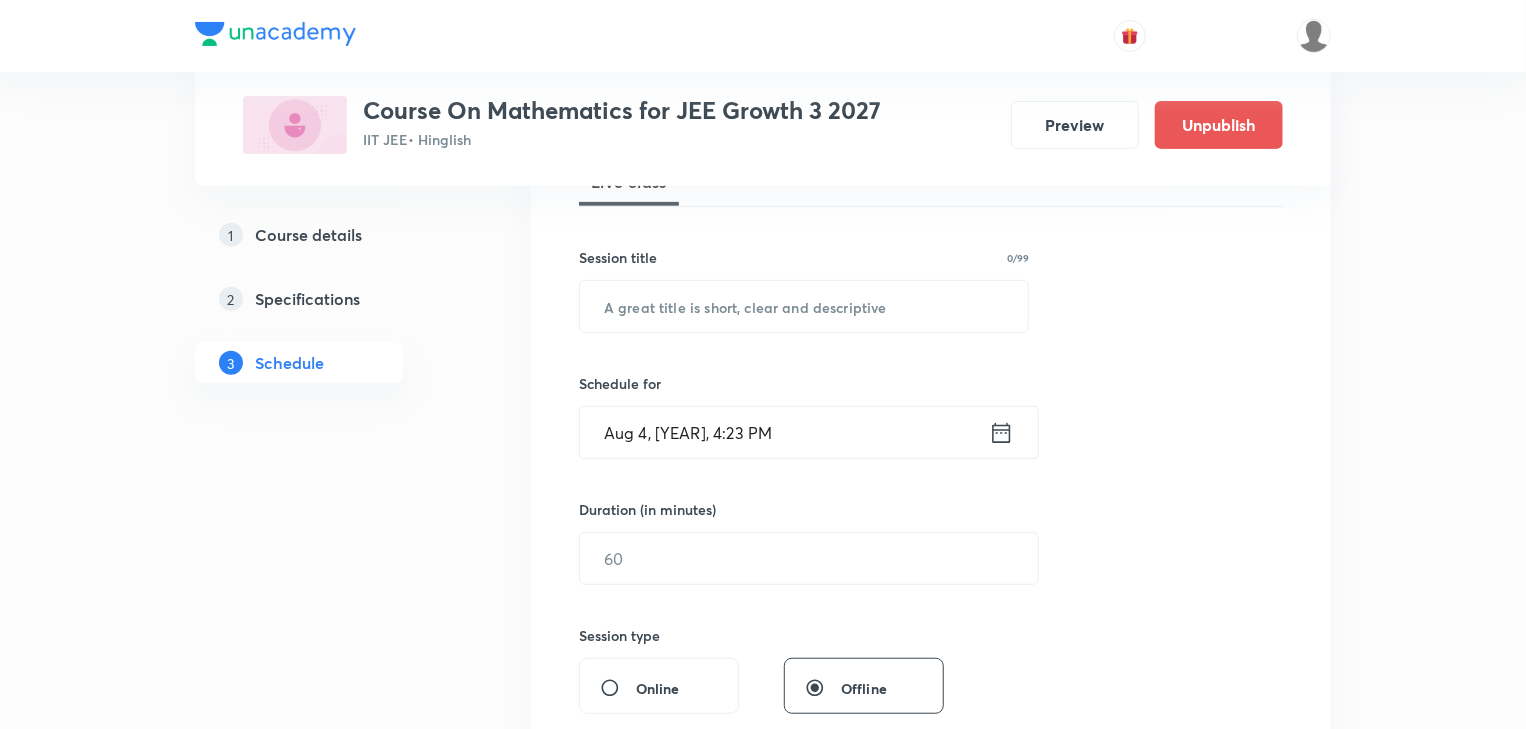click on "Aug 4, 2025, 4:23 PM" at bounding box center (784, 432) 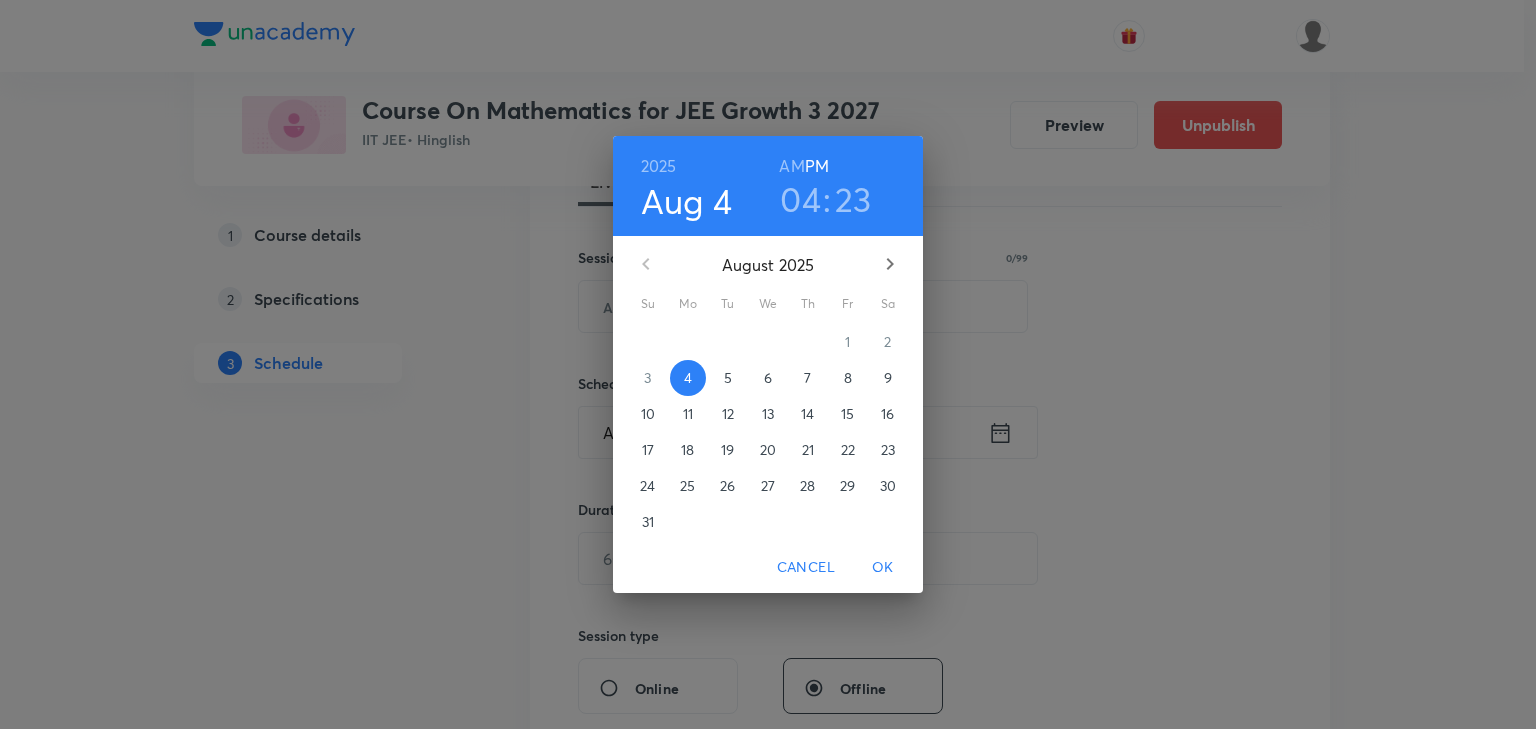 click on "5" at bounding box center (728, 378) 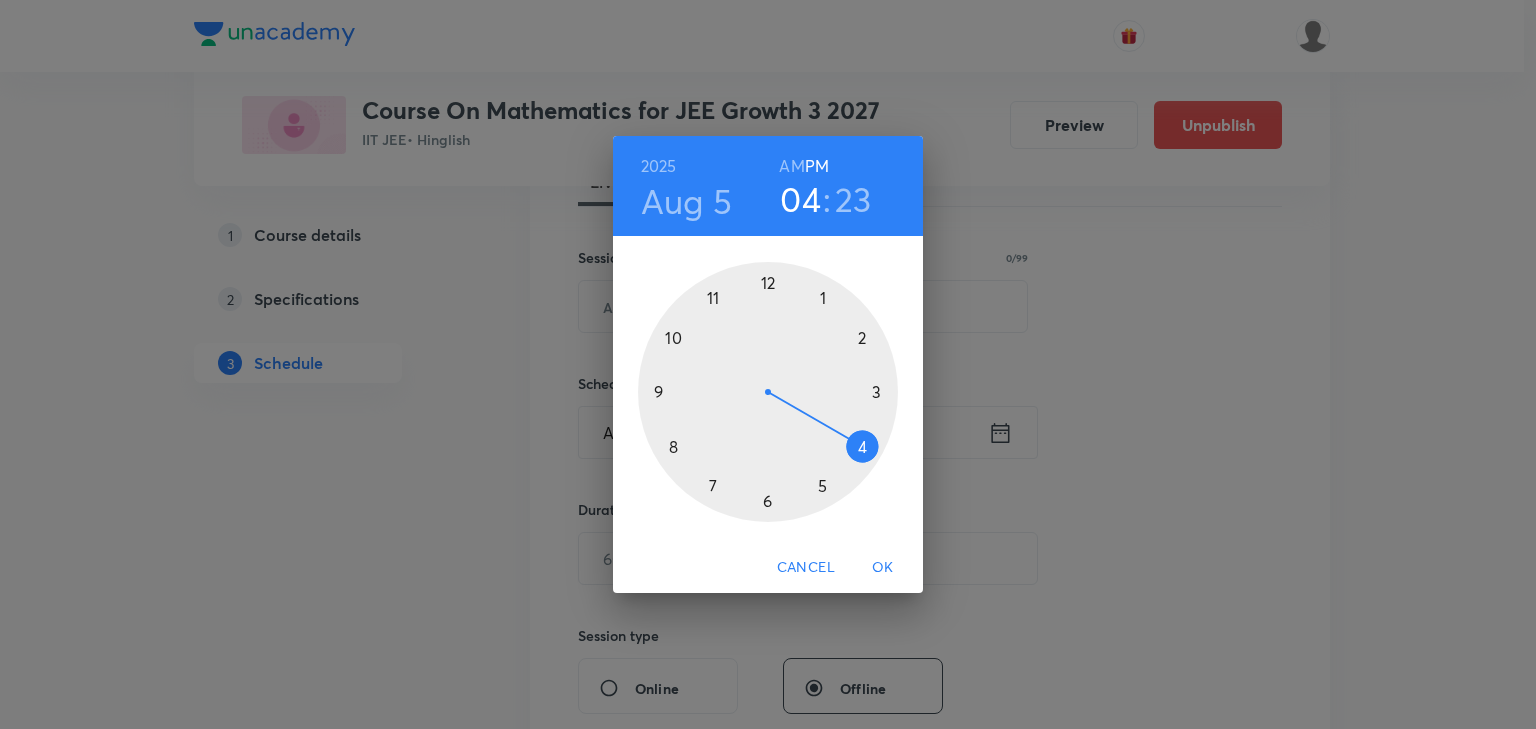 click at bounding box center (768, 392) 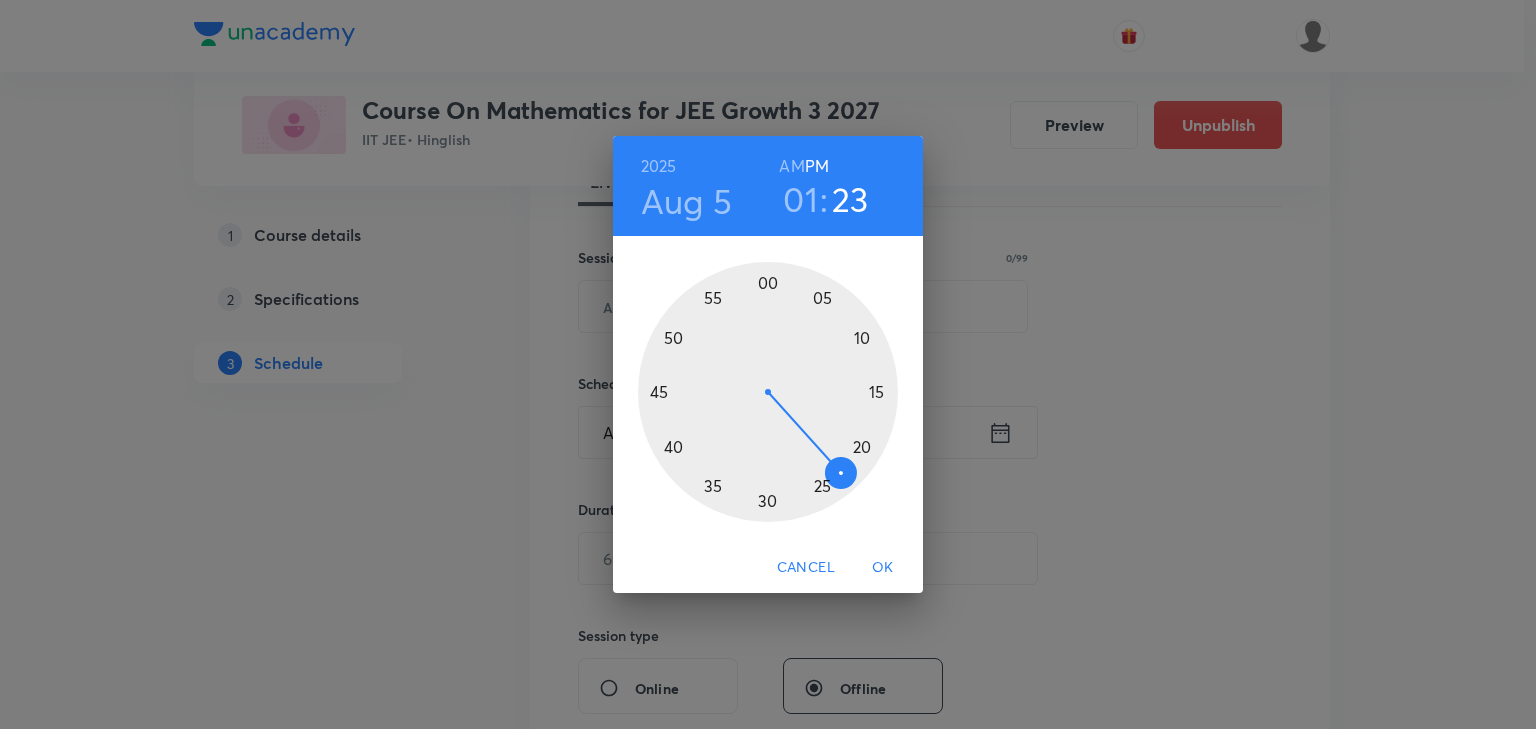 click at bounding box center [768, 392] 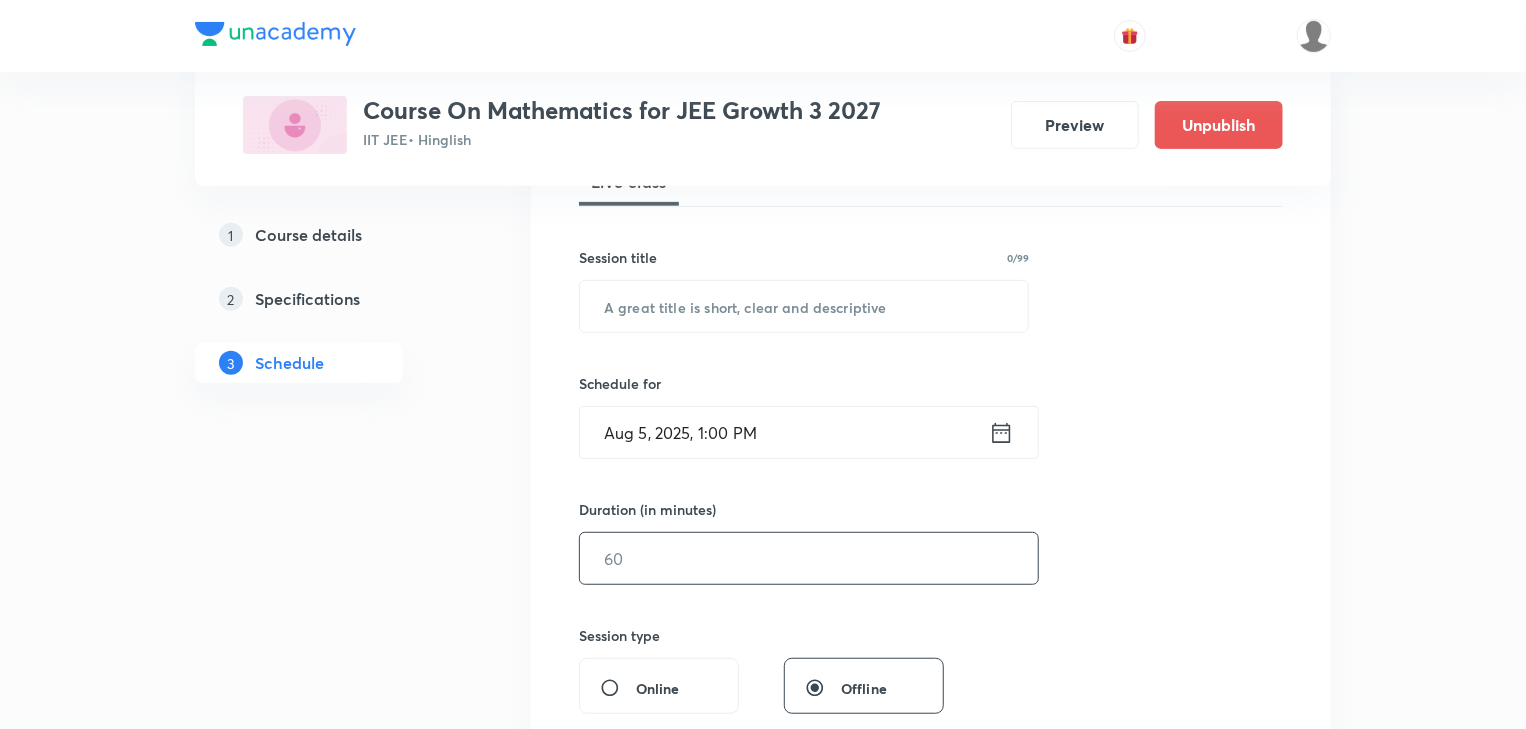 click at bounding box center (809, 558) 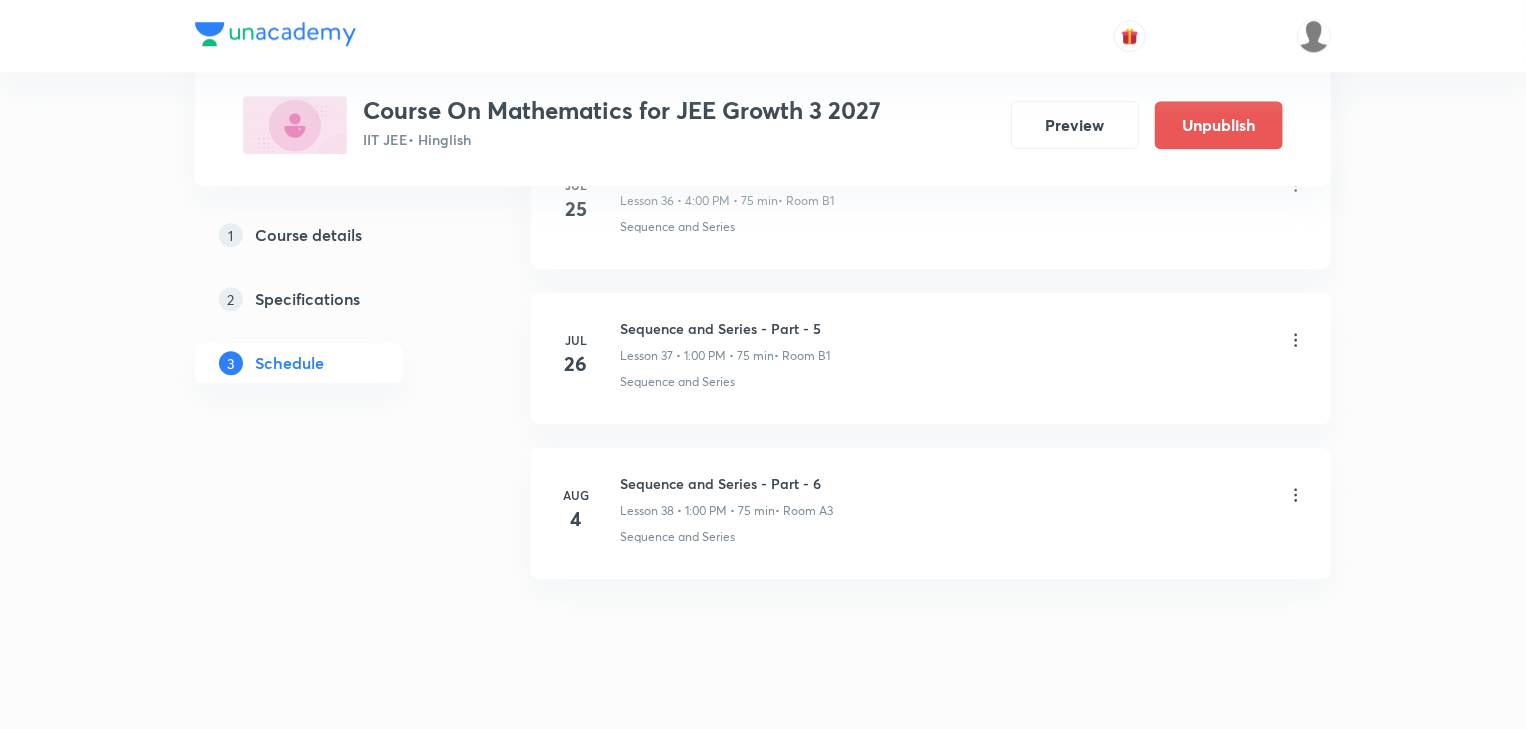 scroll, scrollTop: 6747, scrollLeft: 0, axis: vertical 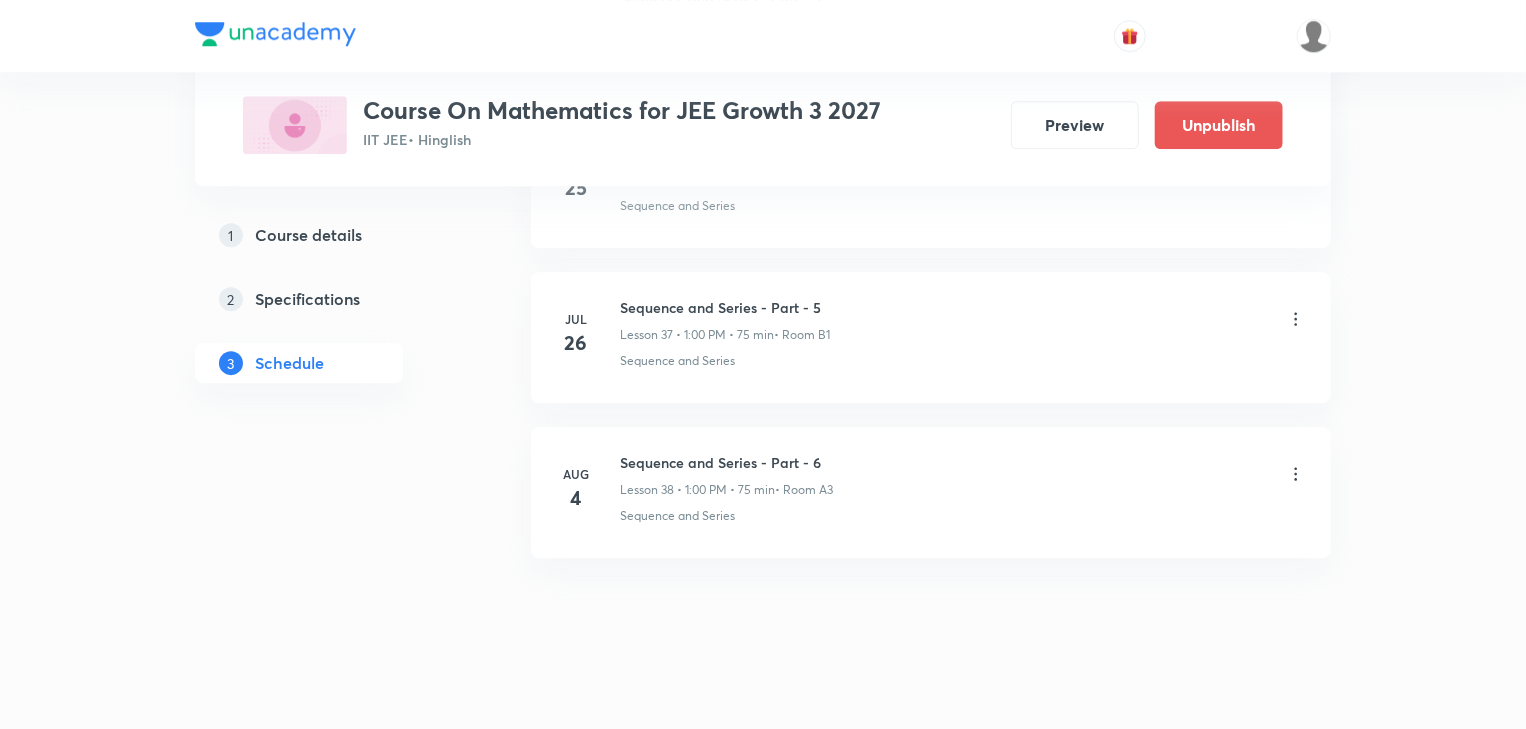 type on "75" 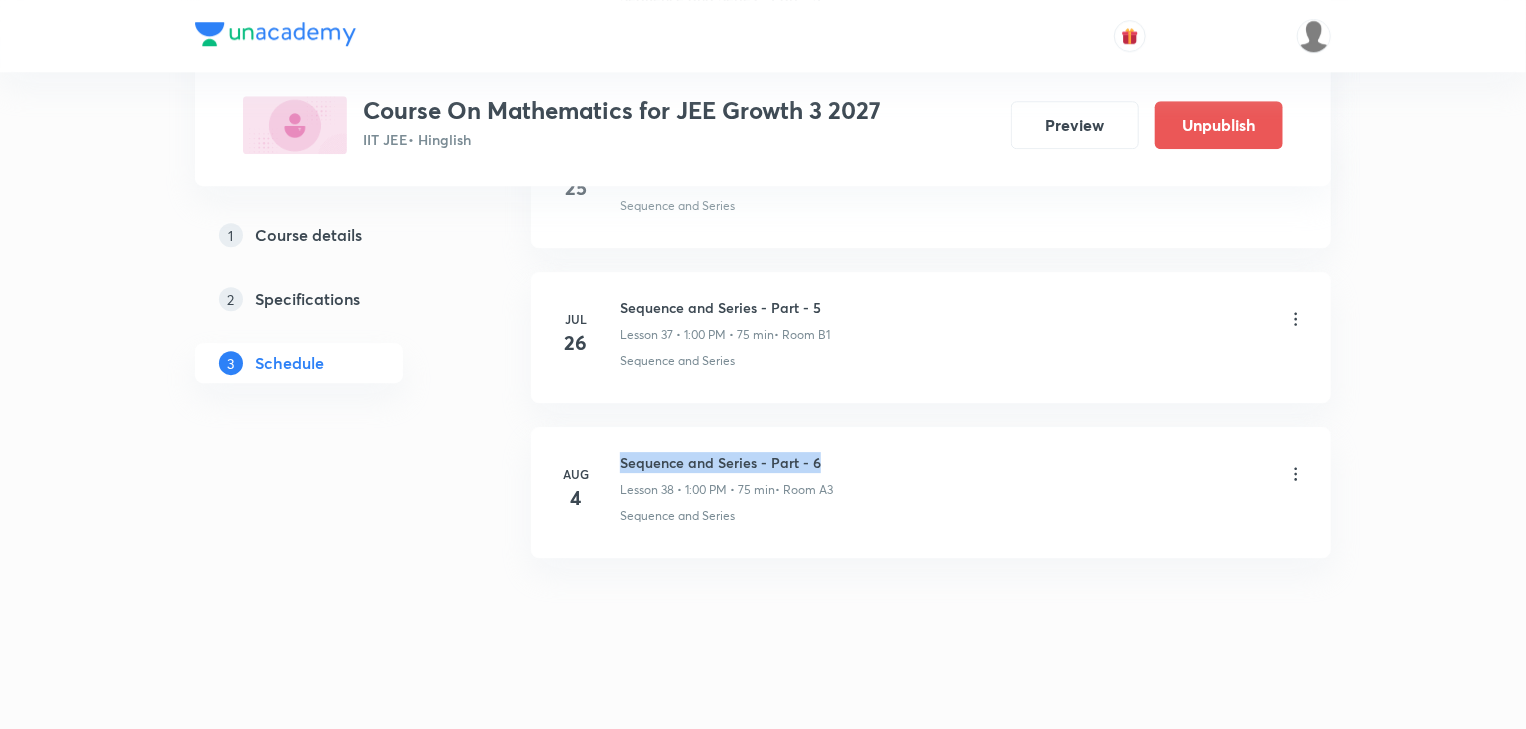 drag, startPoint x: 620, startPoint y: 441, endPoint x: 825, endPoint y: 442, distance: 205.00244 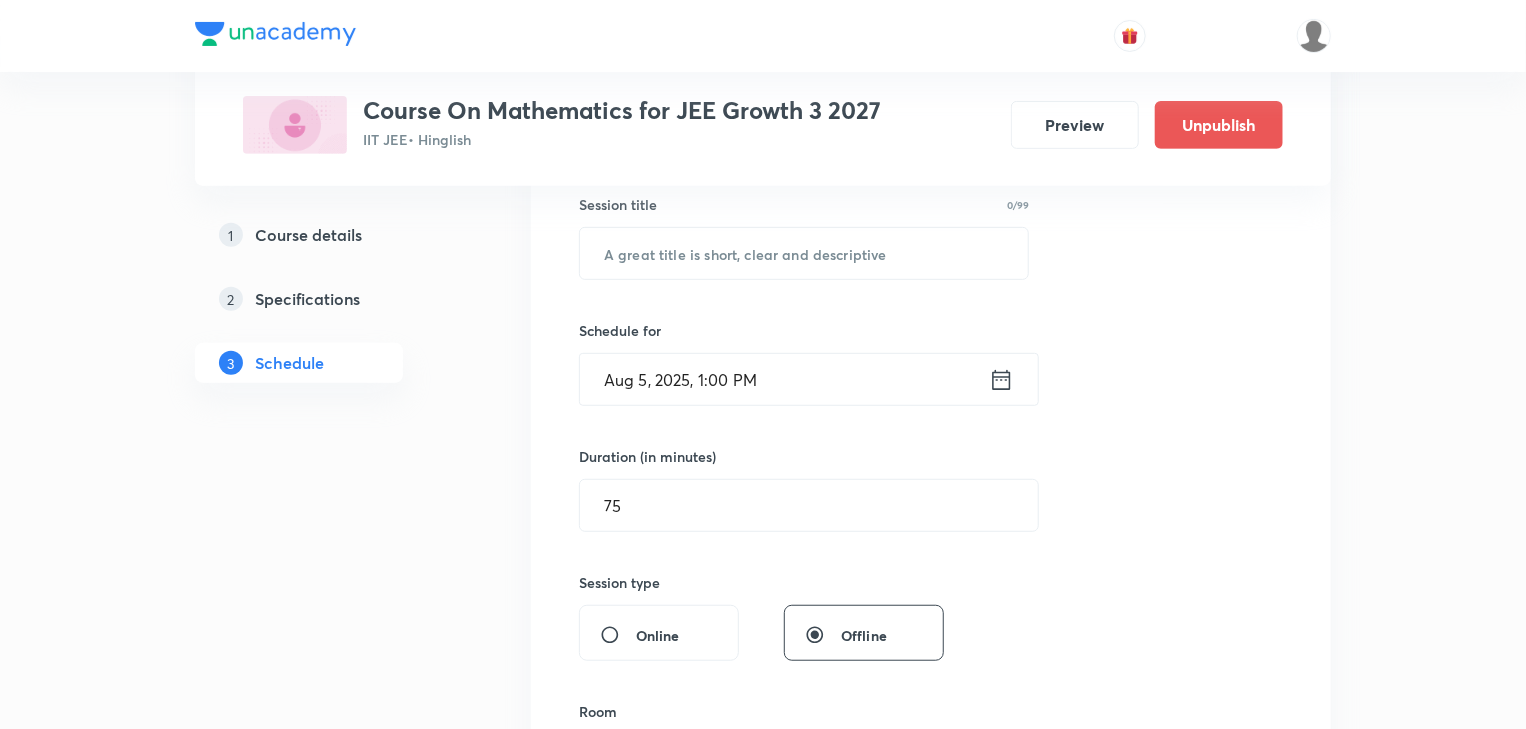 scroll, scrollTop: 187, scrollLeft: 0, axis: vertical 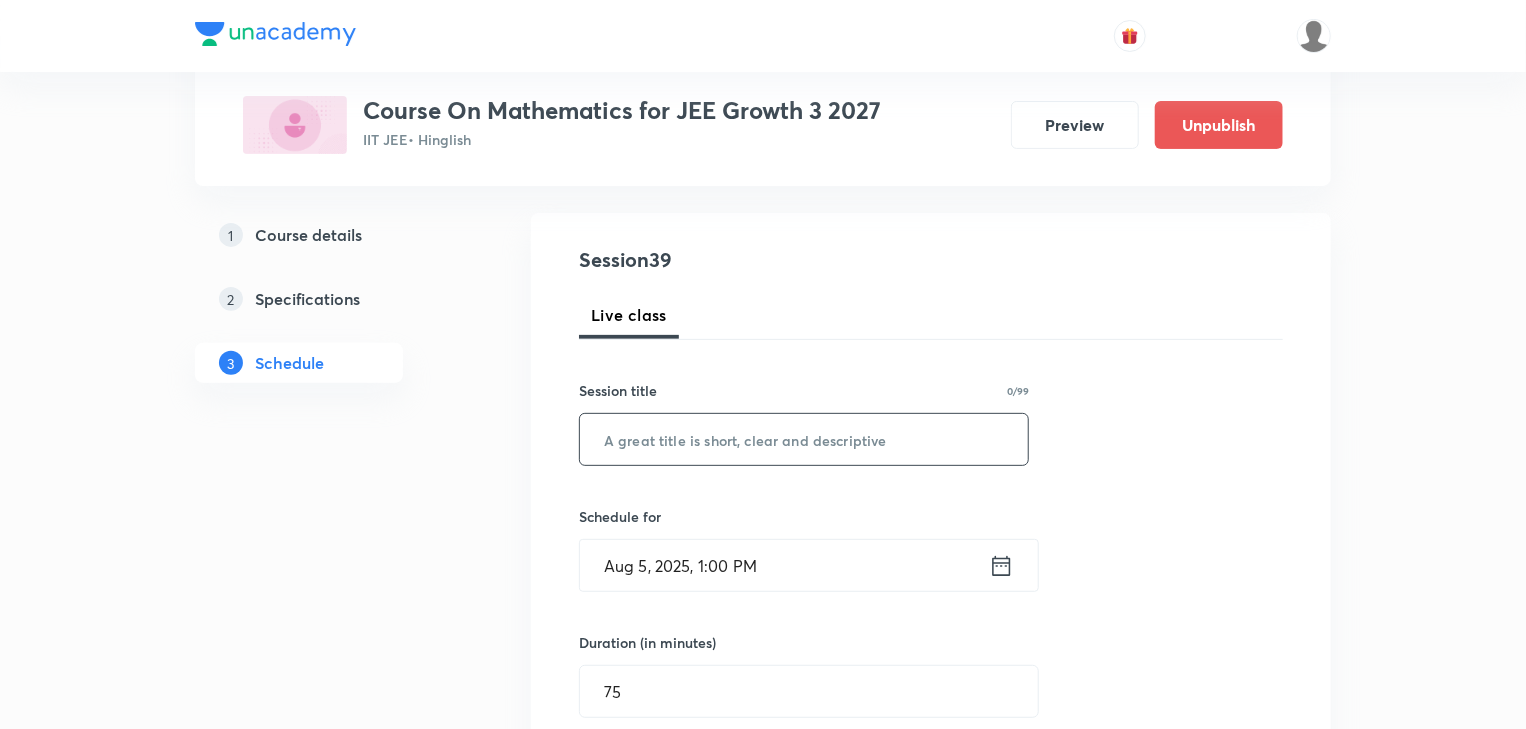 click at bounding box center [804, 439] 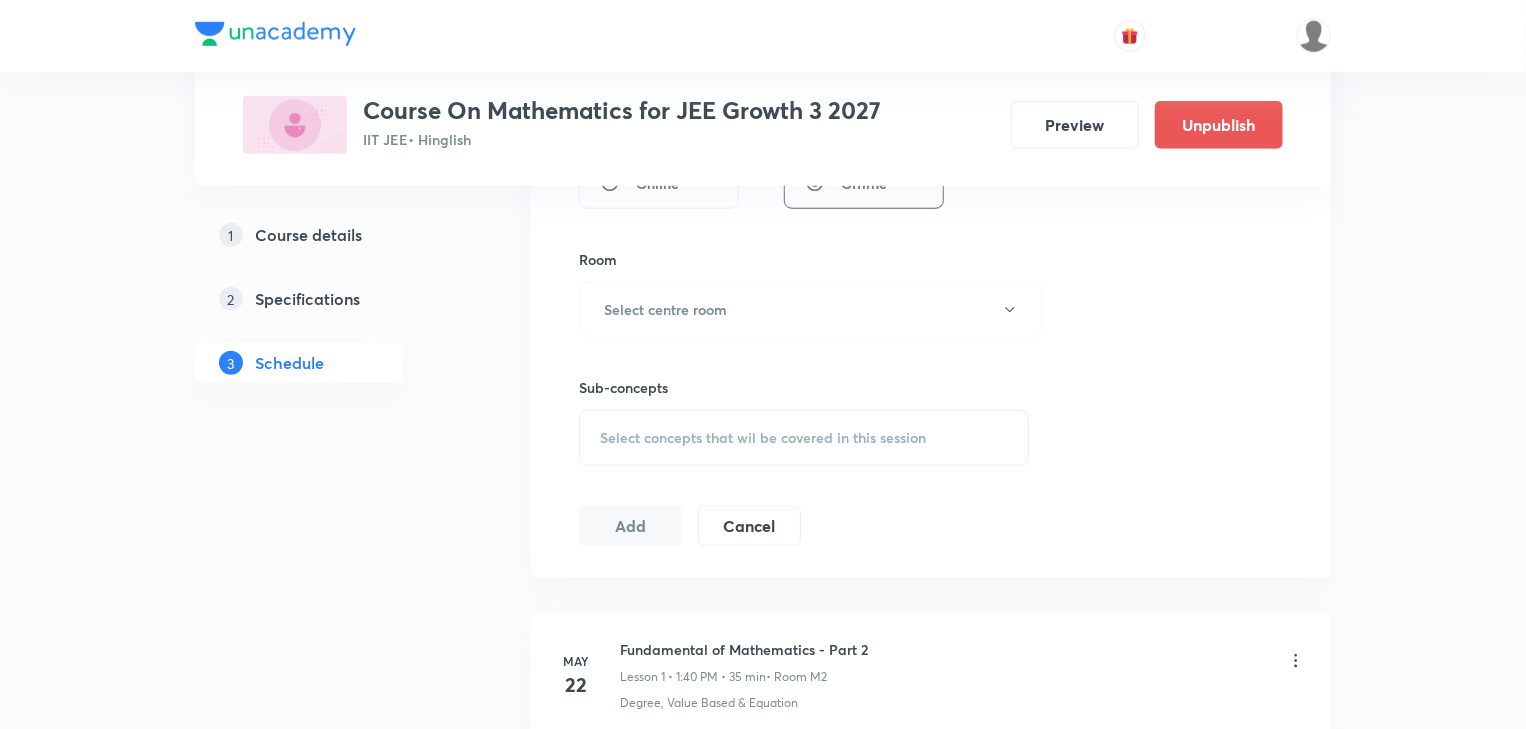 scroll, scrollTop: 827, scrollLeft: 0, axis: vertical 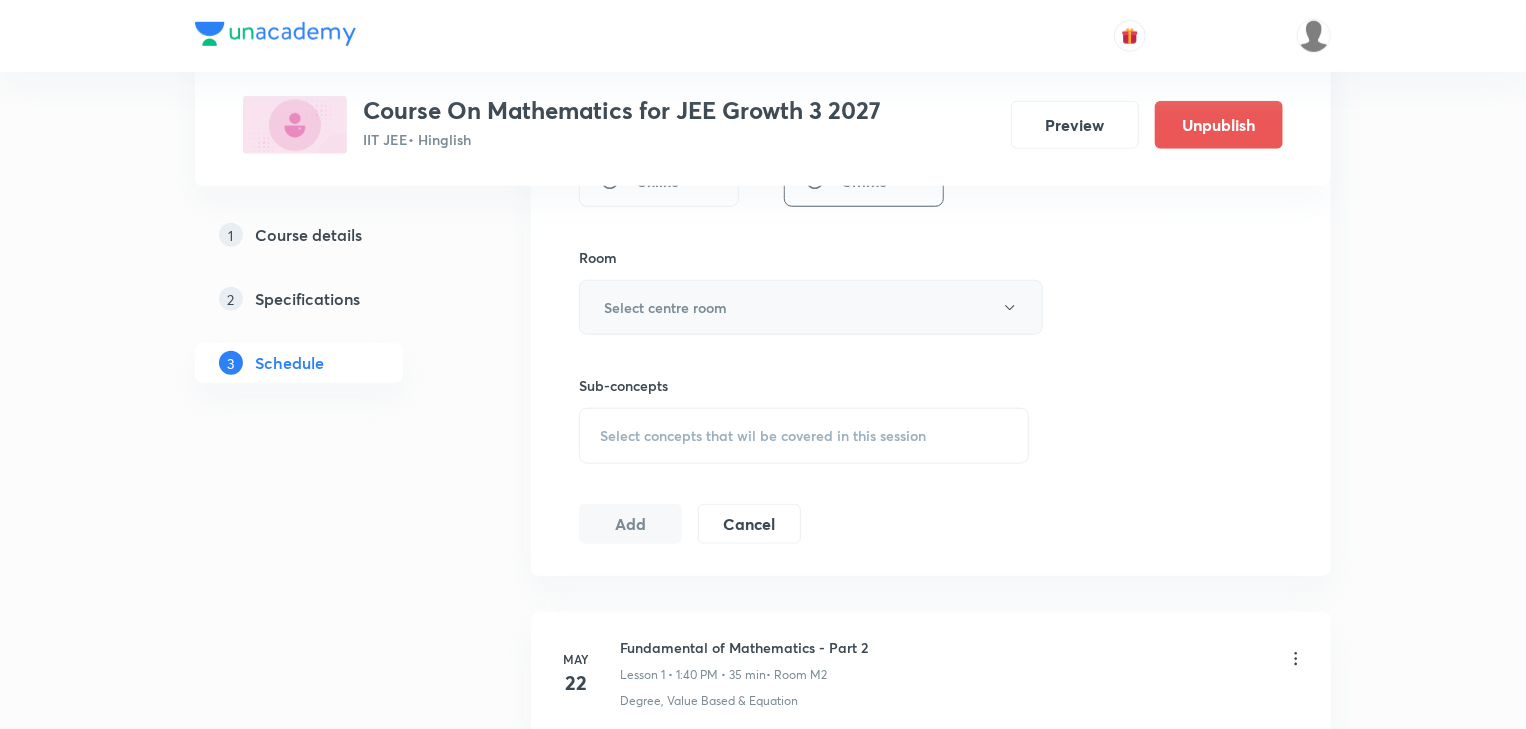 type on "Sequence and Series - Part - 7" 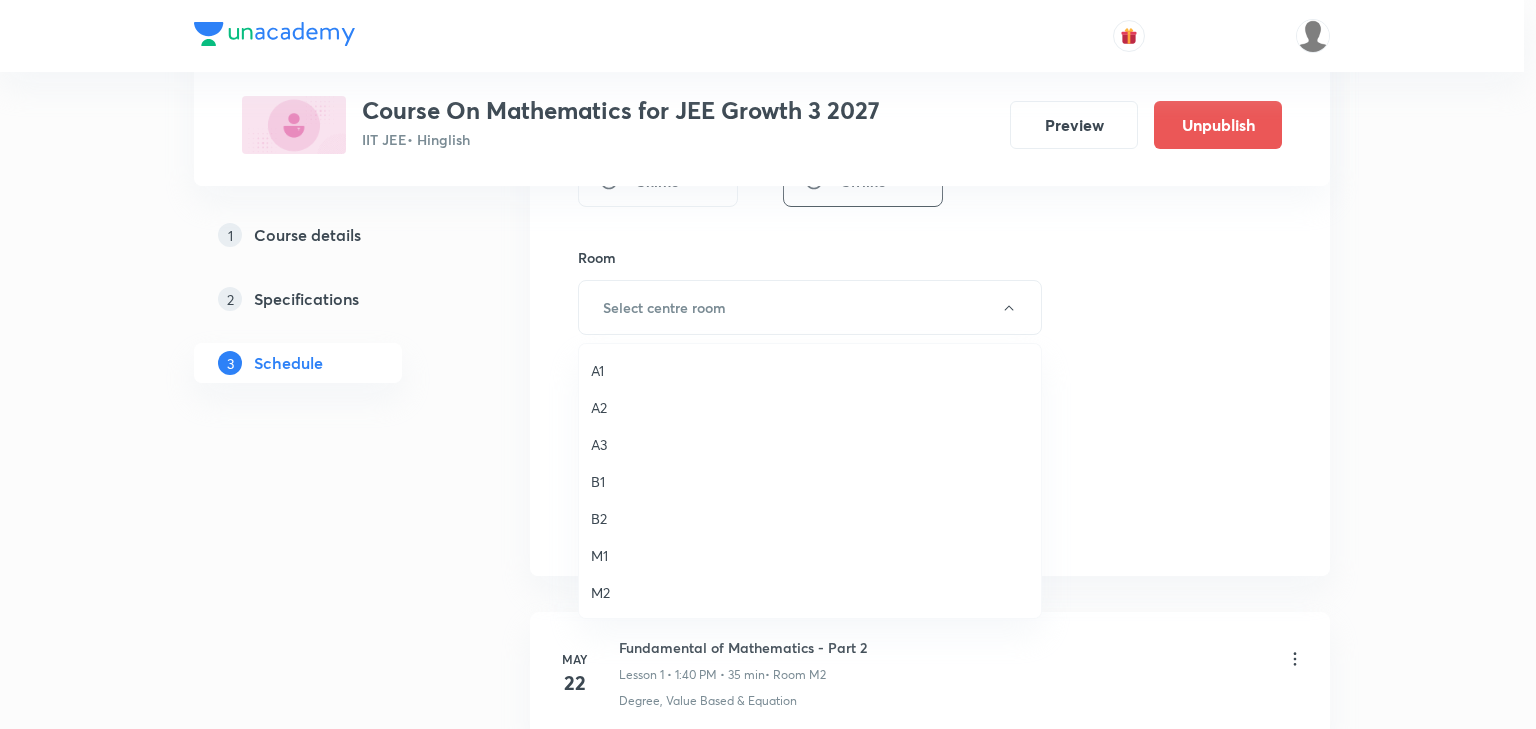 click on "A3" at bounding box center [810, 444] 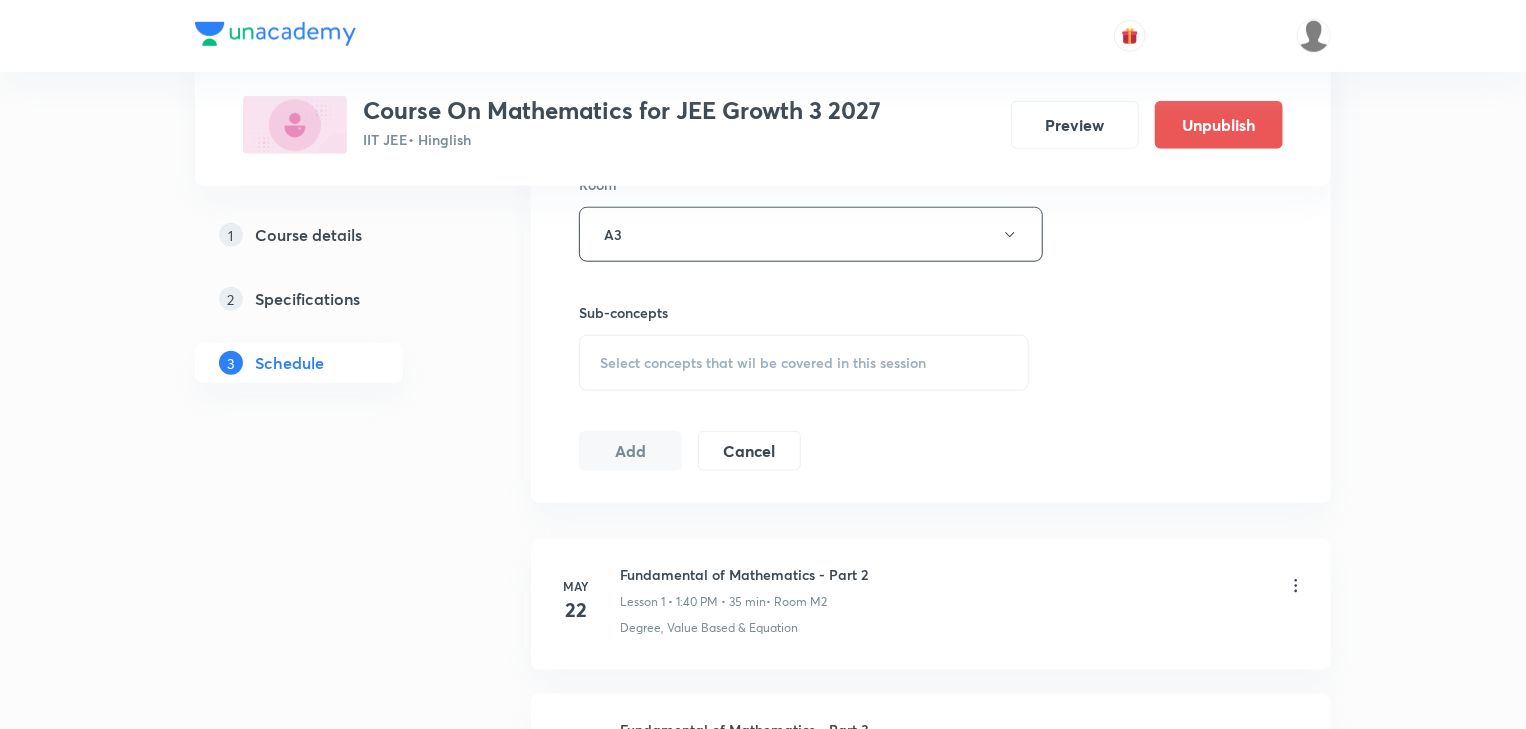 scroll, scrollTop: 987, scrollLeft: 0, axis: vertical 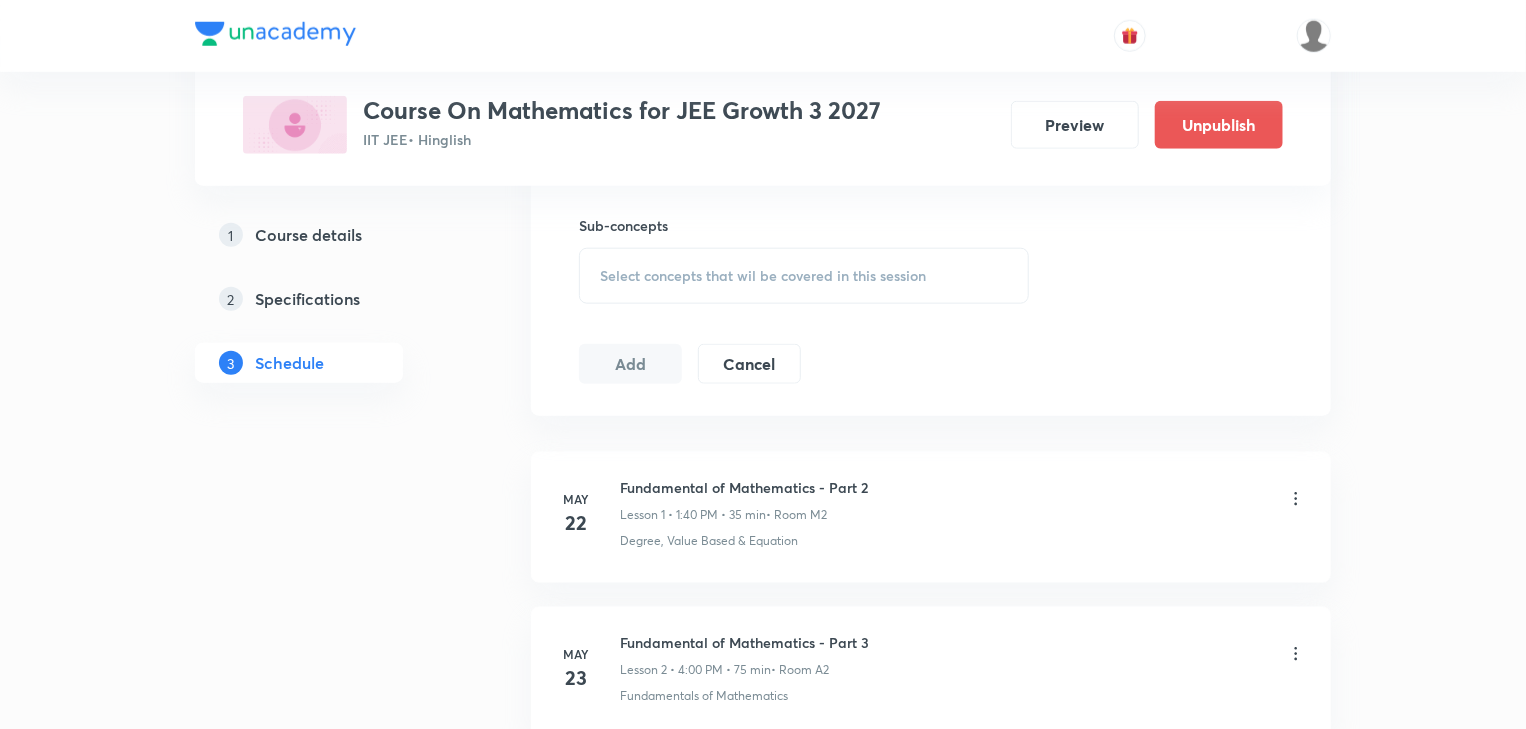 click on "Select concepts that wil be covered in this session" at bounding box center (763, 276) 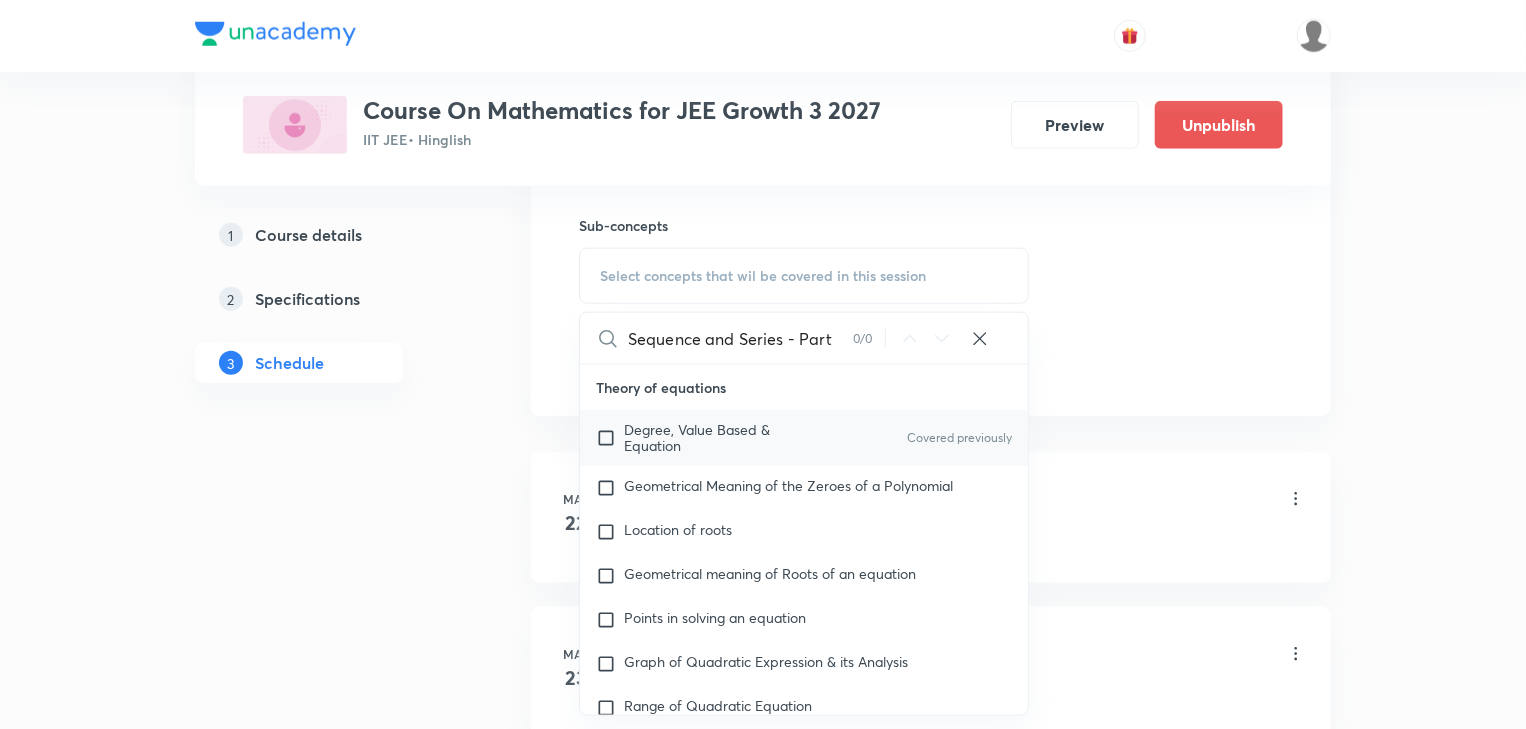 scroll, scrollTop: 0, scrollLeft: 0, axis: both 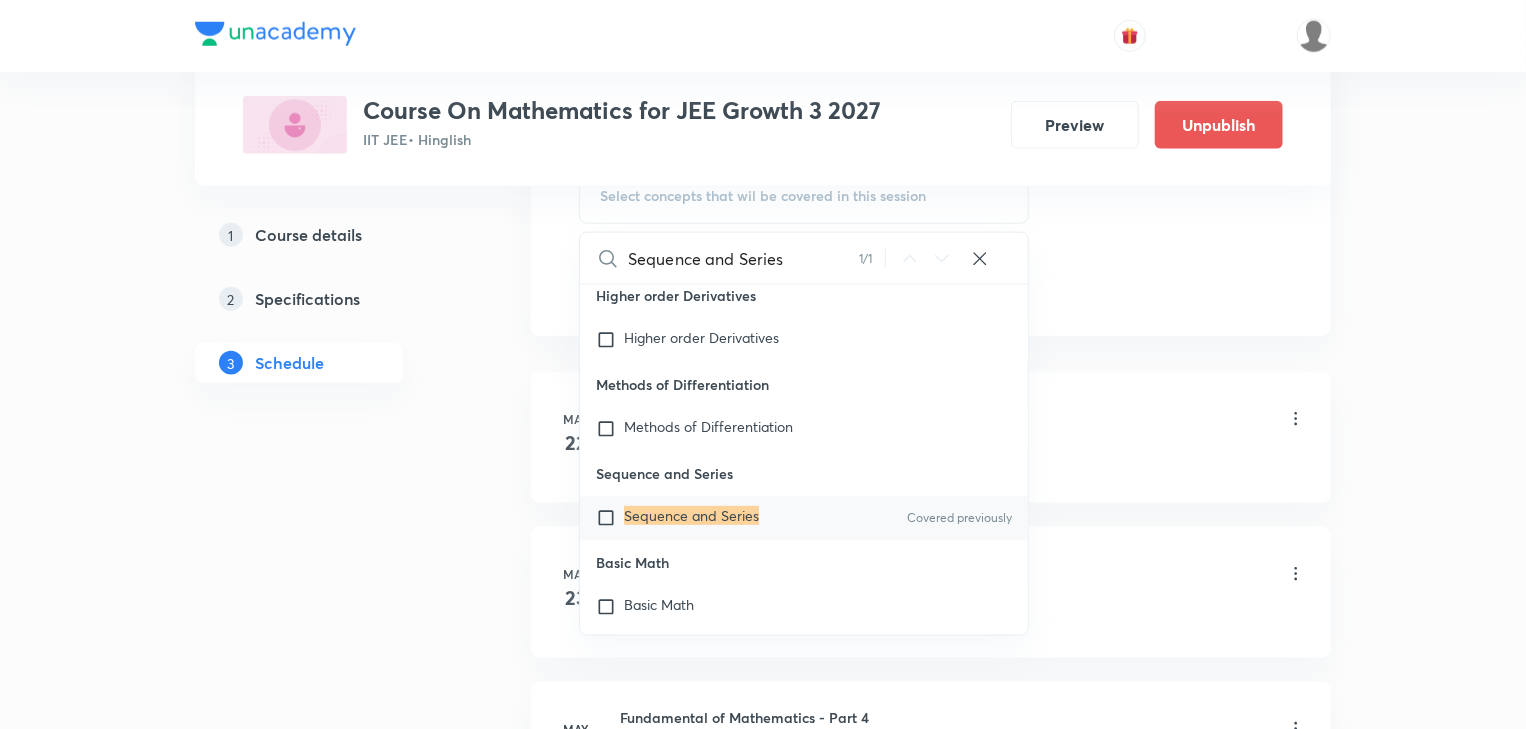 type on "Sequence and Series" 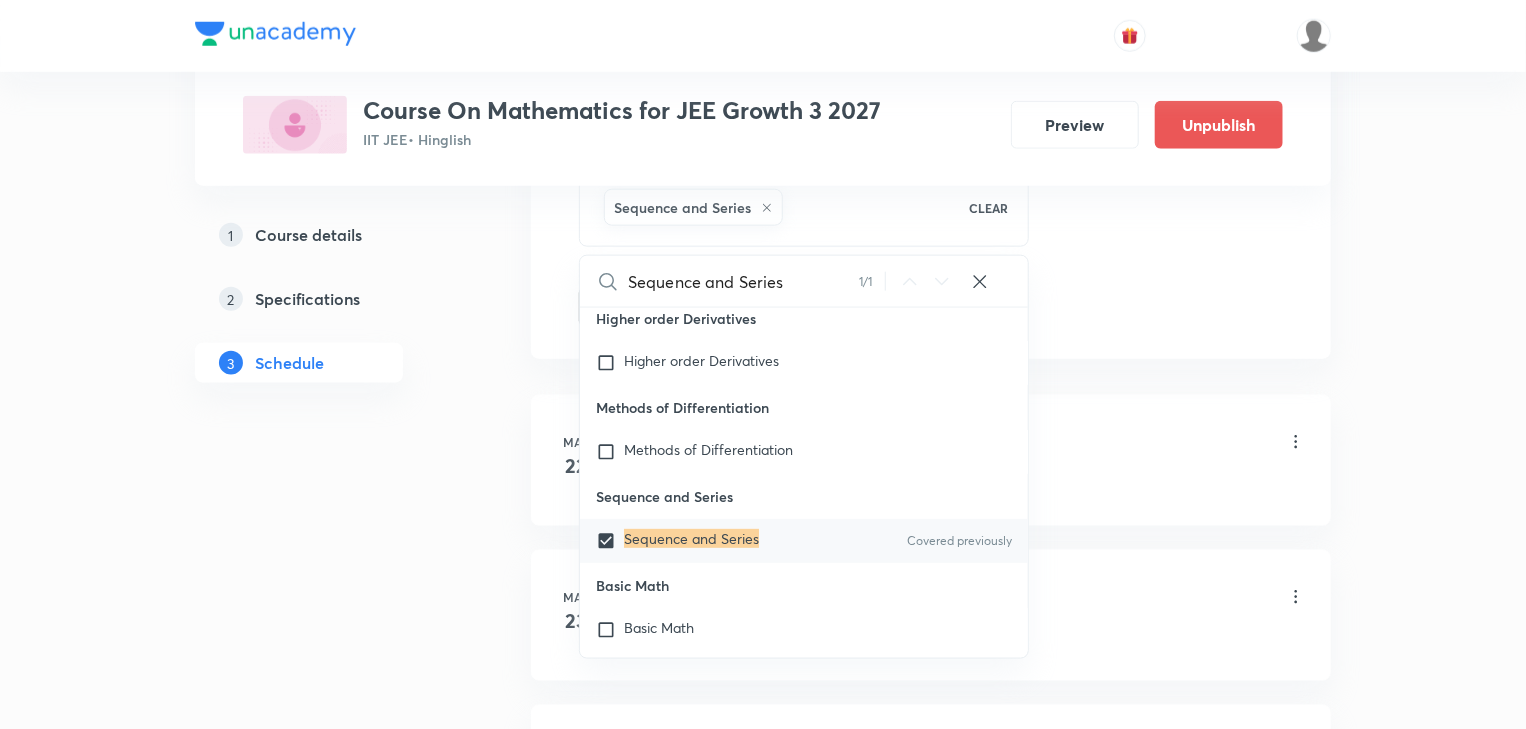 click on "1 Course details 2 Specifications 3 Schedule" at bounding box center [331, 2842] 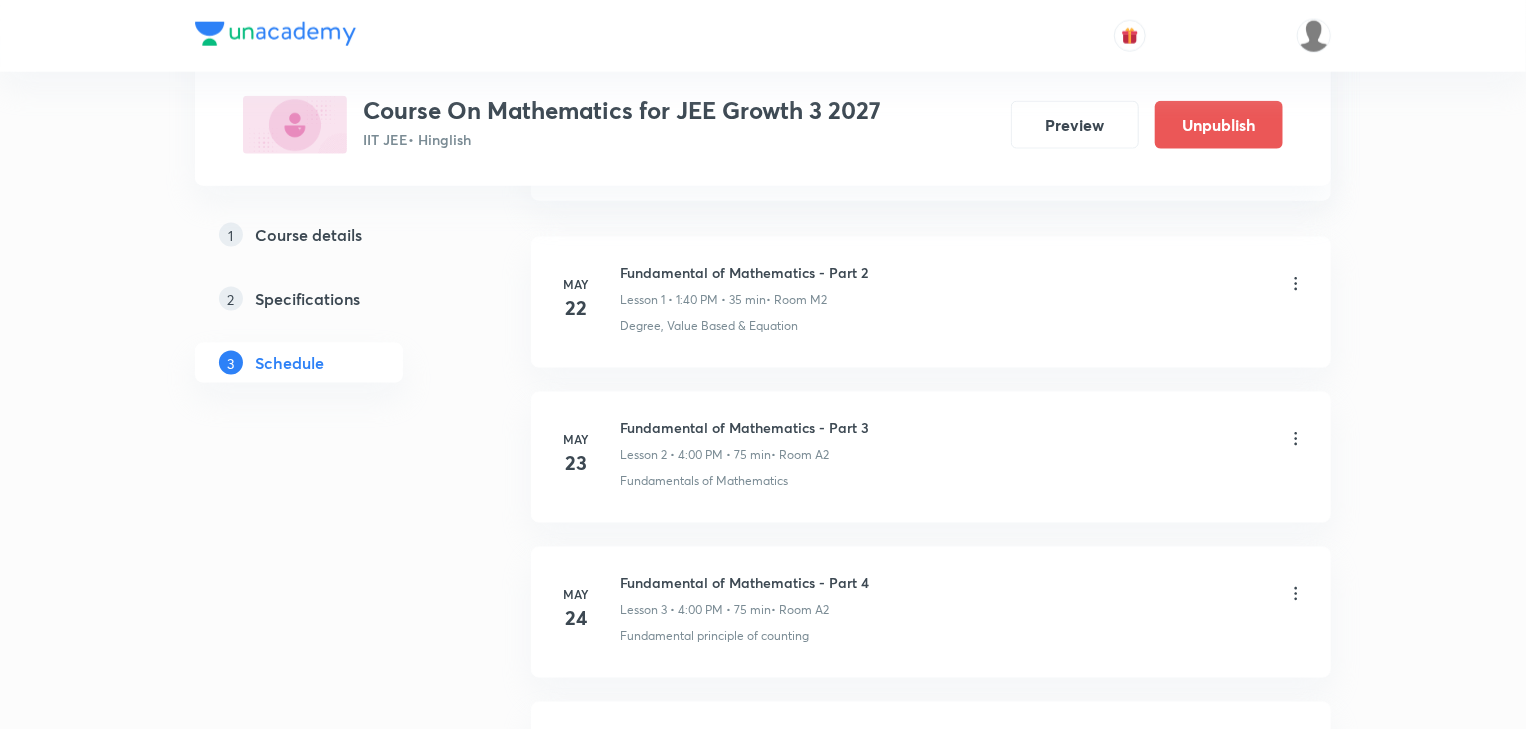 scroll, scrollTop: 1067, scrollLeft: 0, axis: vertical 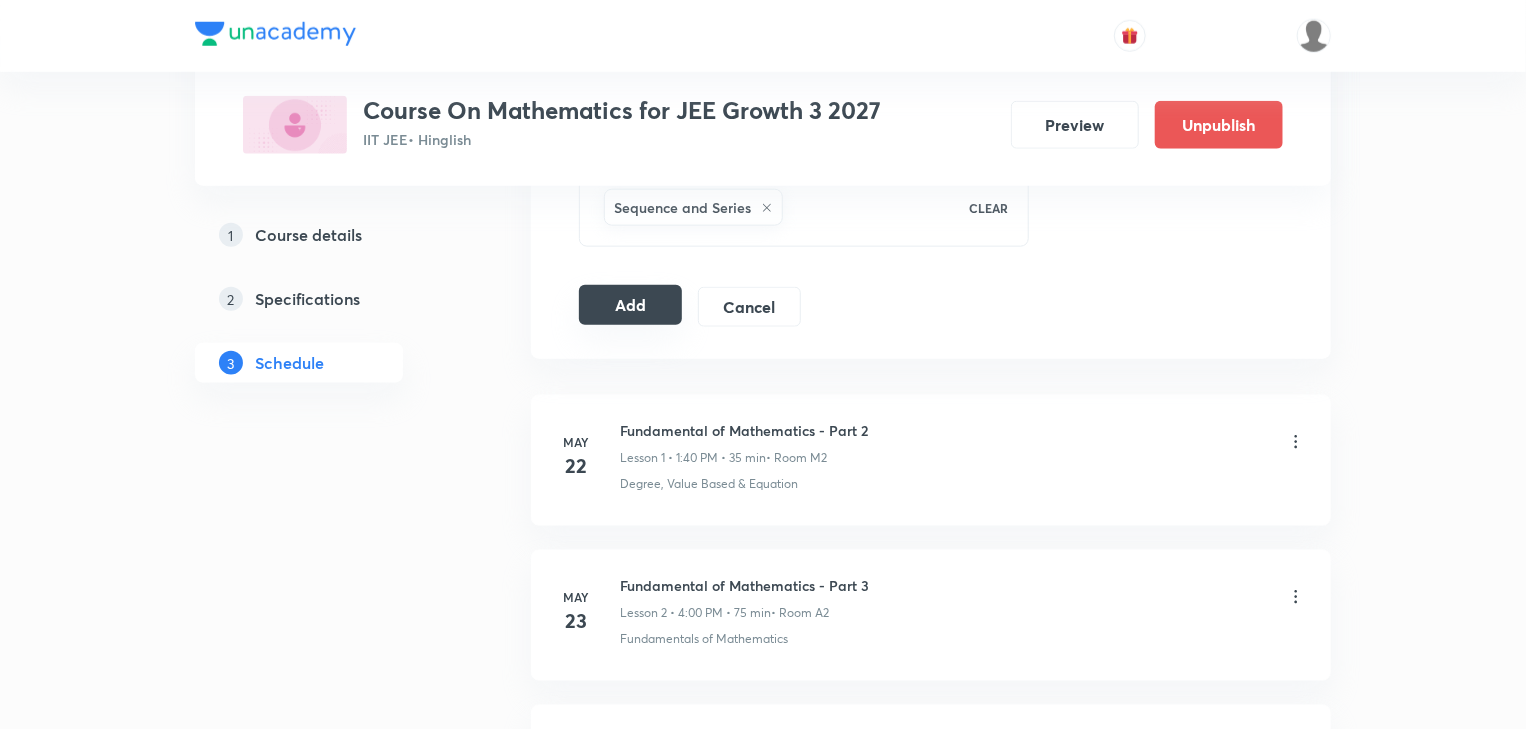 click on "Add" at bounding box center [630, 305] 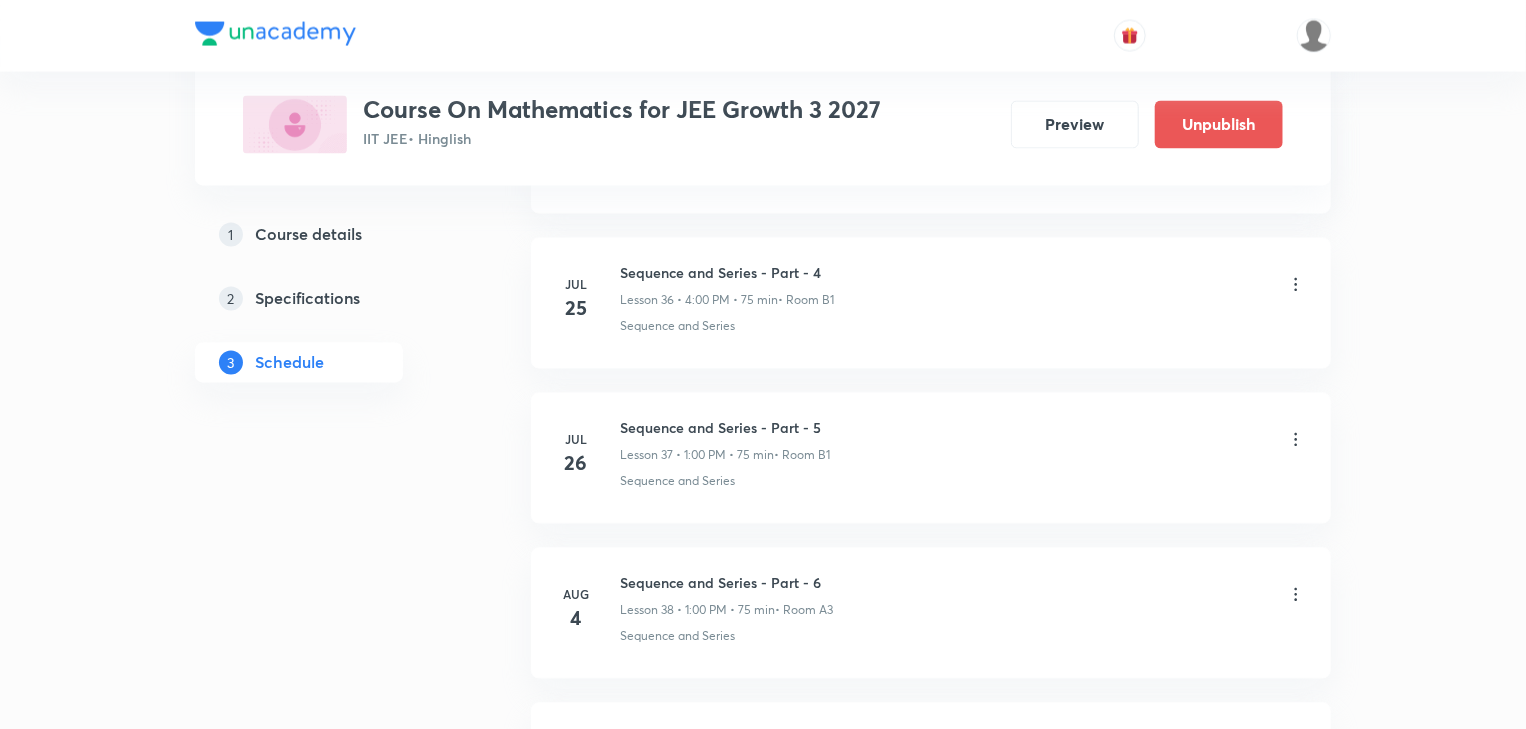 scroll, scrollTop: 5984, scrollLeft: 0, axis: vertical 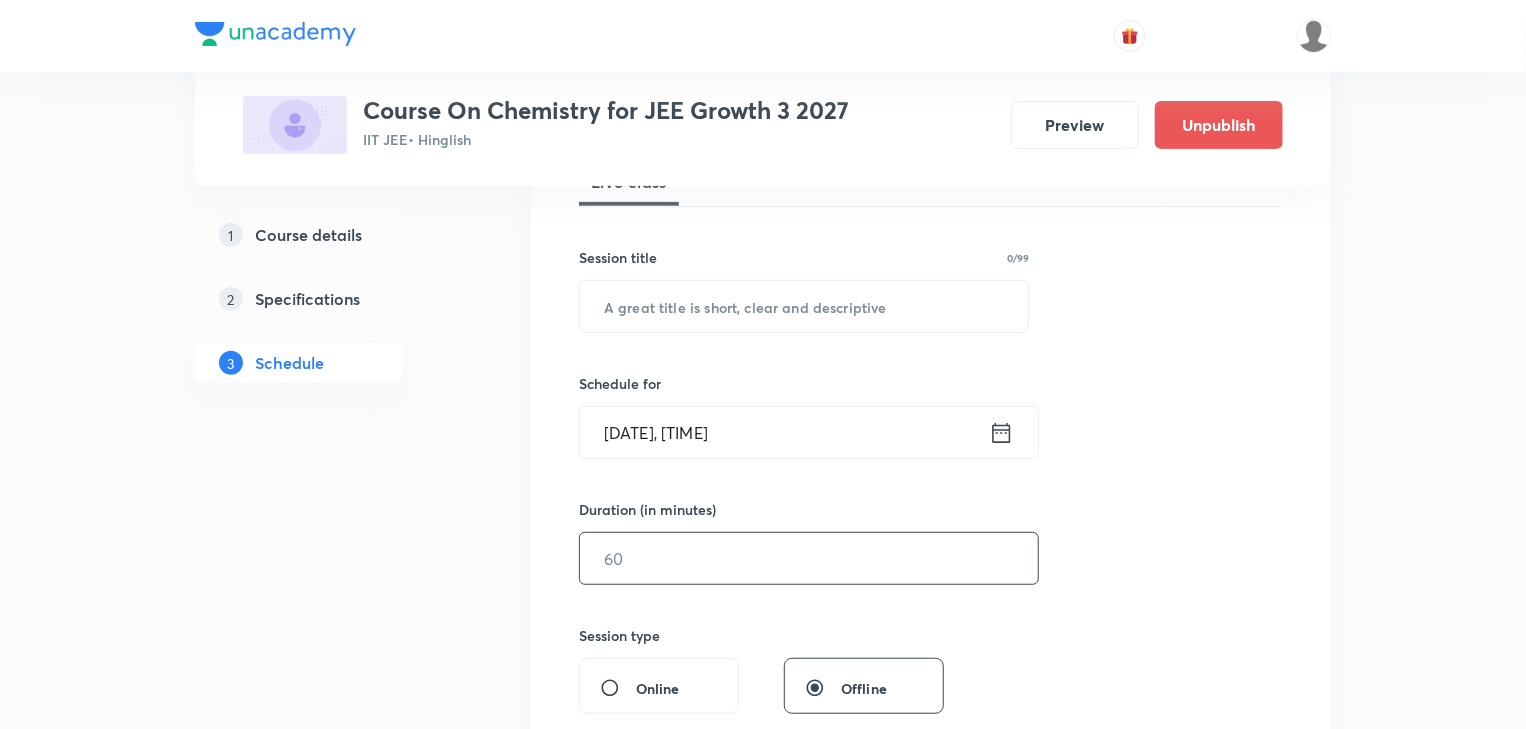 click at bounding box center (809, 558) 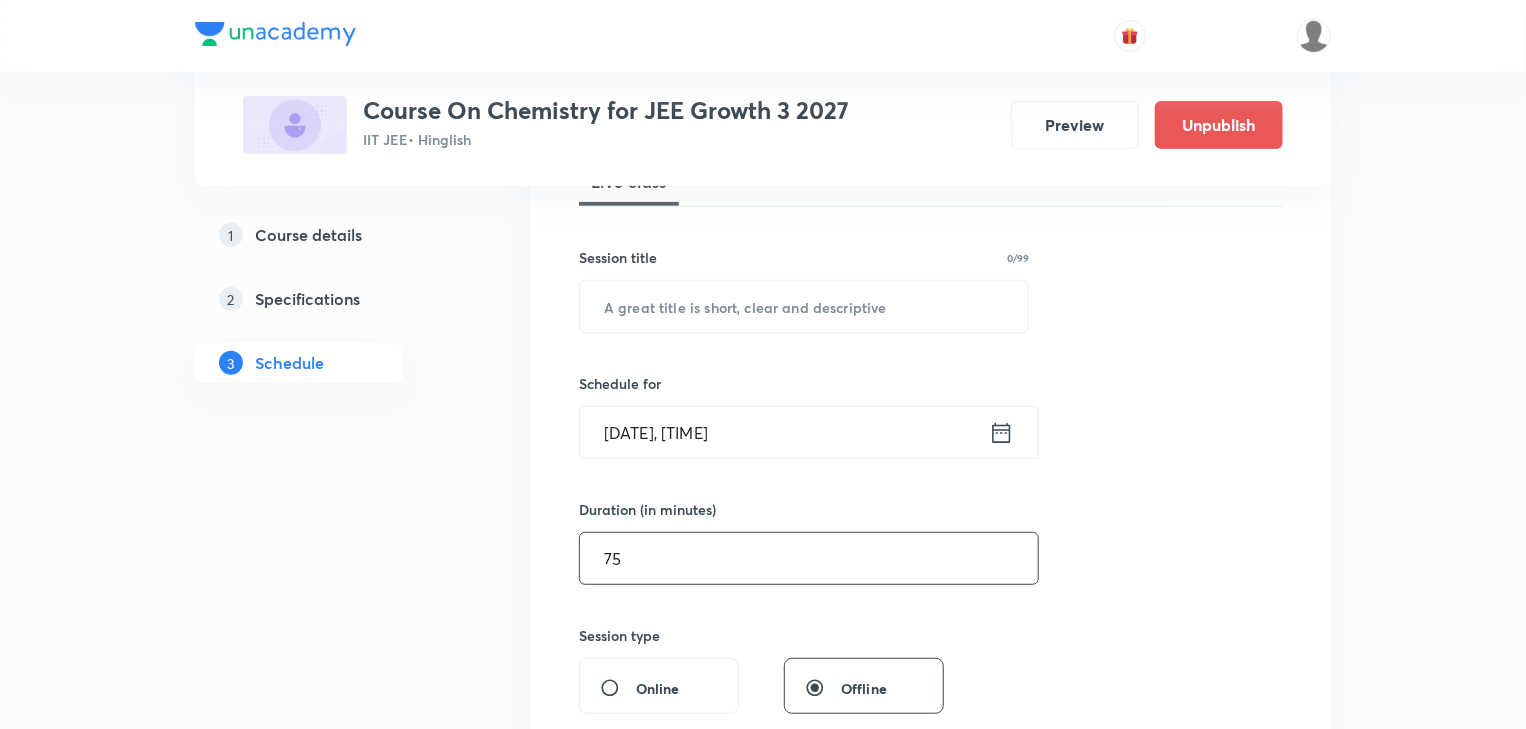 type on "75" 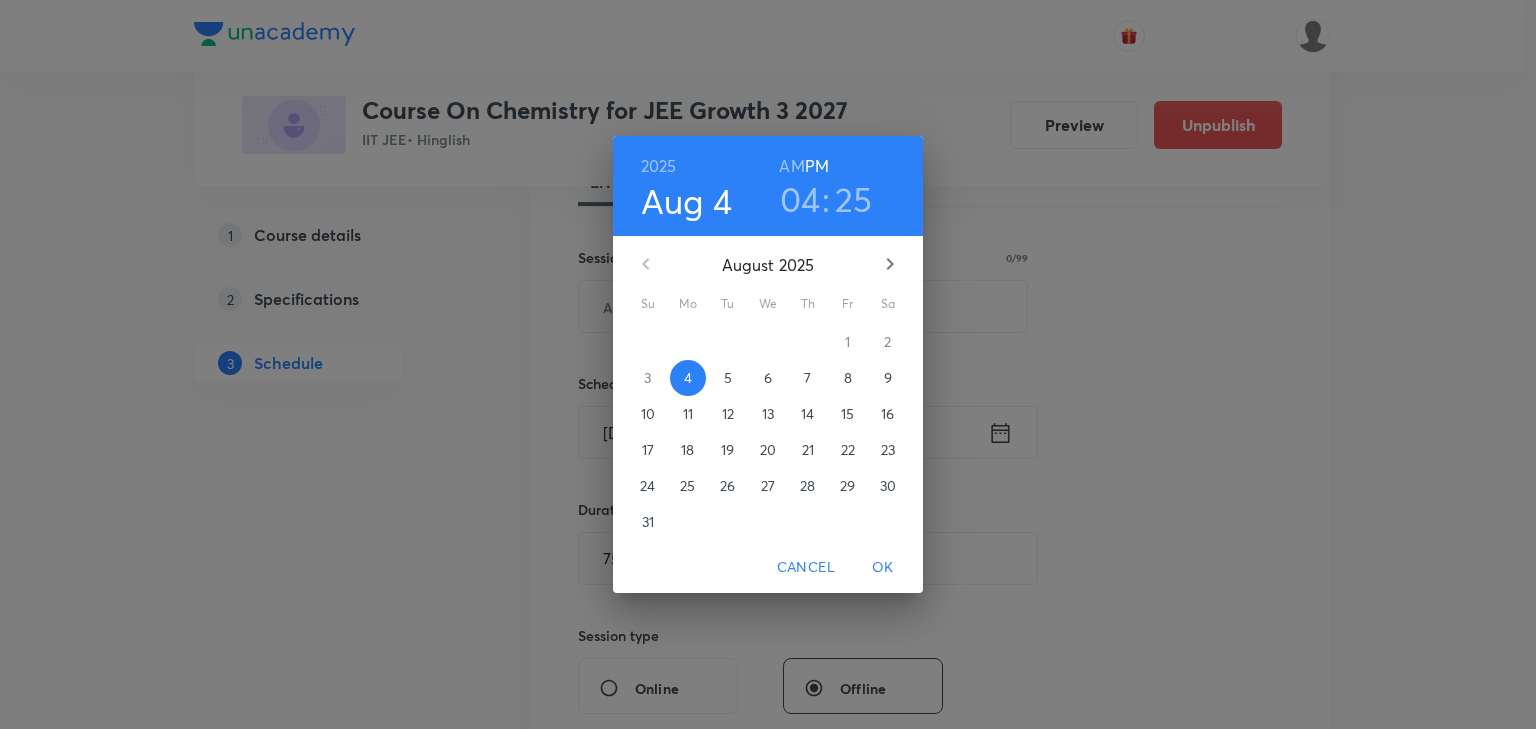 click on "5" at bounding box center [728, 378] 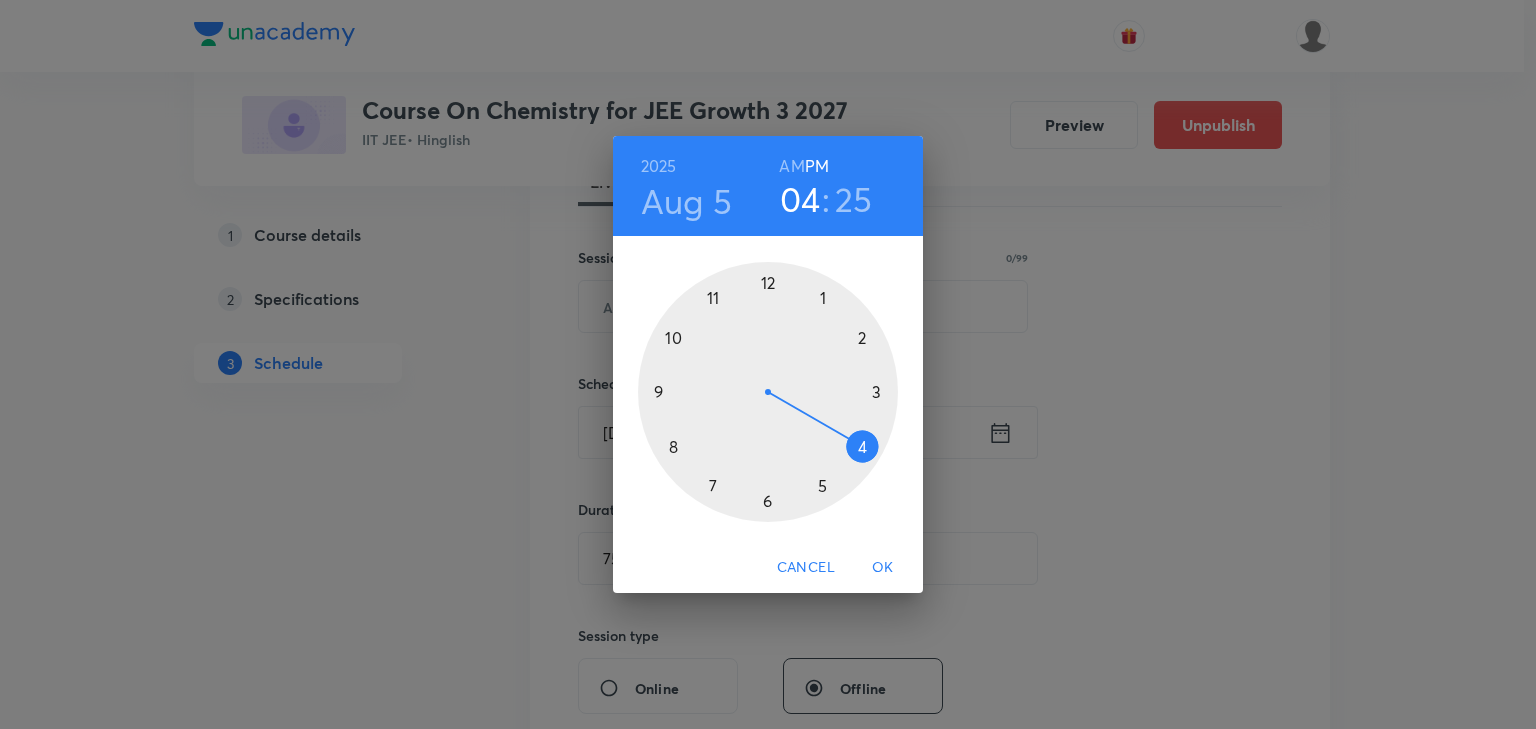 click at bounding box center [768, 392] 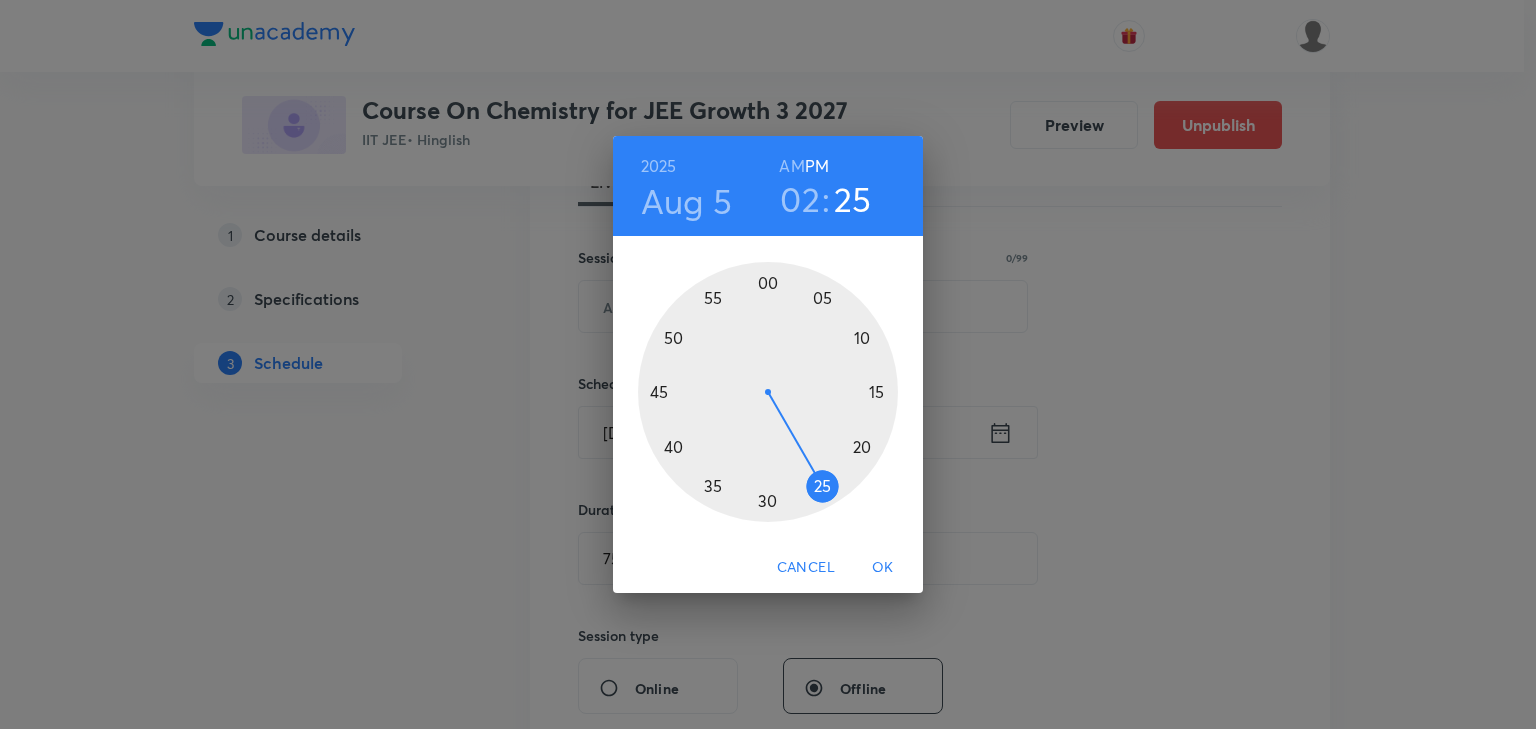 click at bounding box center [768, 392] 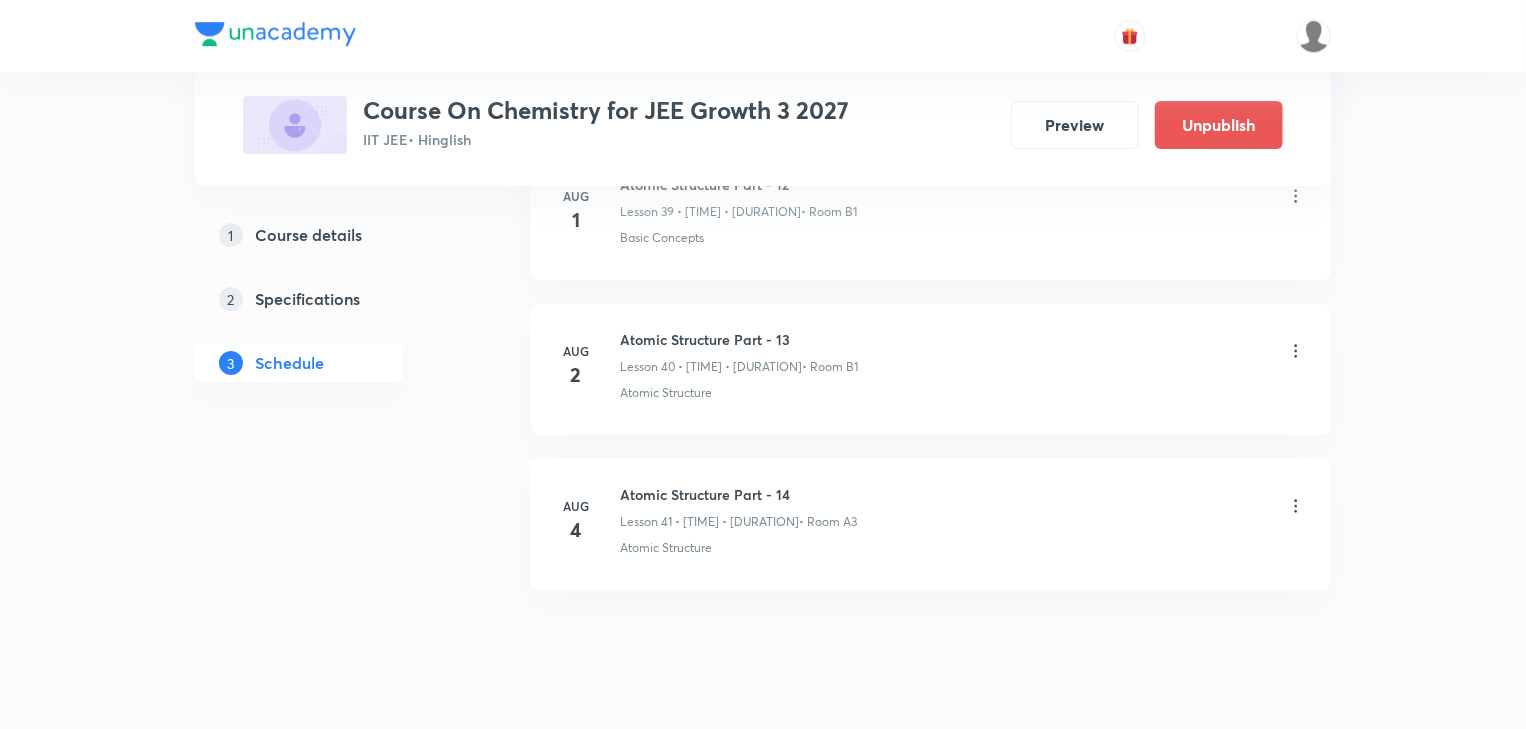 scroll, scrollTop: 7211, scrollLeft: 0, axis: vertical 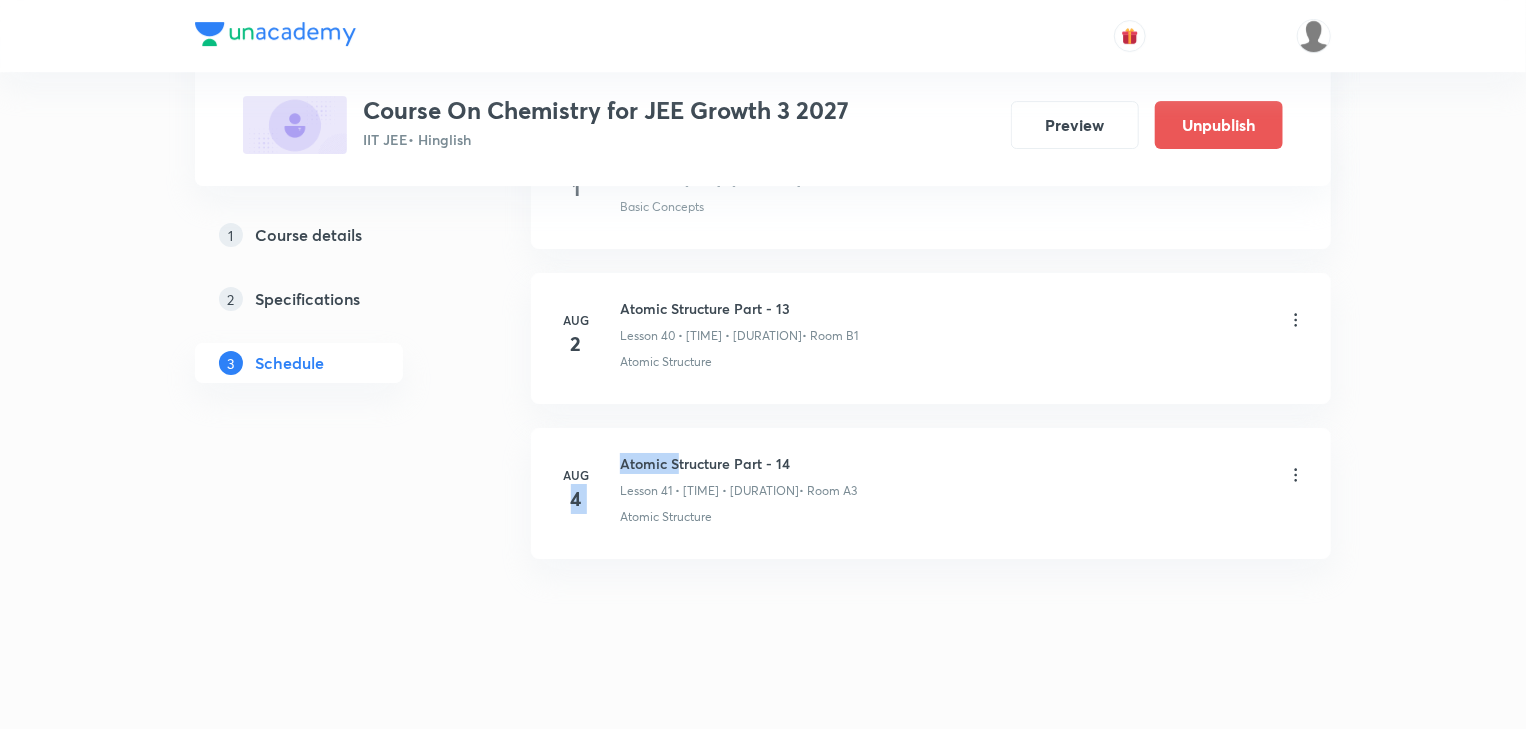 drag, startPoint x: 616, startPoint y: 444, endPoint x: 678, endPoint y: 446, distance: 62.03225 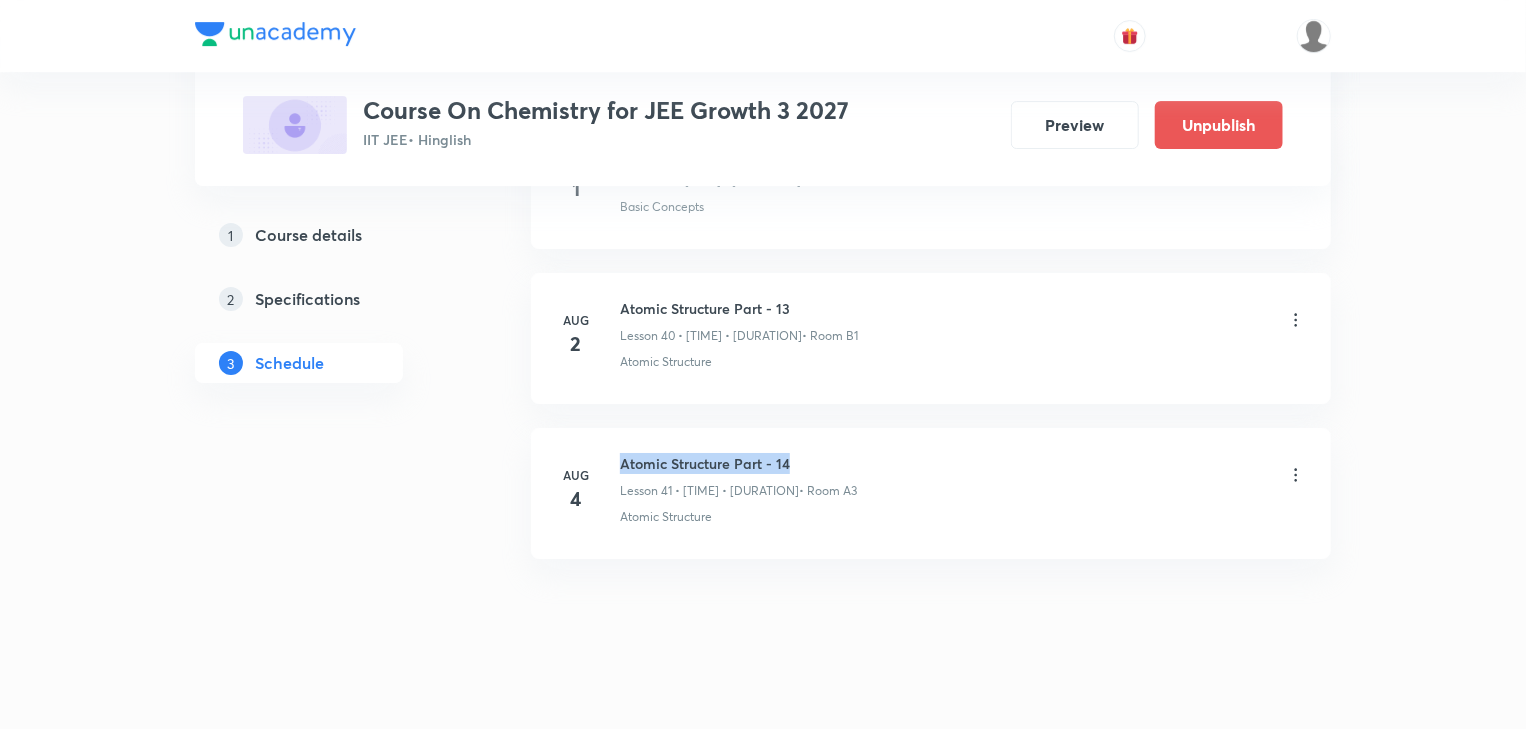 drag, startPoint x: 623, startPoint y: 442, endPoint x: 785, endPoint y: 444, distance: 162.01234 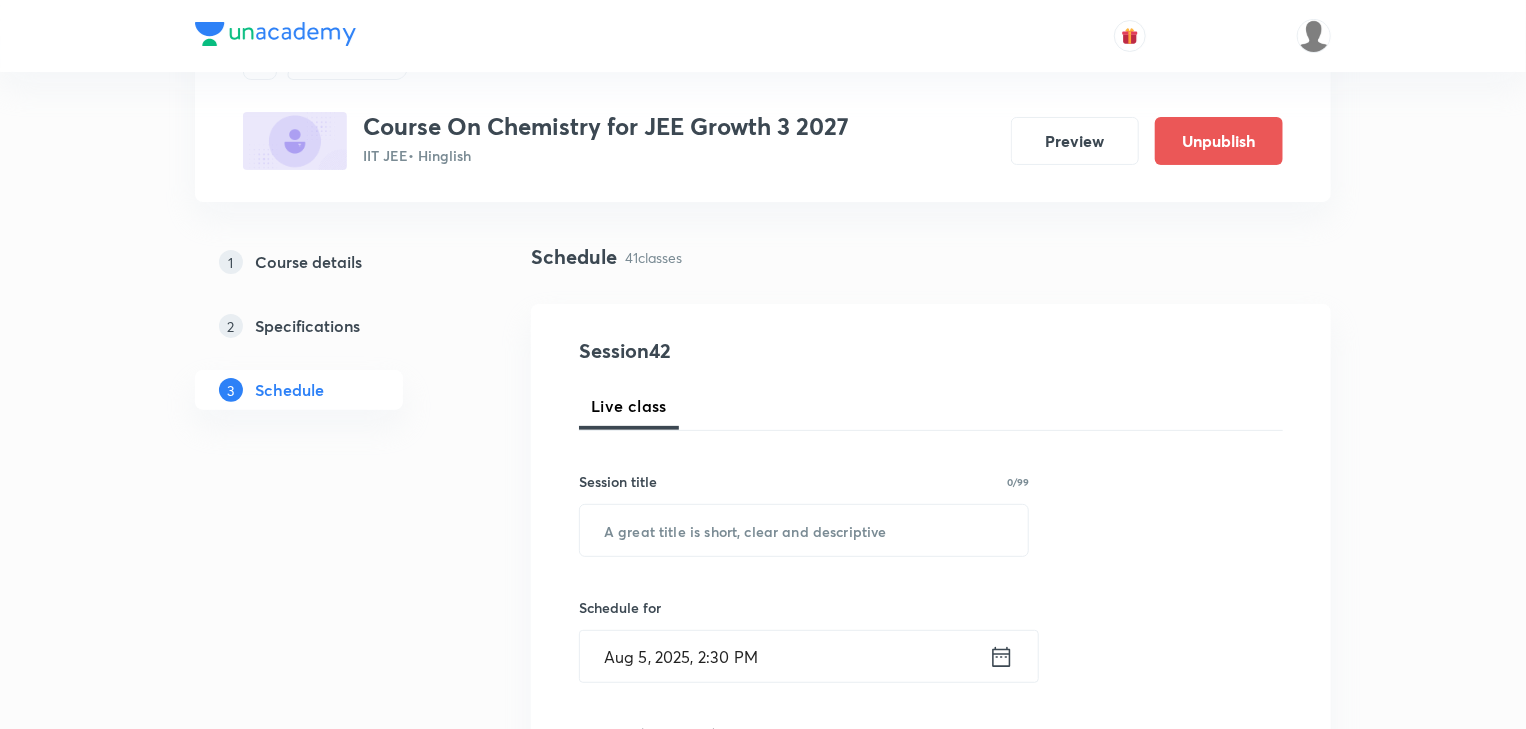 scroll, scrollTop: 0, scrollLeft: 0, axis: both 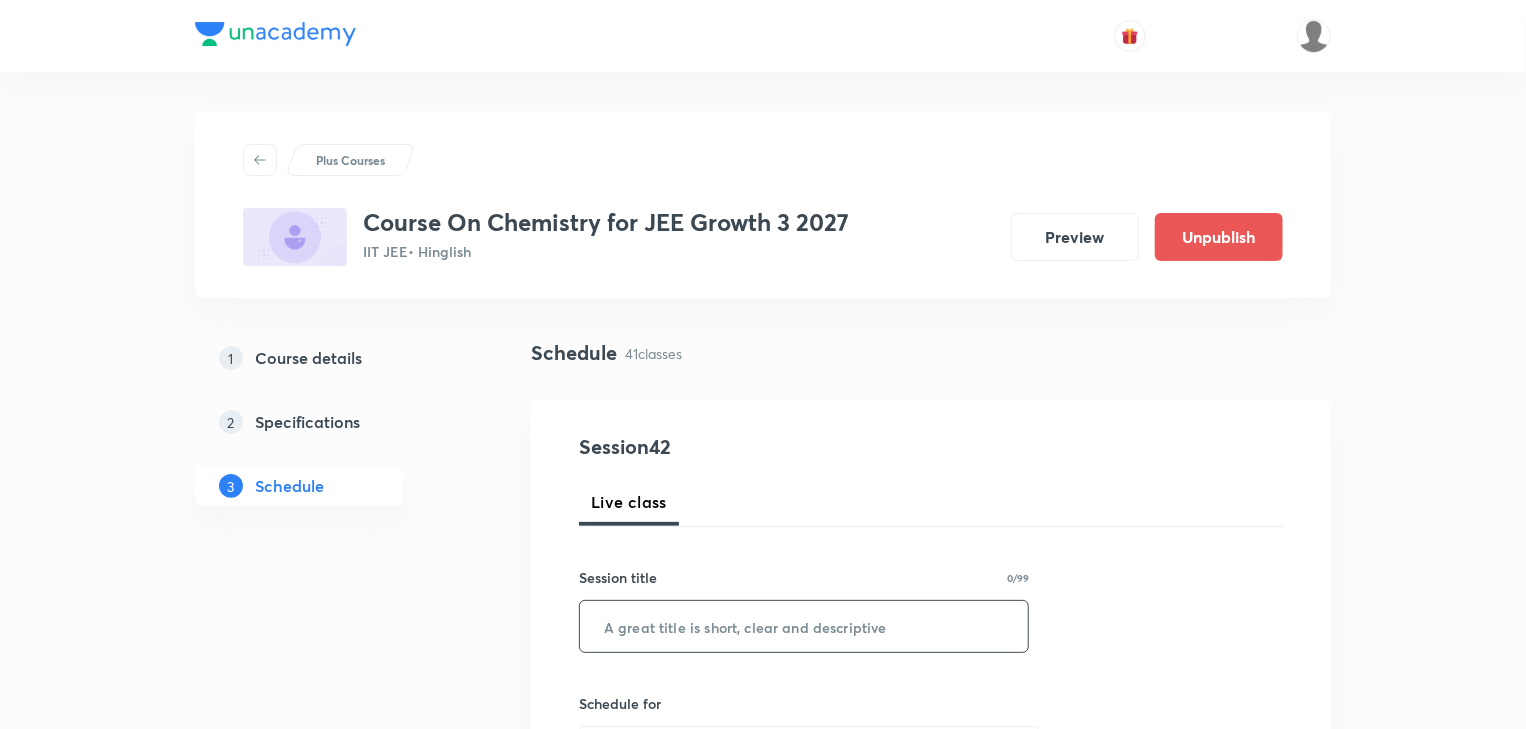 click at bounding box center [804, 626] 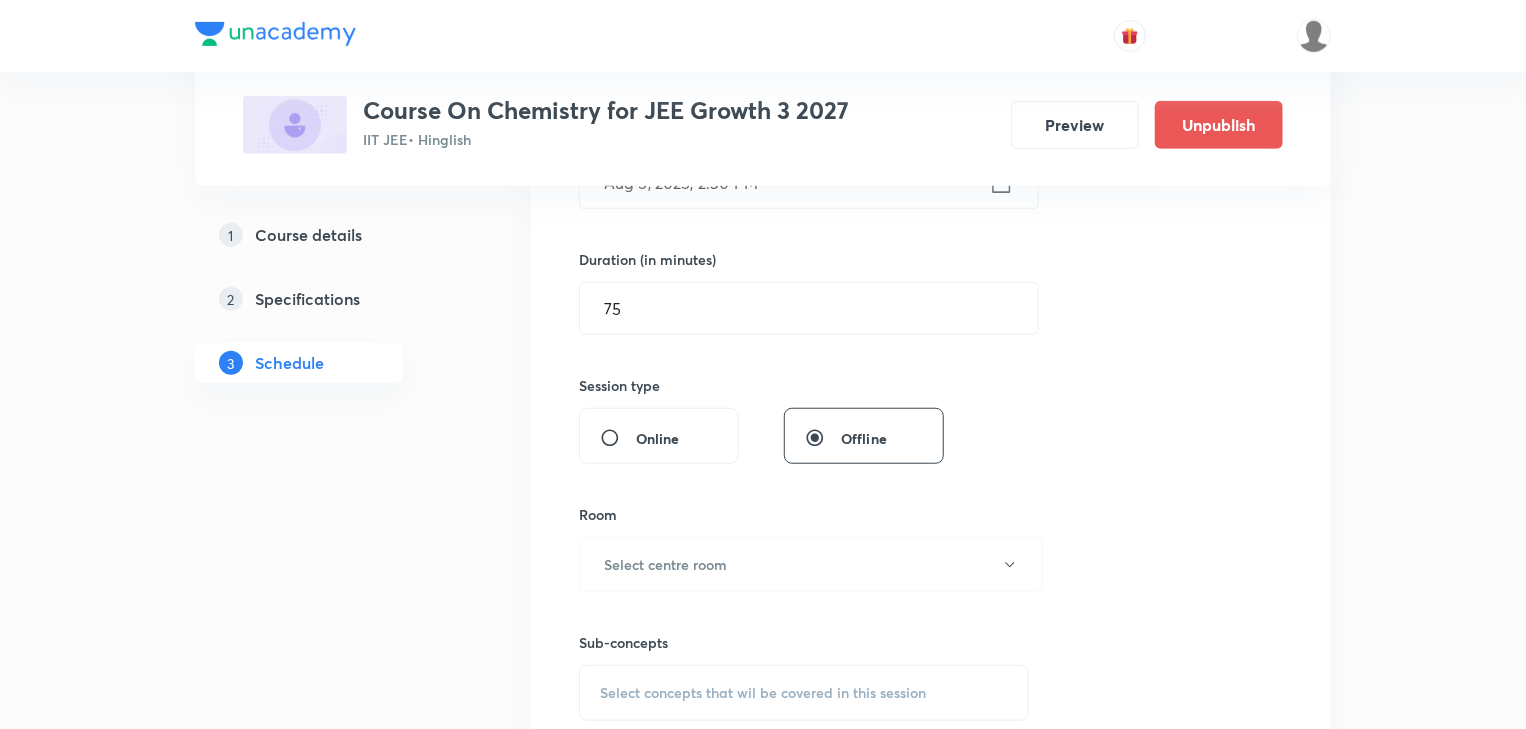 scroll, scrollTop: 640, scrollLeft: 0, axis: vertical 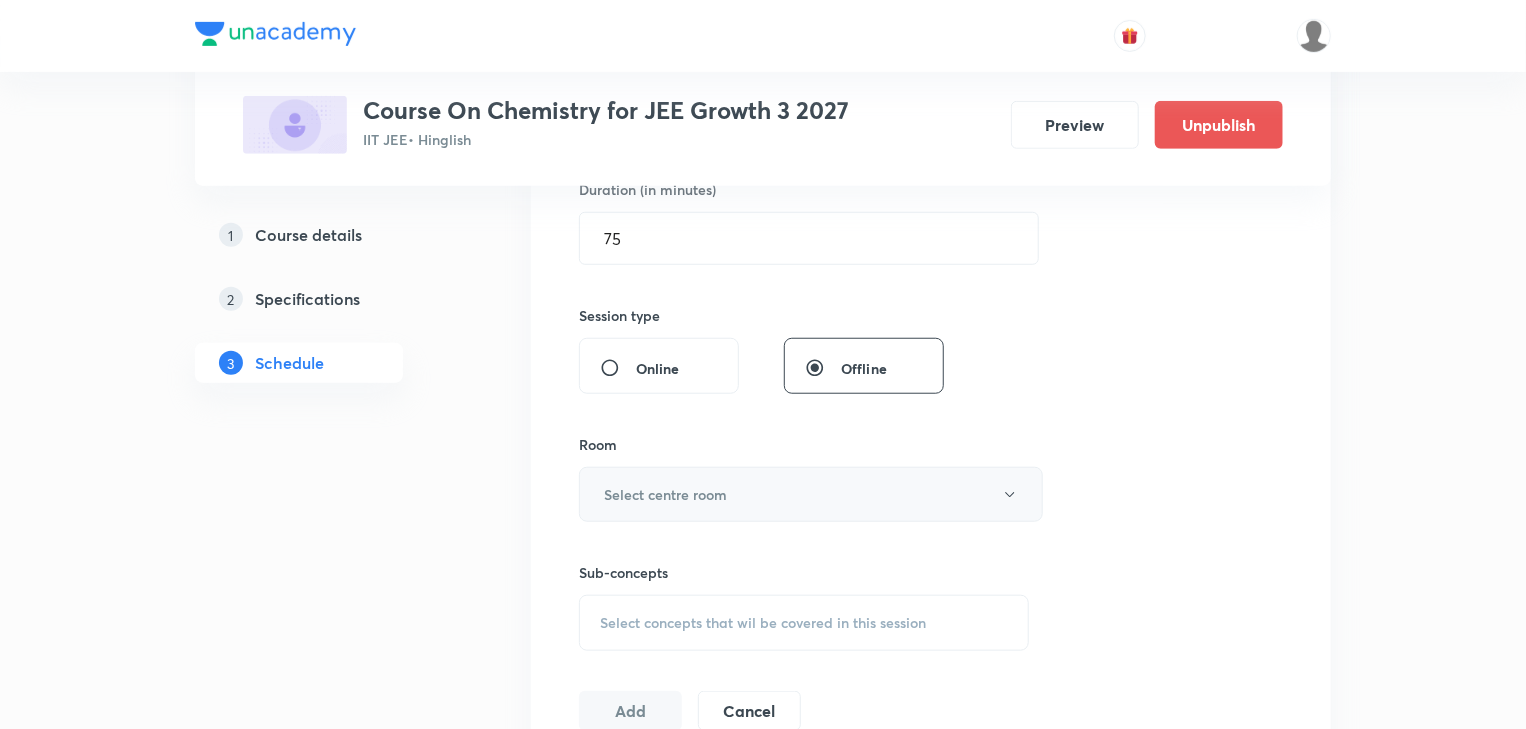 type on "Atomic Structure Part - 15" 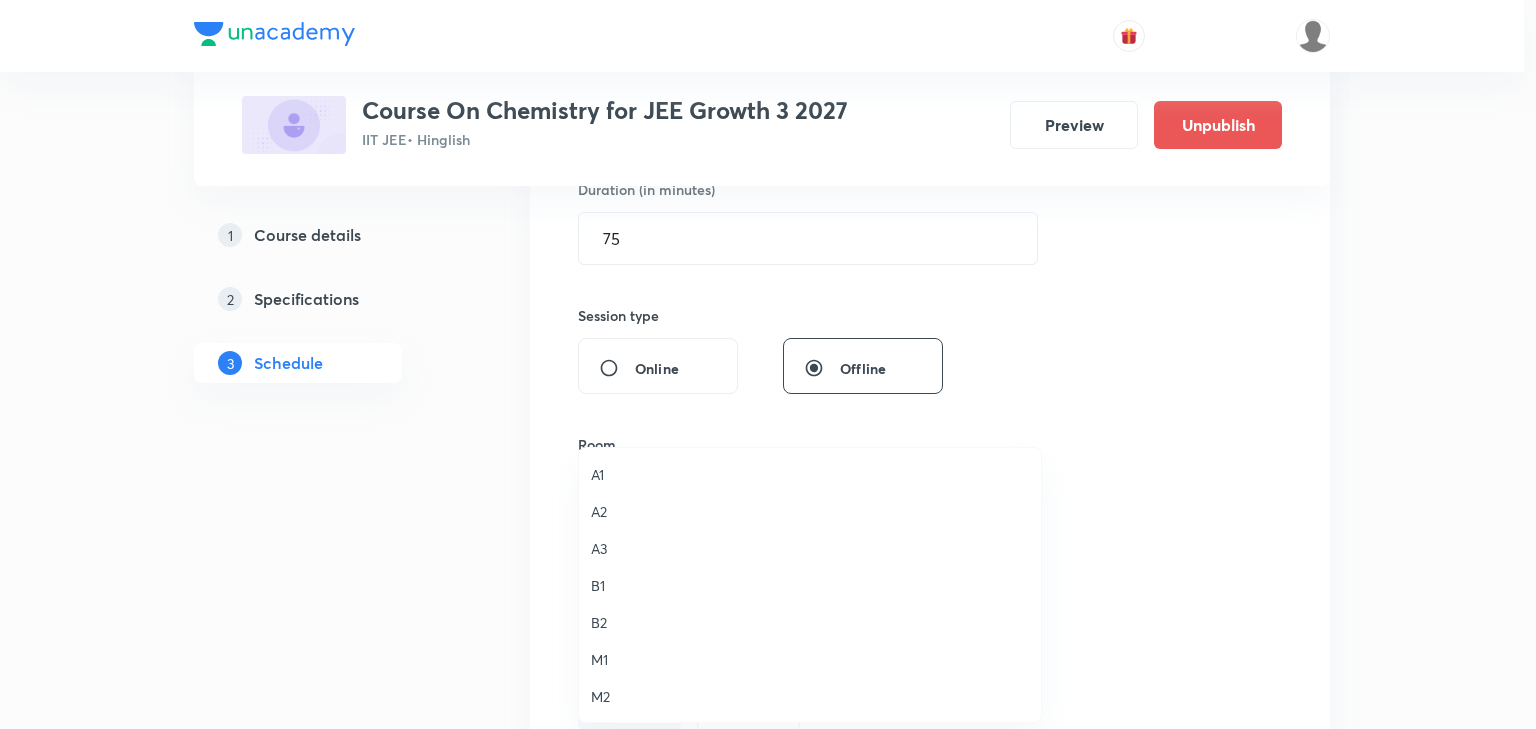 click on "A3" at bounding box center (810, 548) 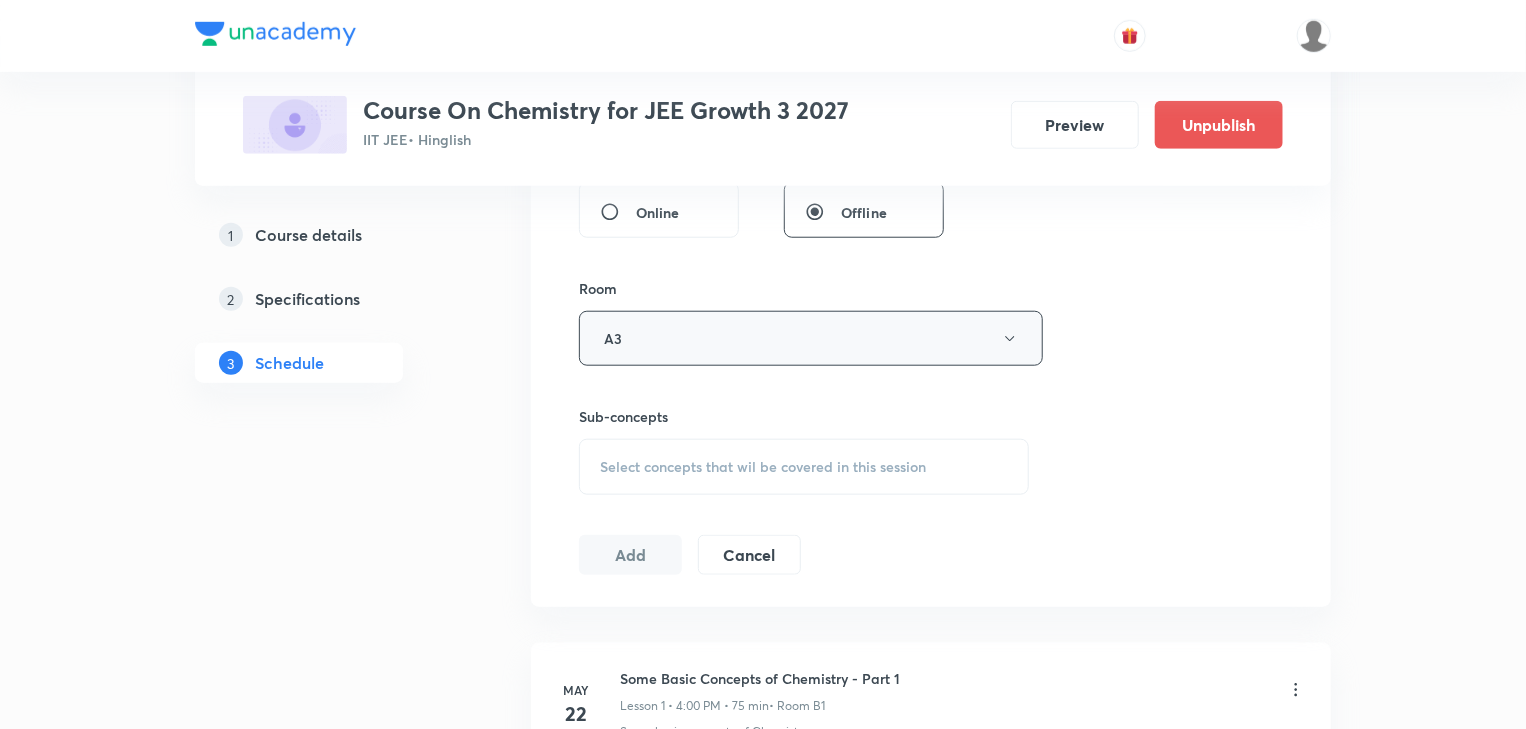 scroll, scrollTop: 800, scrollLeft: 0, axis: vertical 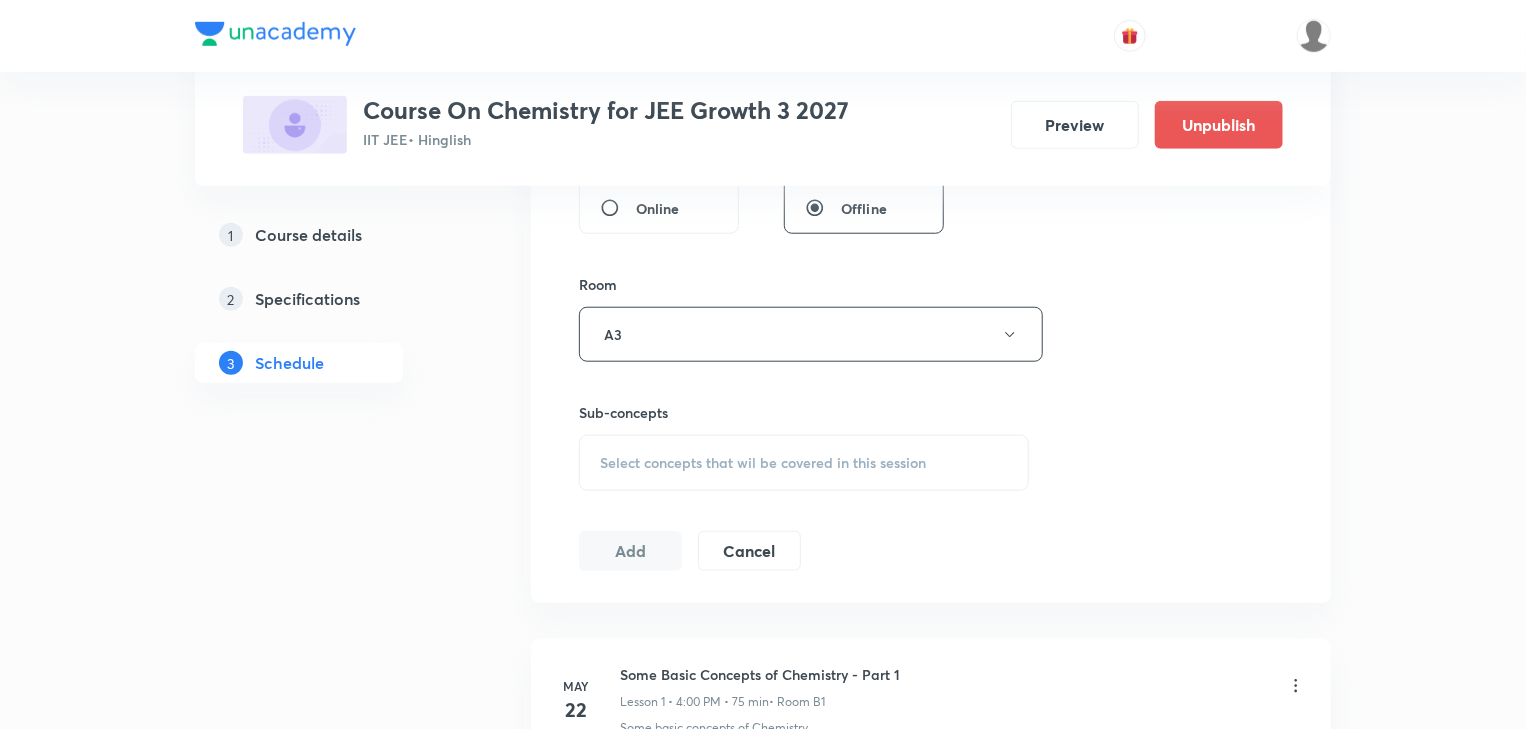 click on "Select concepts that wil be covered in this session" at bounding box center [763, 463] 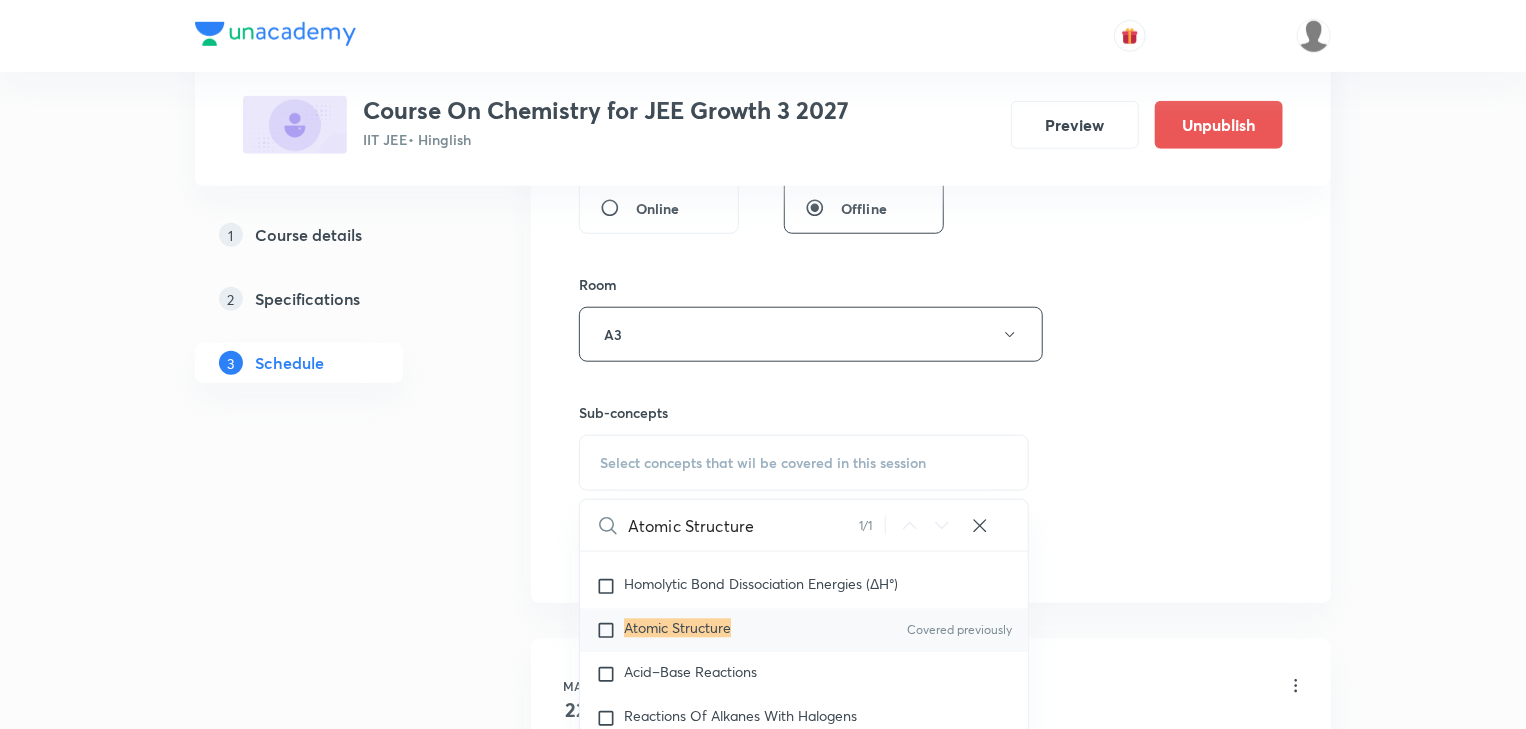 scroll, scrollTop: 33120, scrollLeft: 0, axis: vertical 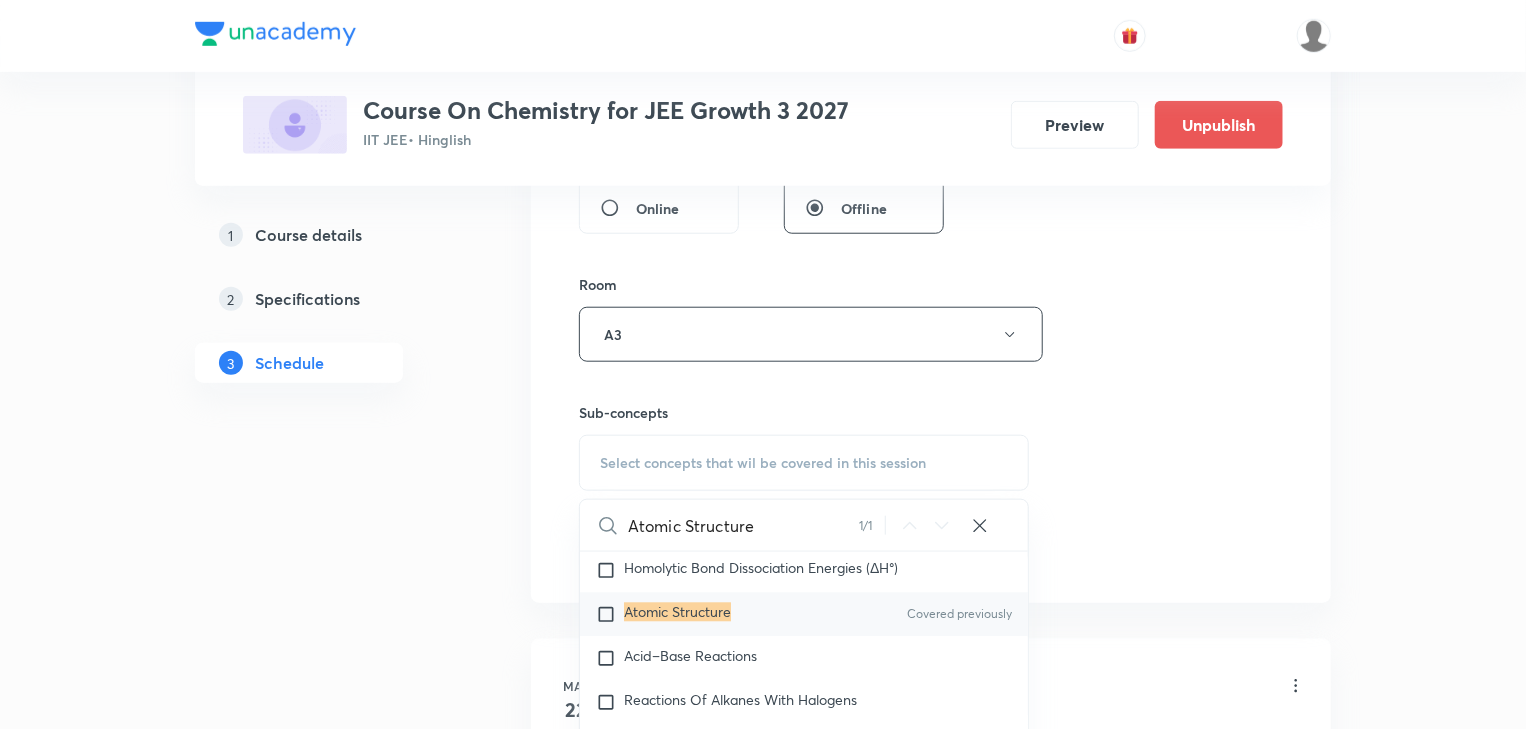 type on "Atomic Structure" 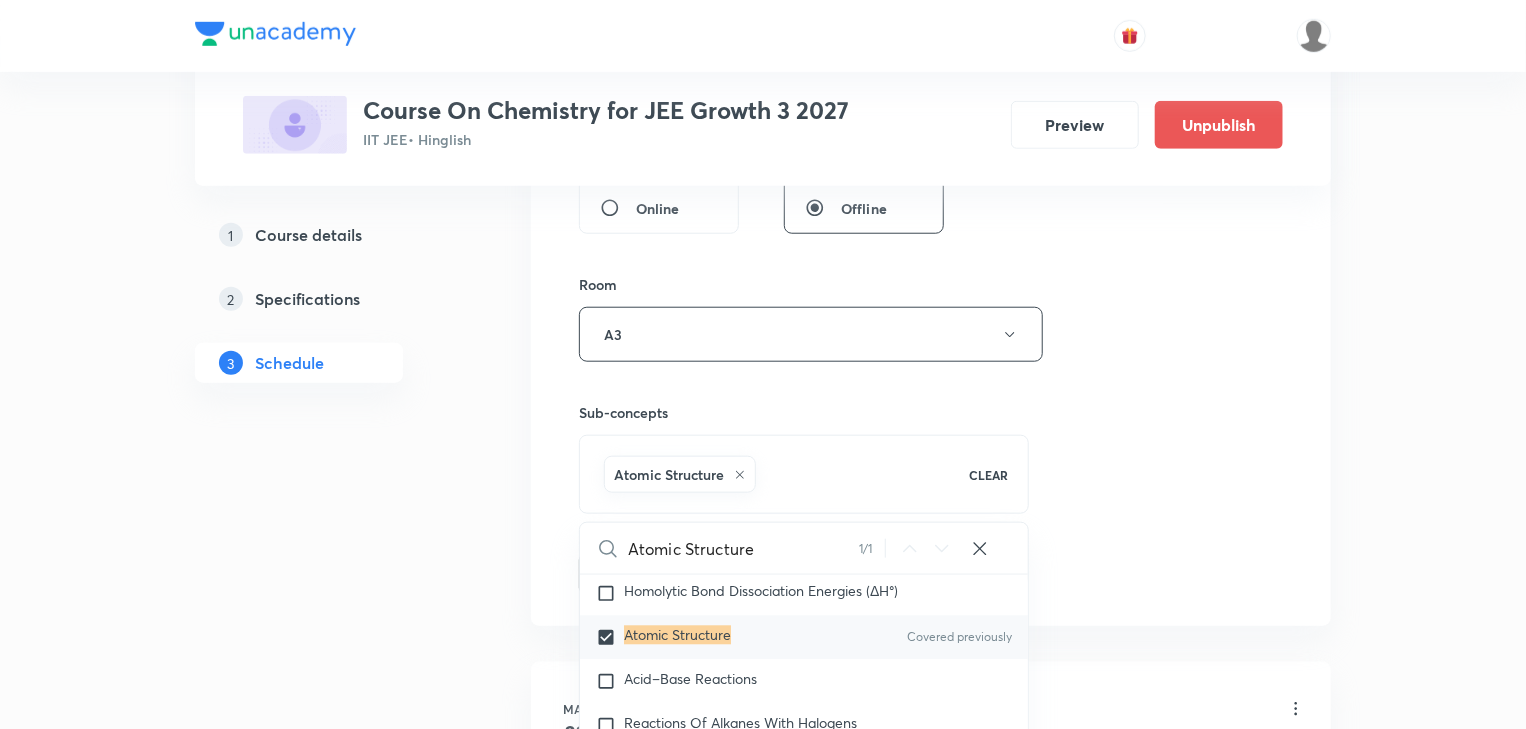 click on "1 Course details 2 Specifications 3 Schedule" at bounding box center [331, 3341] 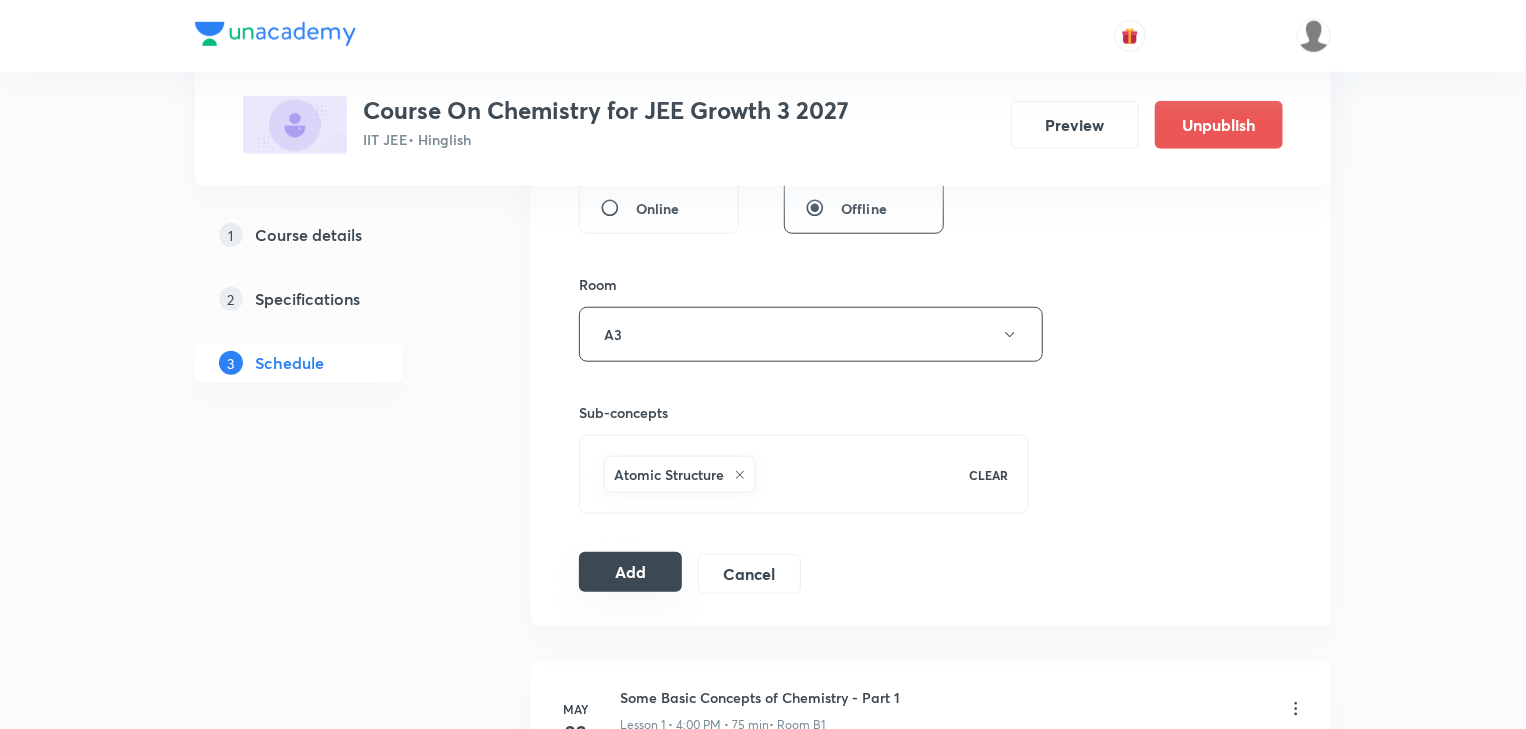 click on "Add" at bounding box center (630, 572) 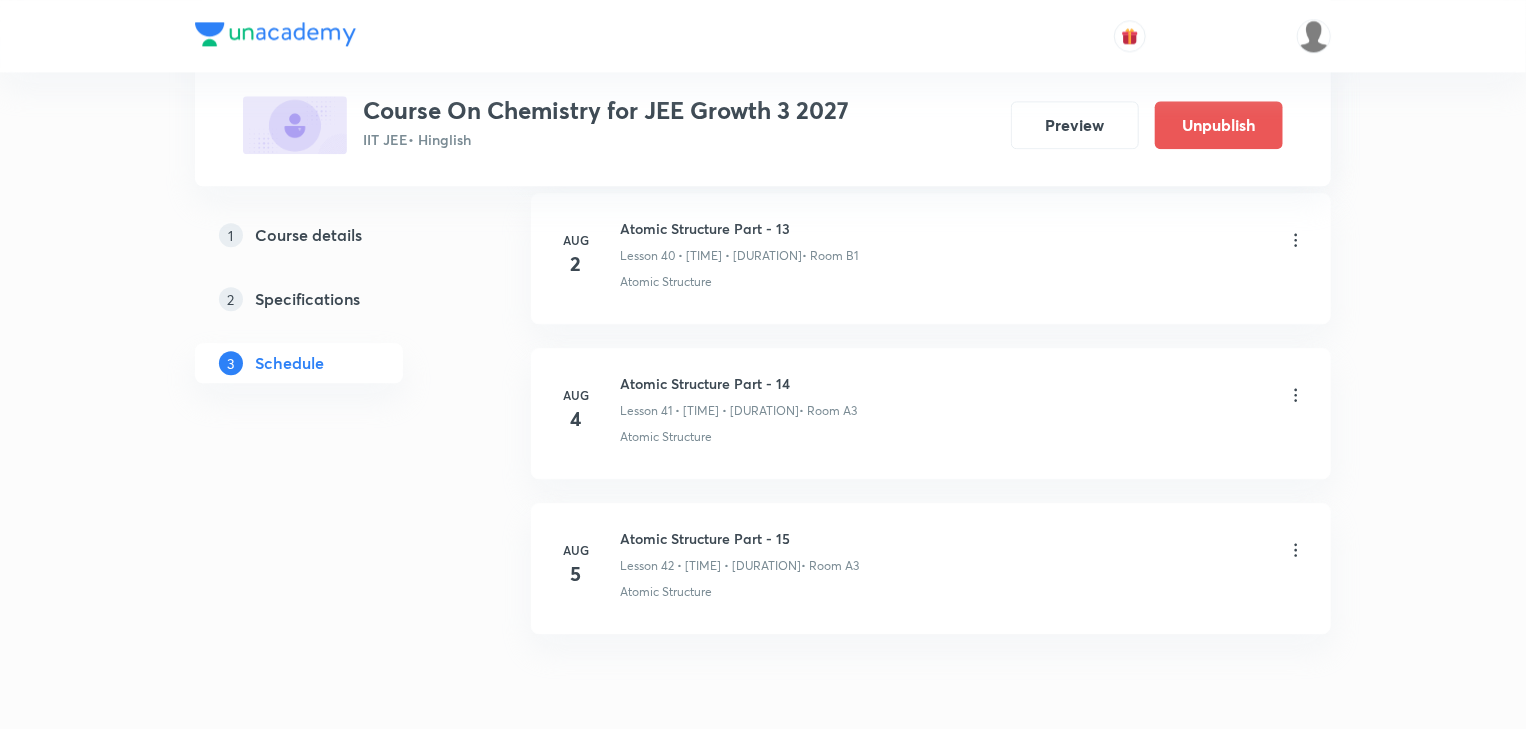 scroll, scrollTop: 6448, scrollLeft: 0, axis: vertical 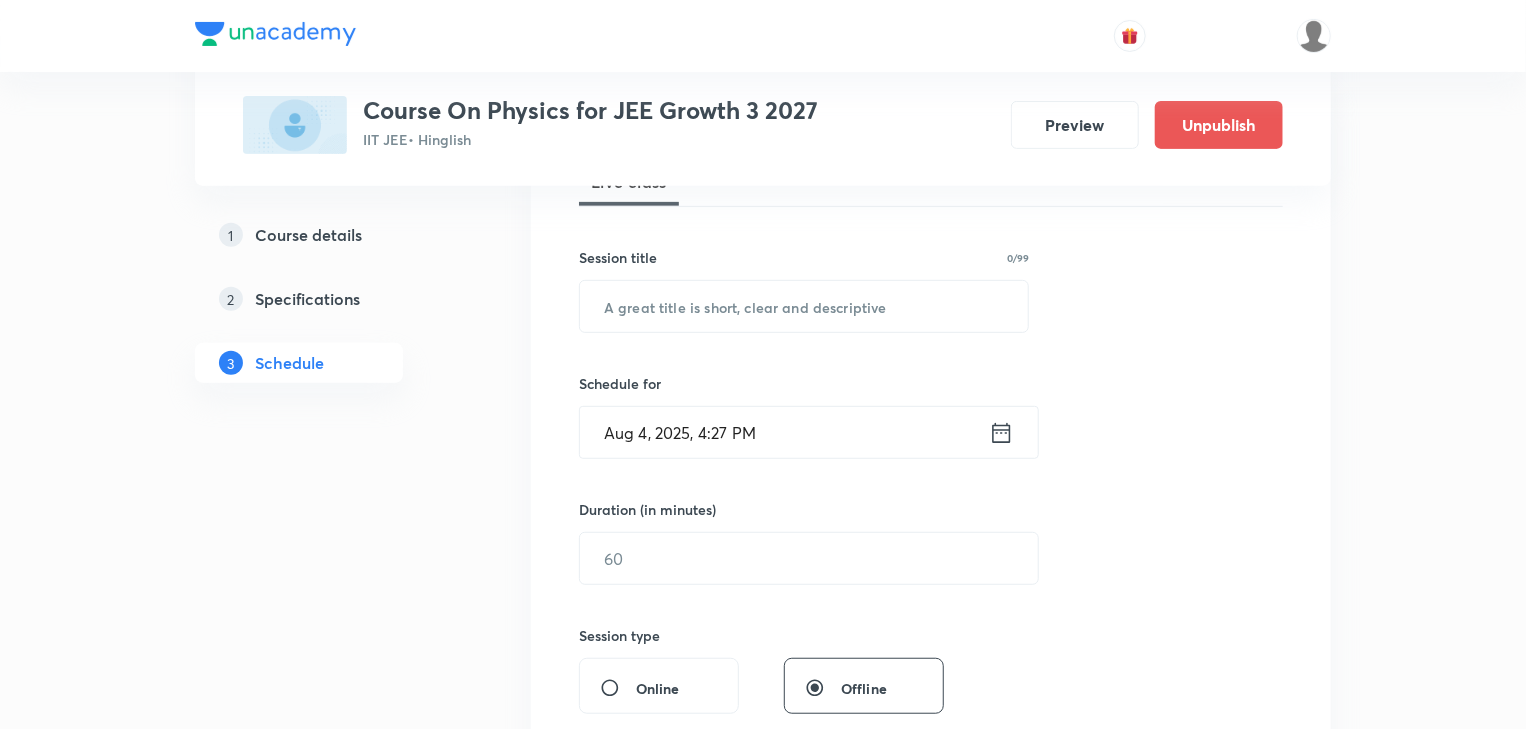 click on "Aug 4, 2025, 4:27 PM" at bounding box center [784, 432] 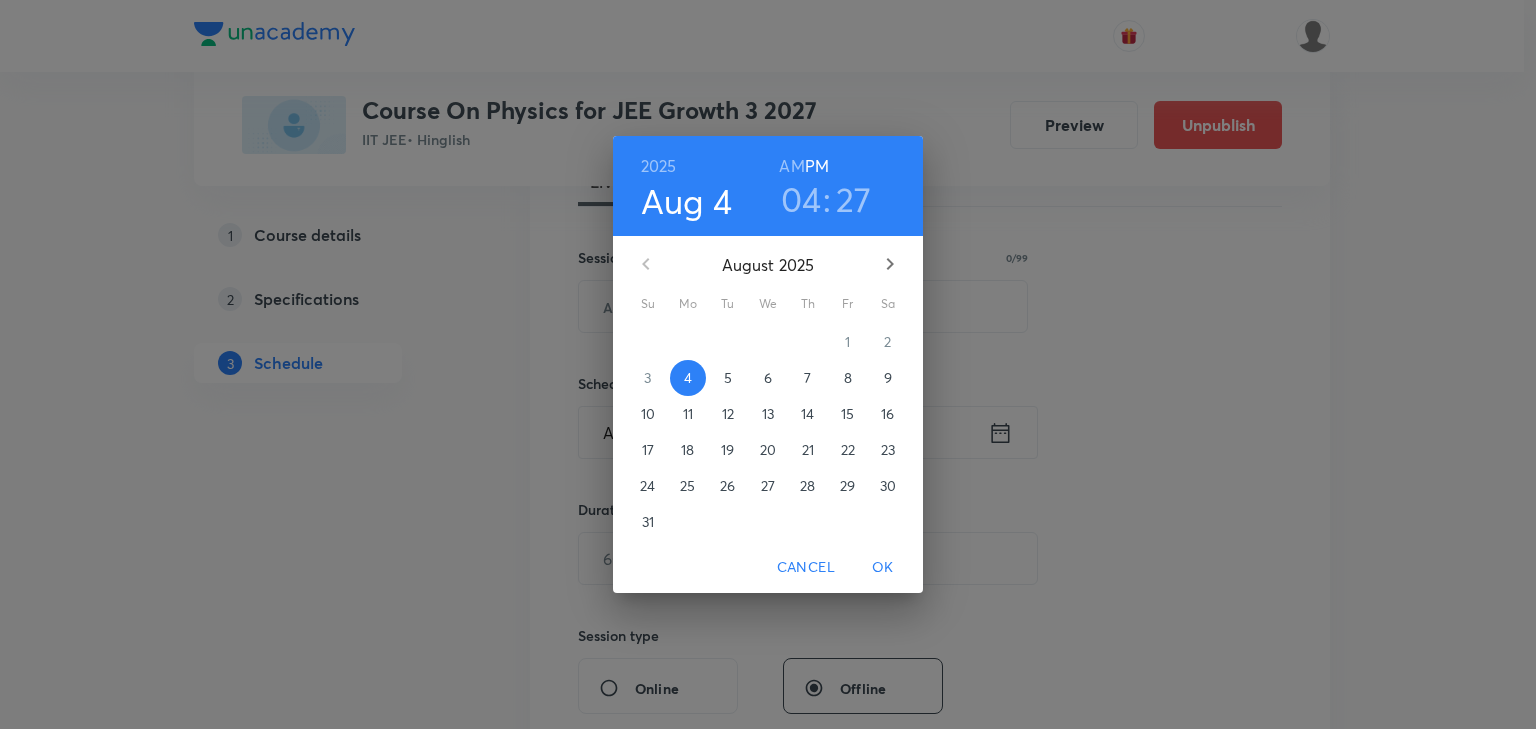 click on "5" at bounding box center [728, 378] 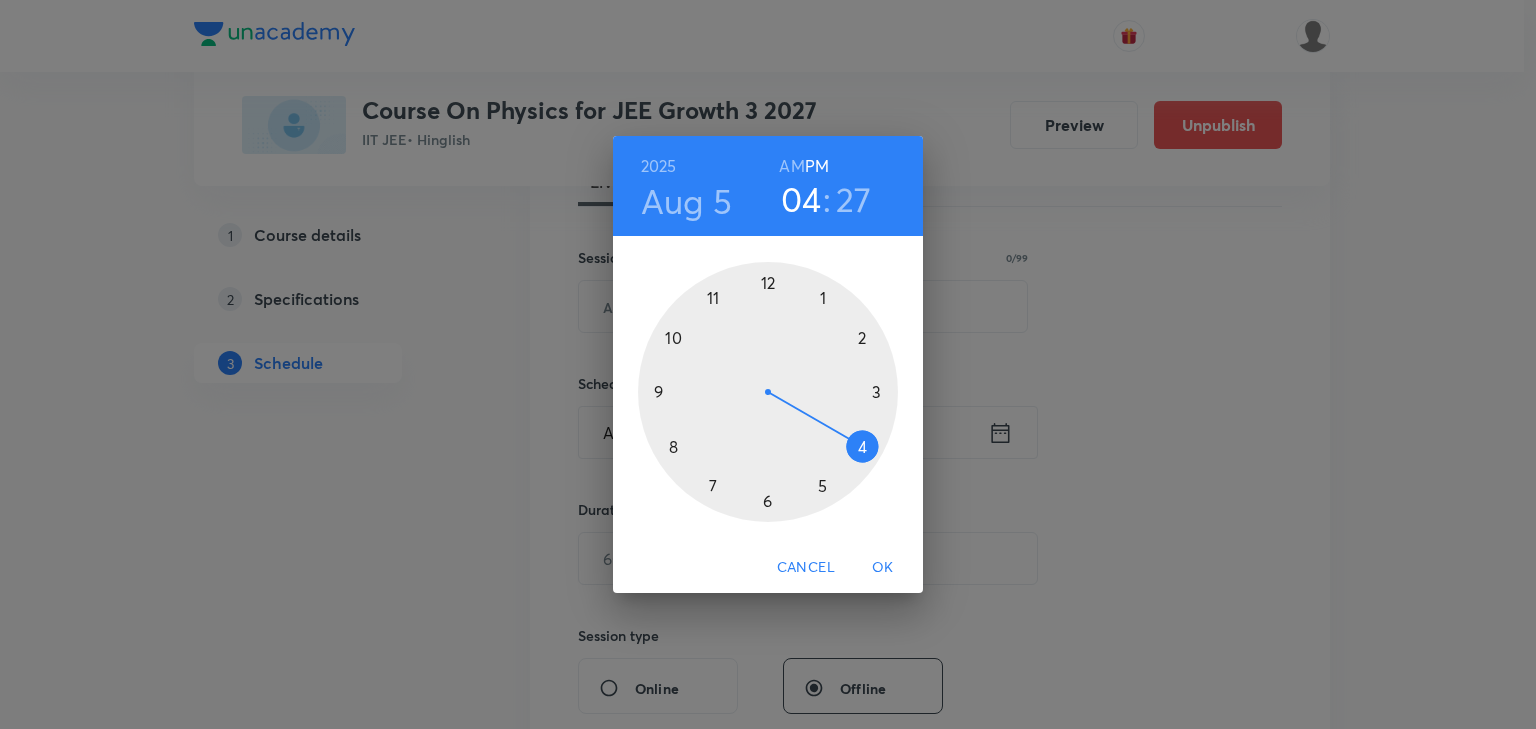 click at bounding box center (768, 392) 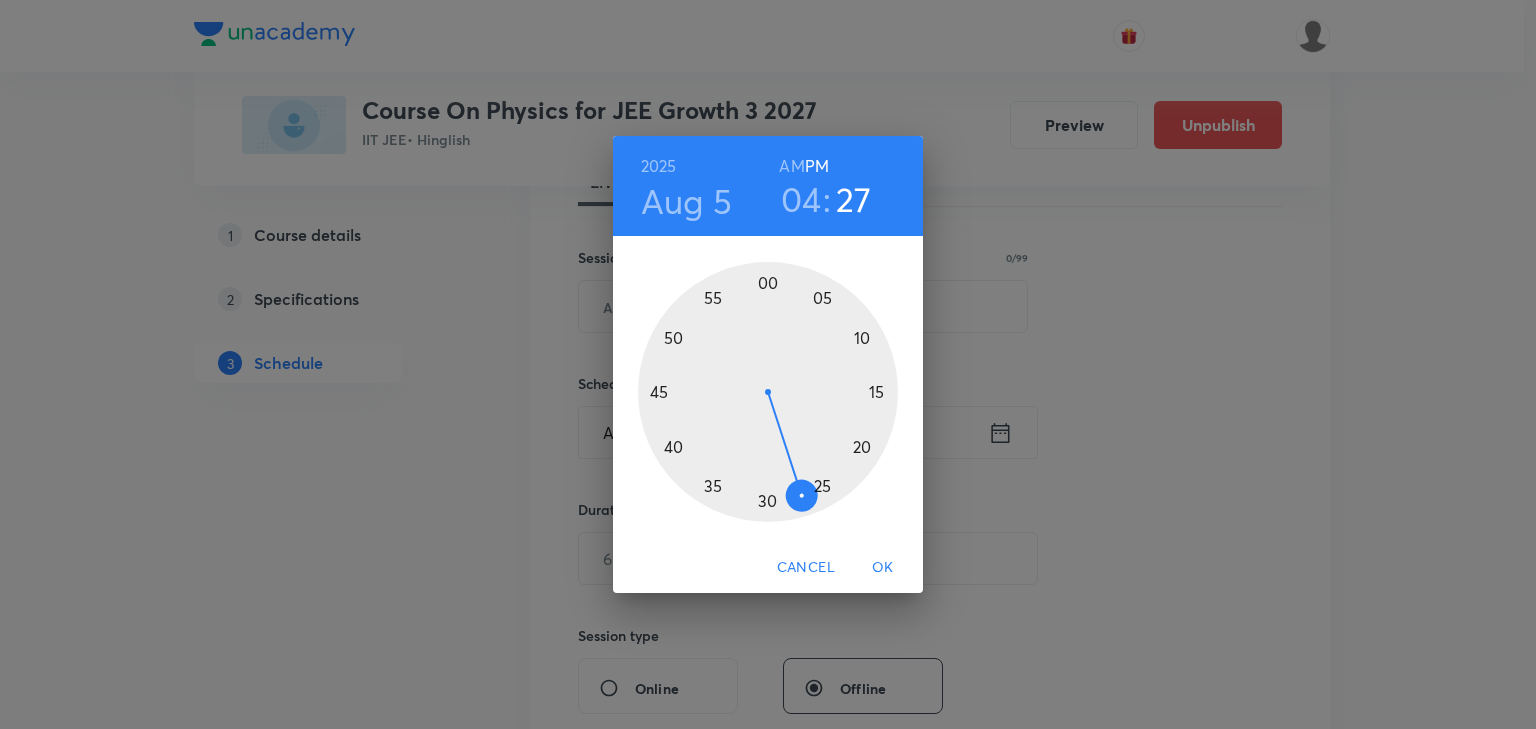 click at bounding box center [768, 392] 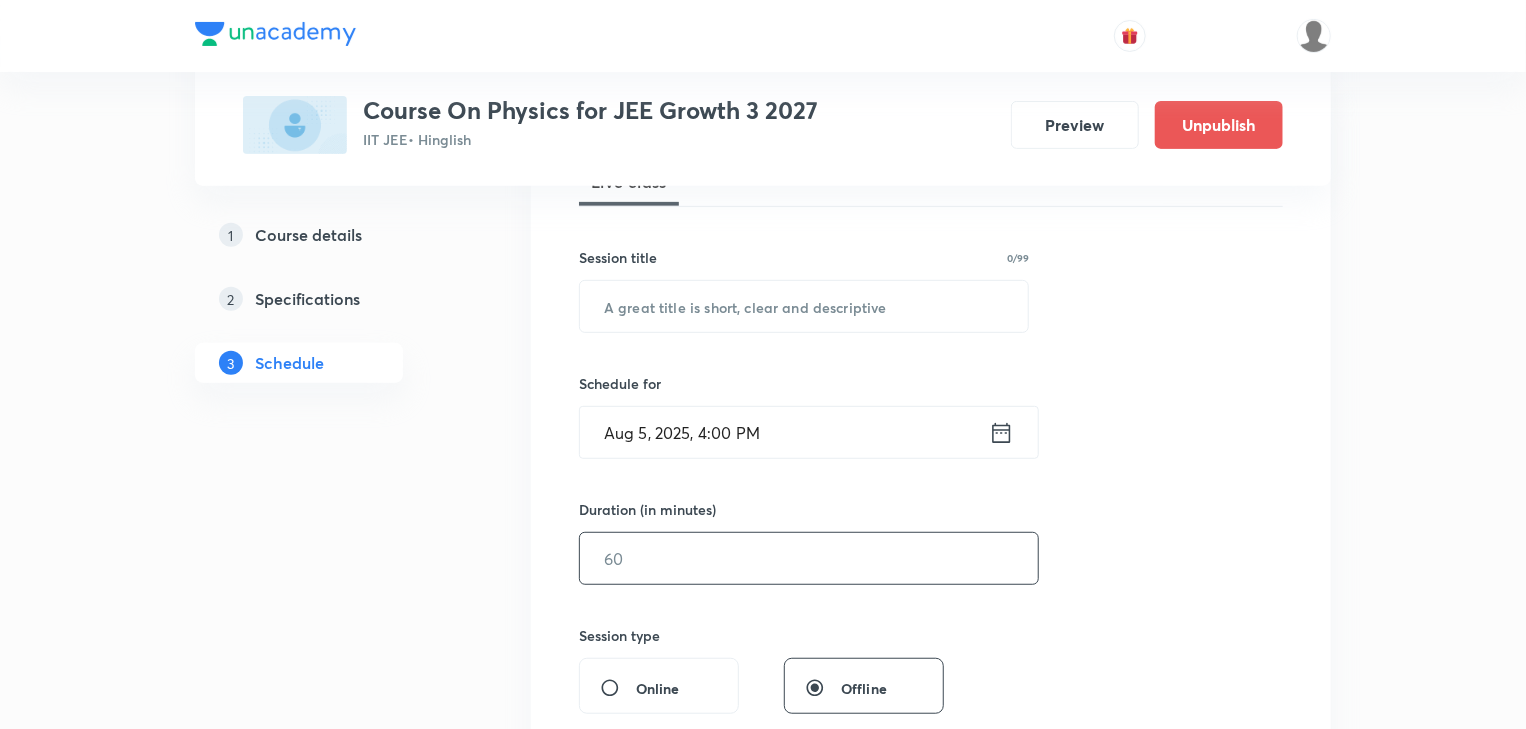 click at bounding box center [809, 558] 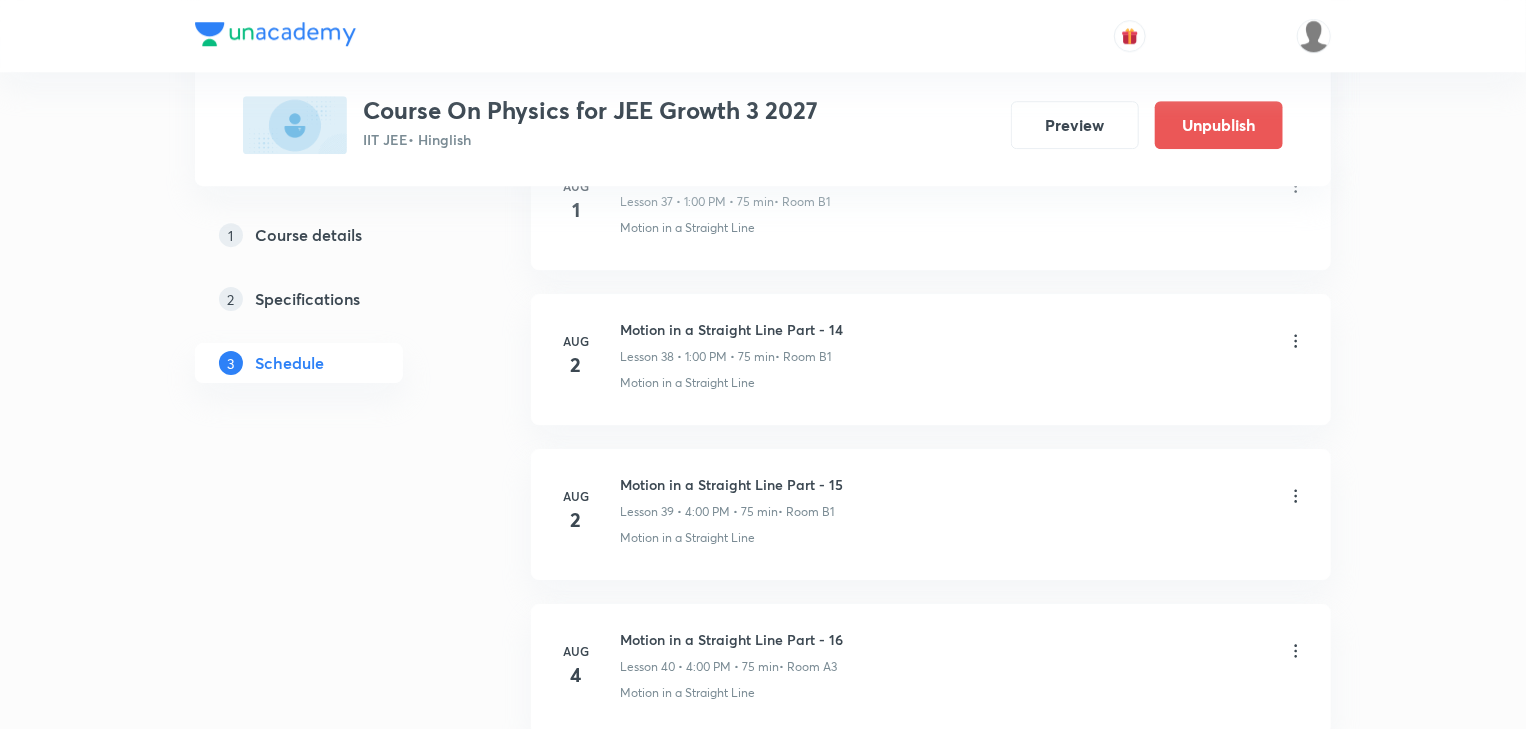 scroll, scrollTop: 7056, scrollLeft: 0, axis: vertical 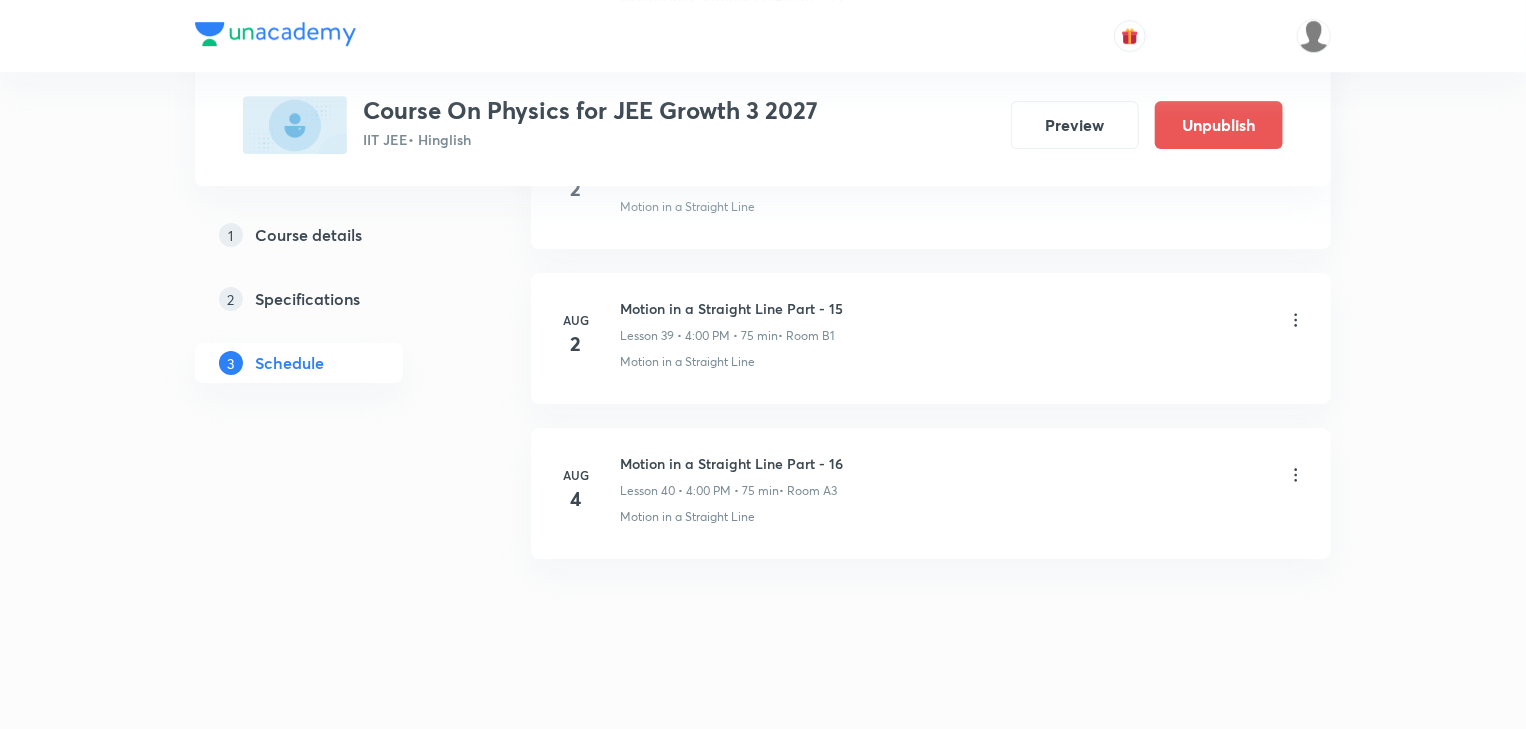 type on "75" 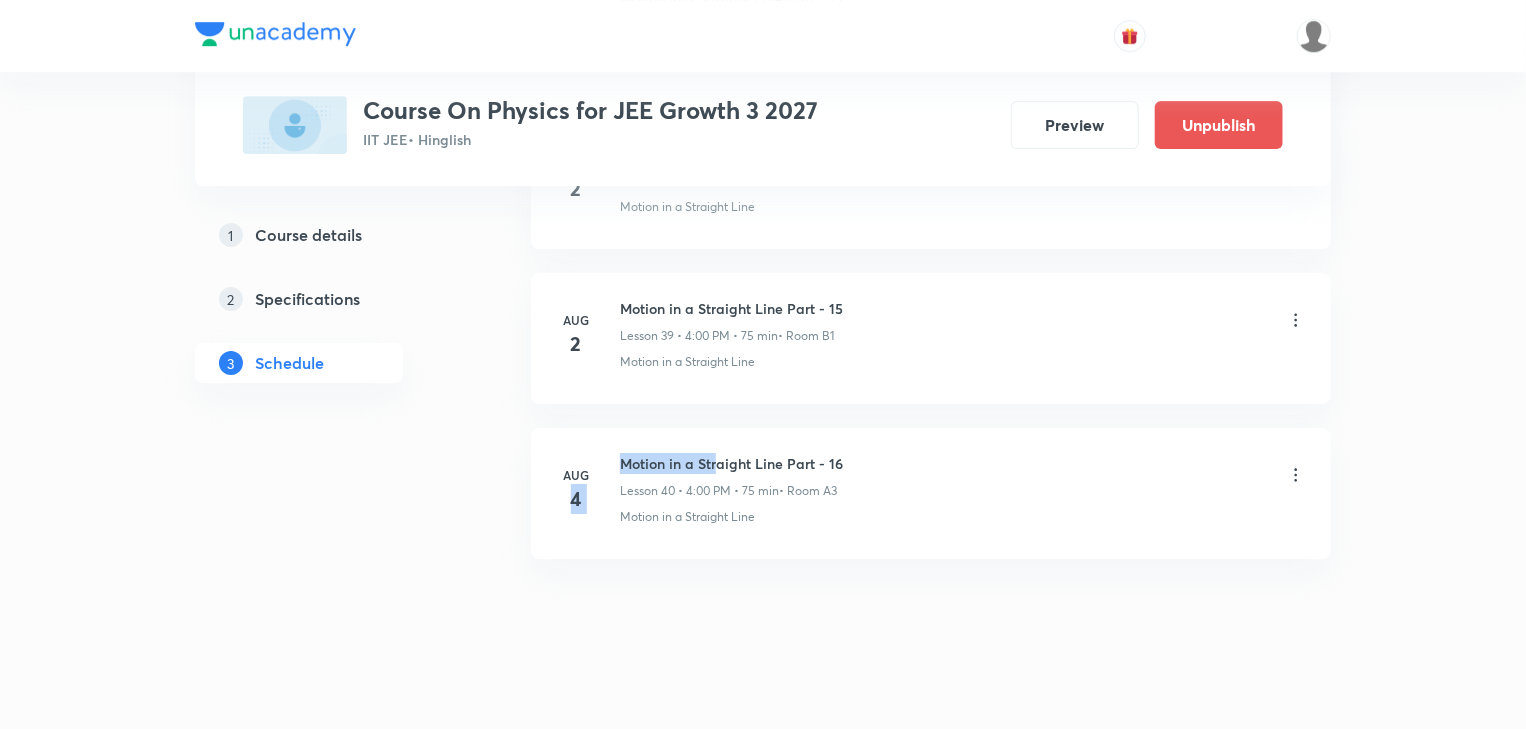 drag, startPoint x: 615, startPoint y: 445, endPoint x: 720, endPoint y: 436, distance: 105.38501 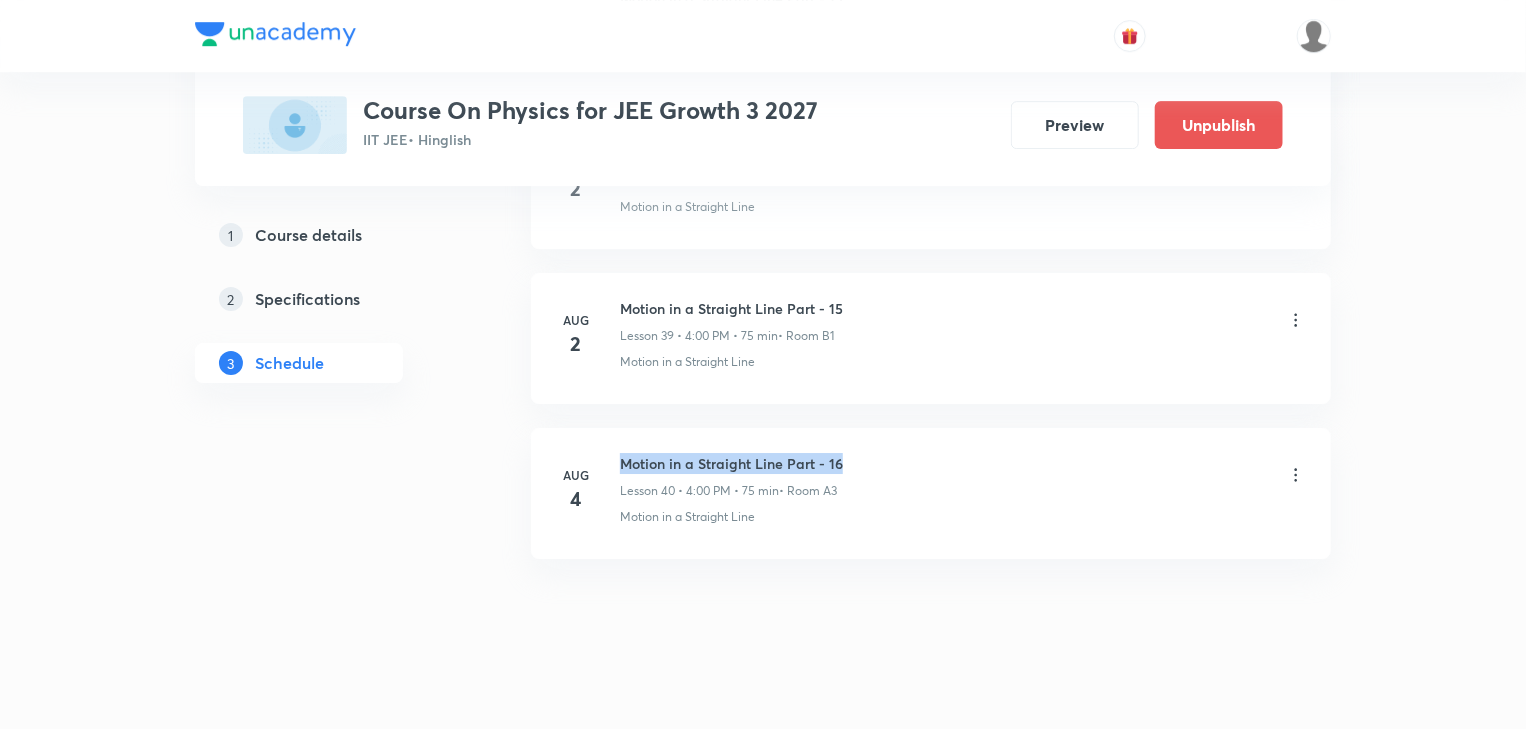 drag, startPoint x: 621, startPoint y: 443, endPoint x: 840, endPoint y: 422, distance: 220.00455 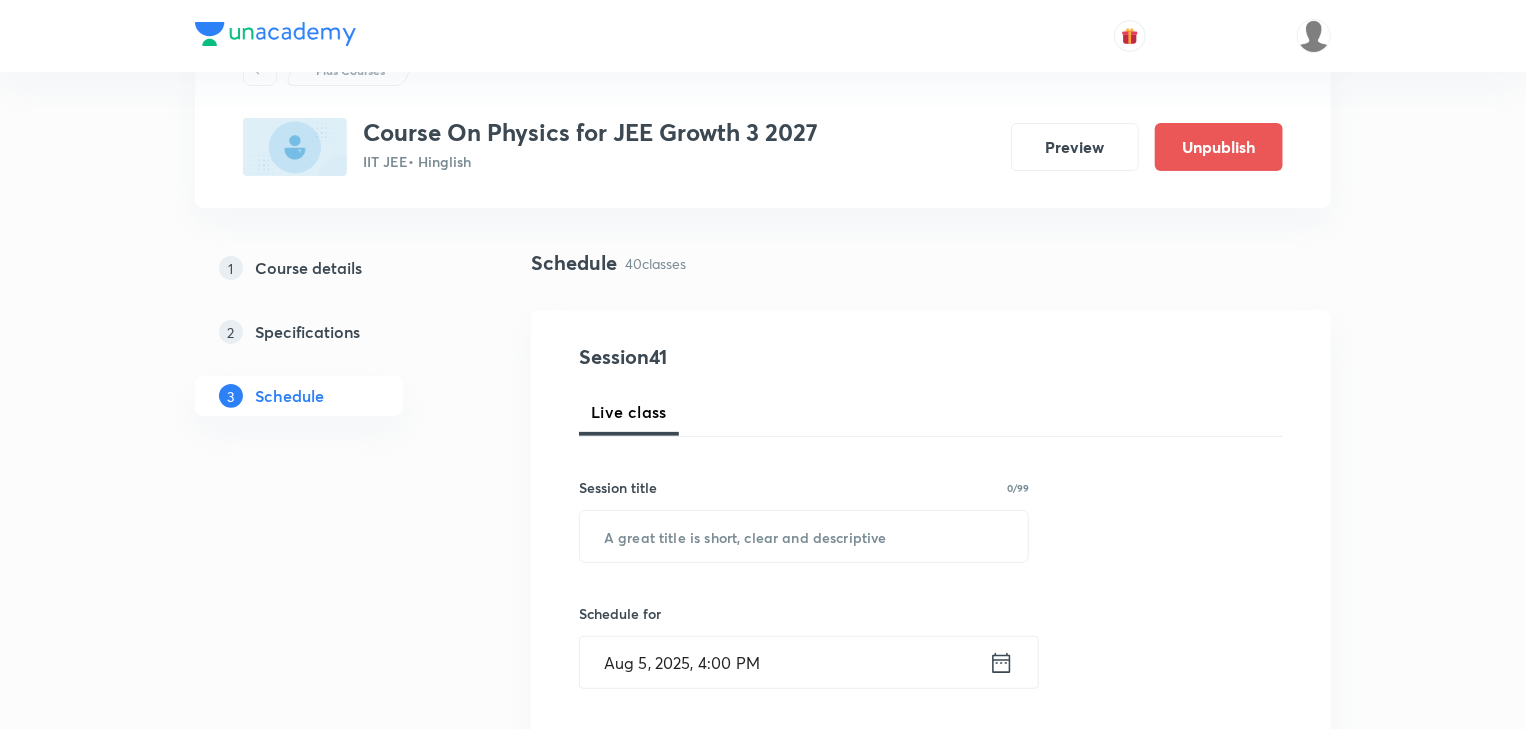 scroll, scrollTop: 0, scrollLeft: 0, axis: both 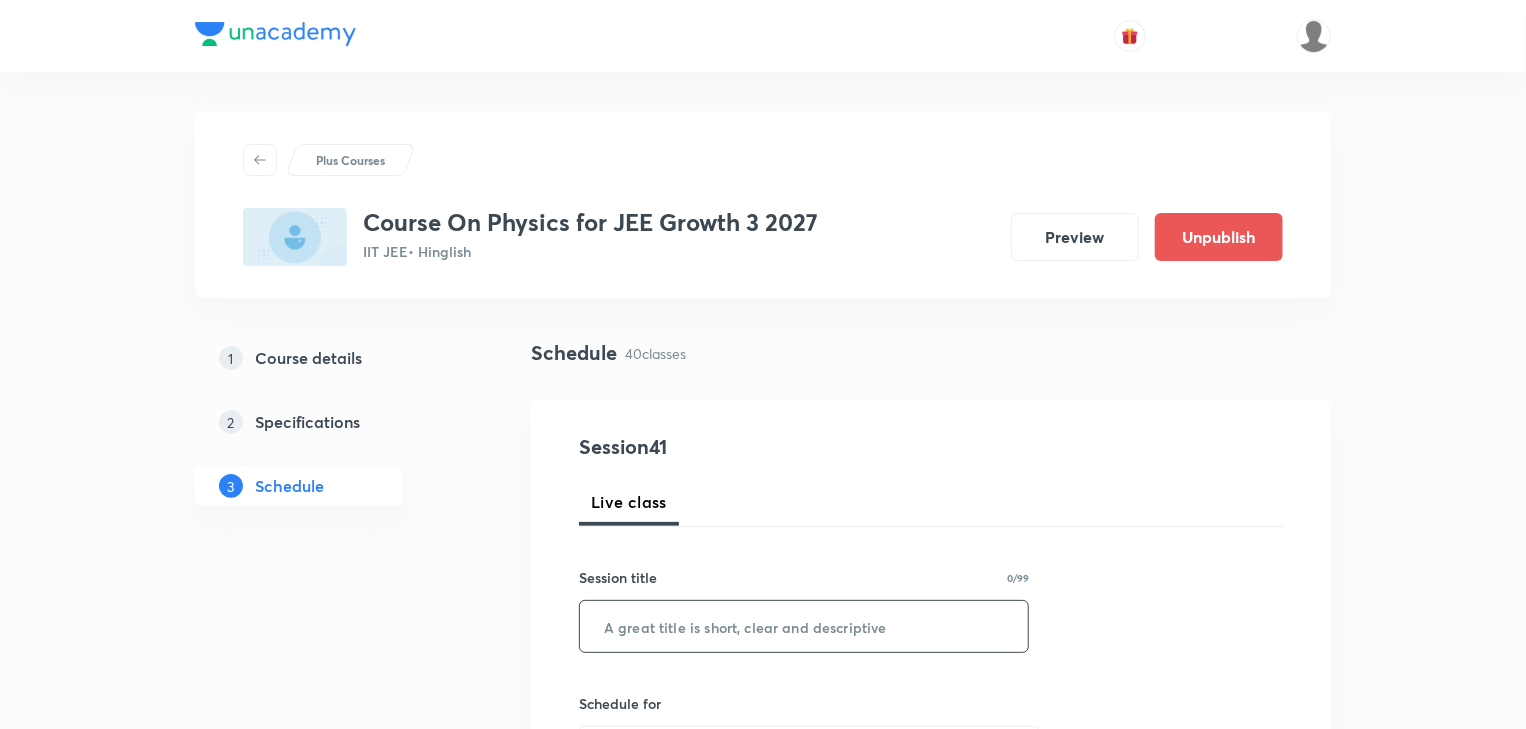 click at bounding box center (804, 626) 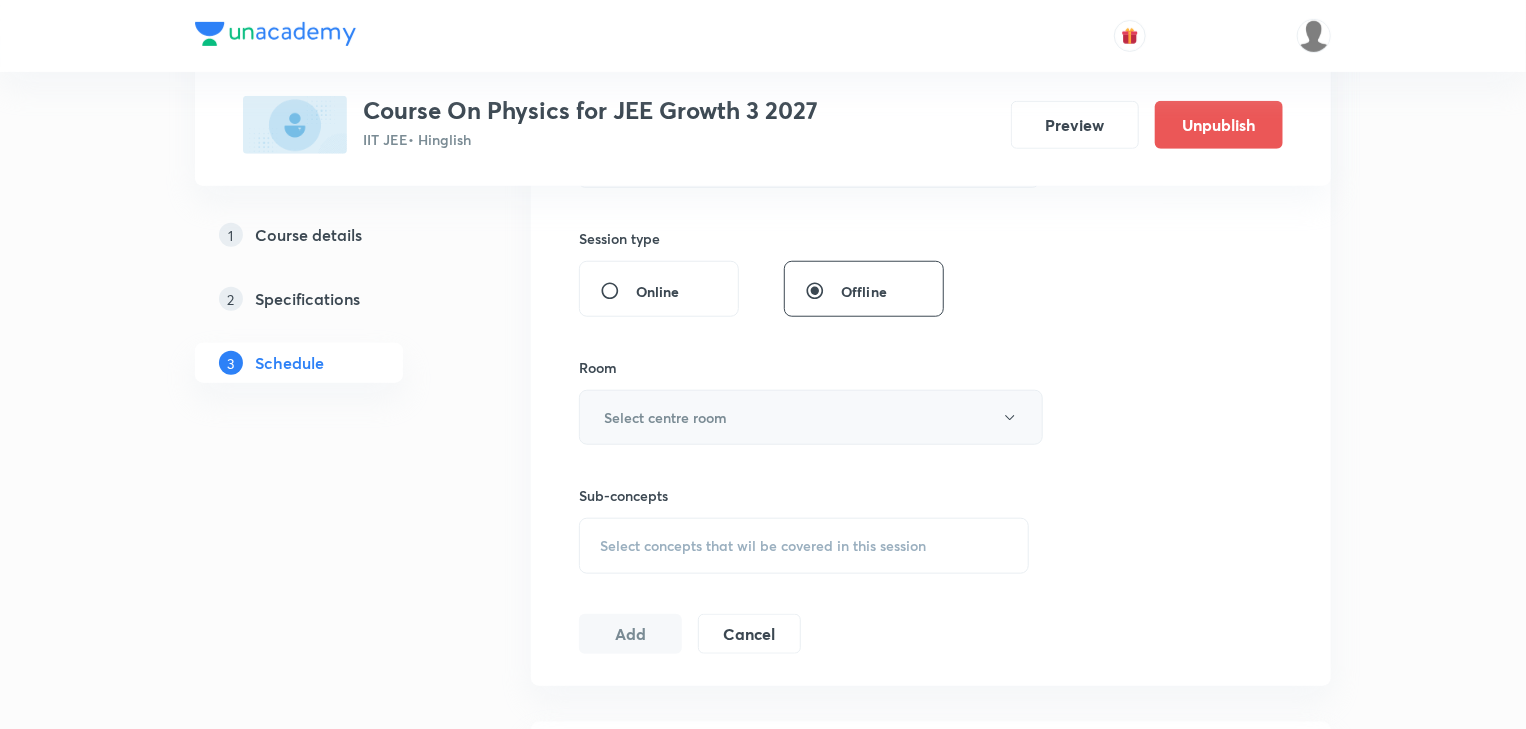scroll, scrollTop: 720, scrollLeft: 0, axis: vertical 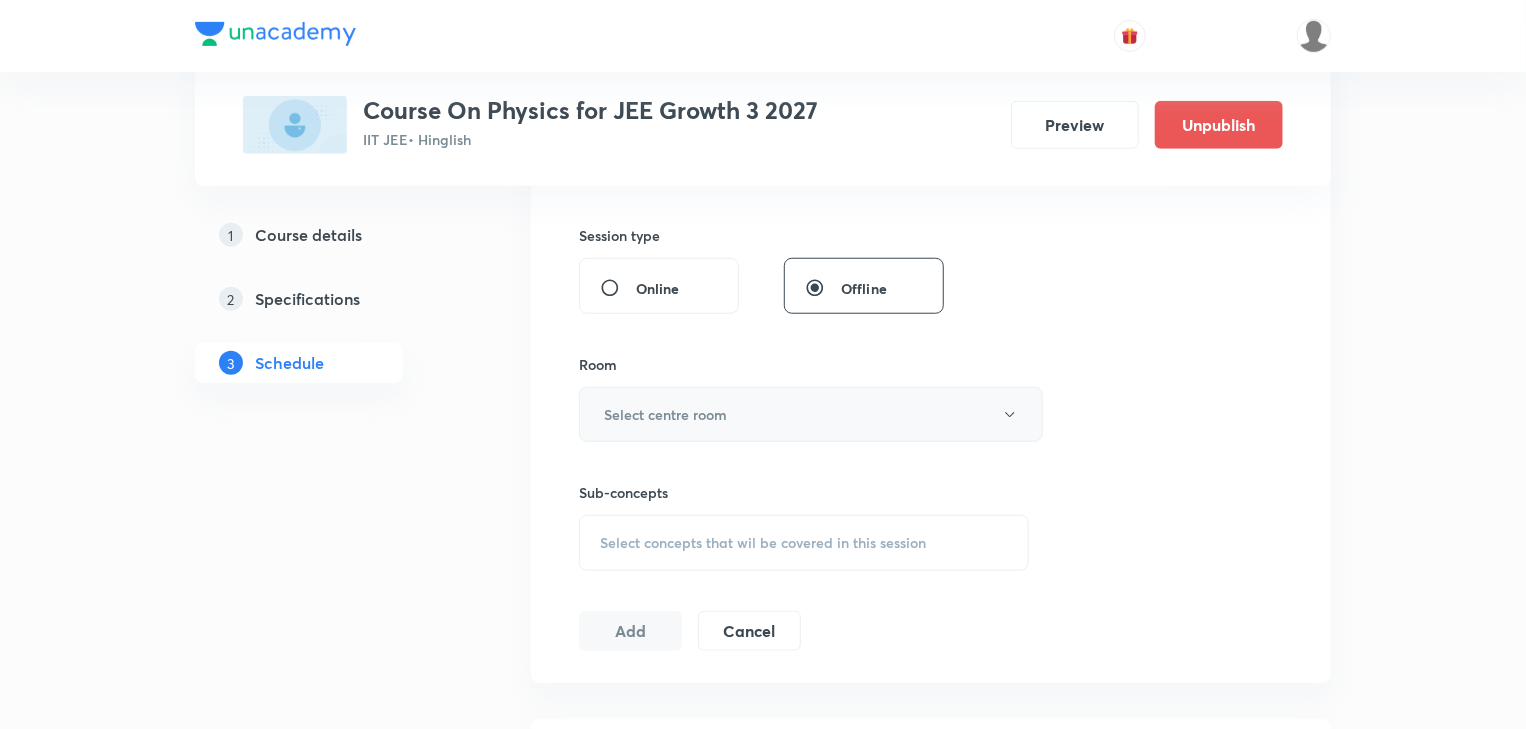 type on "Motion in a Straight Line Part - 17" 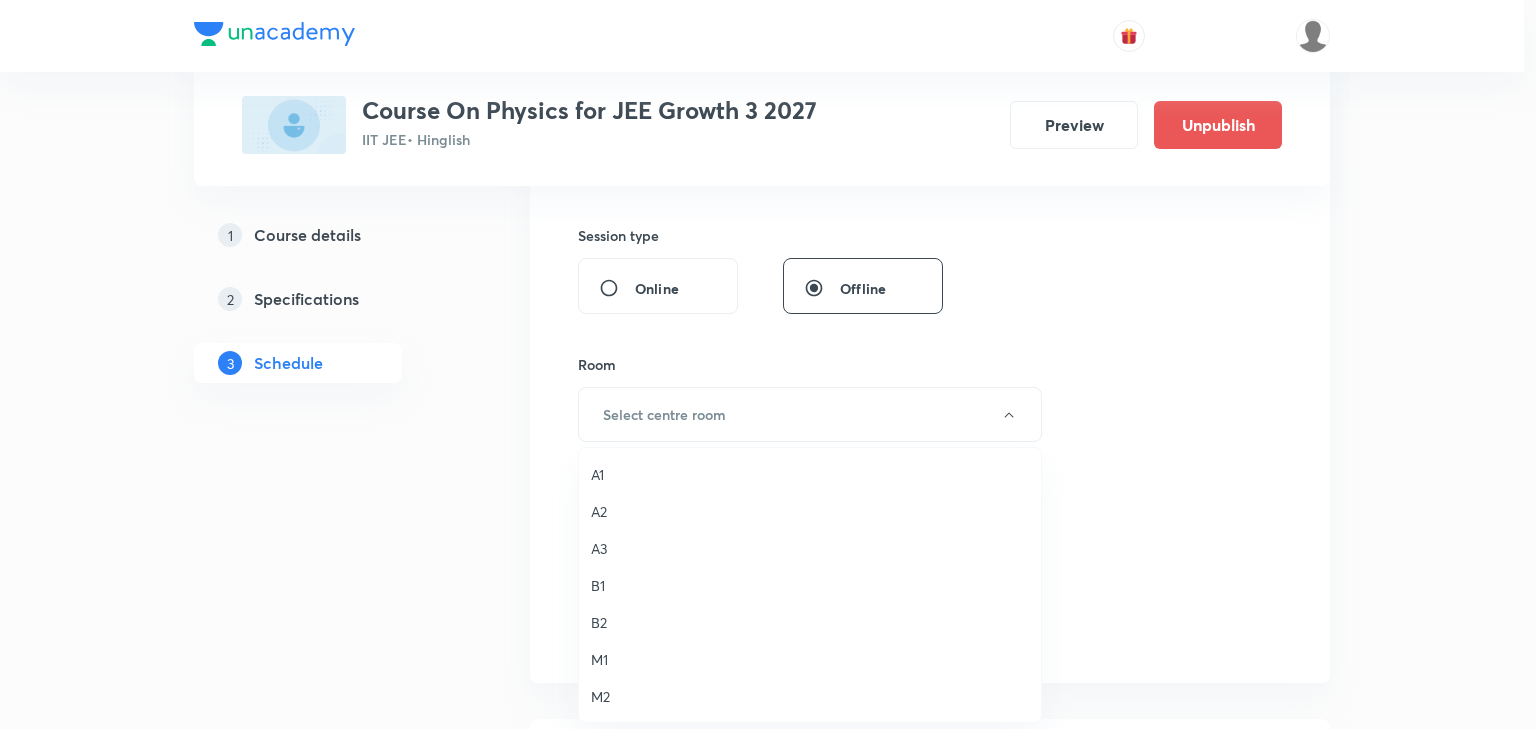 click on "A3" at bounding box center [810, 548] 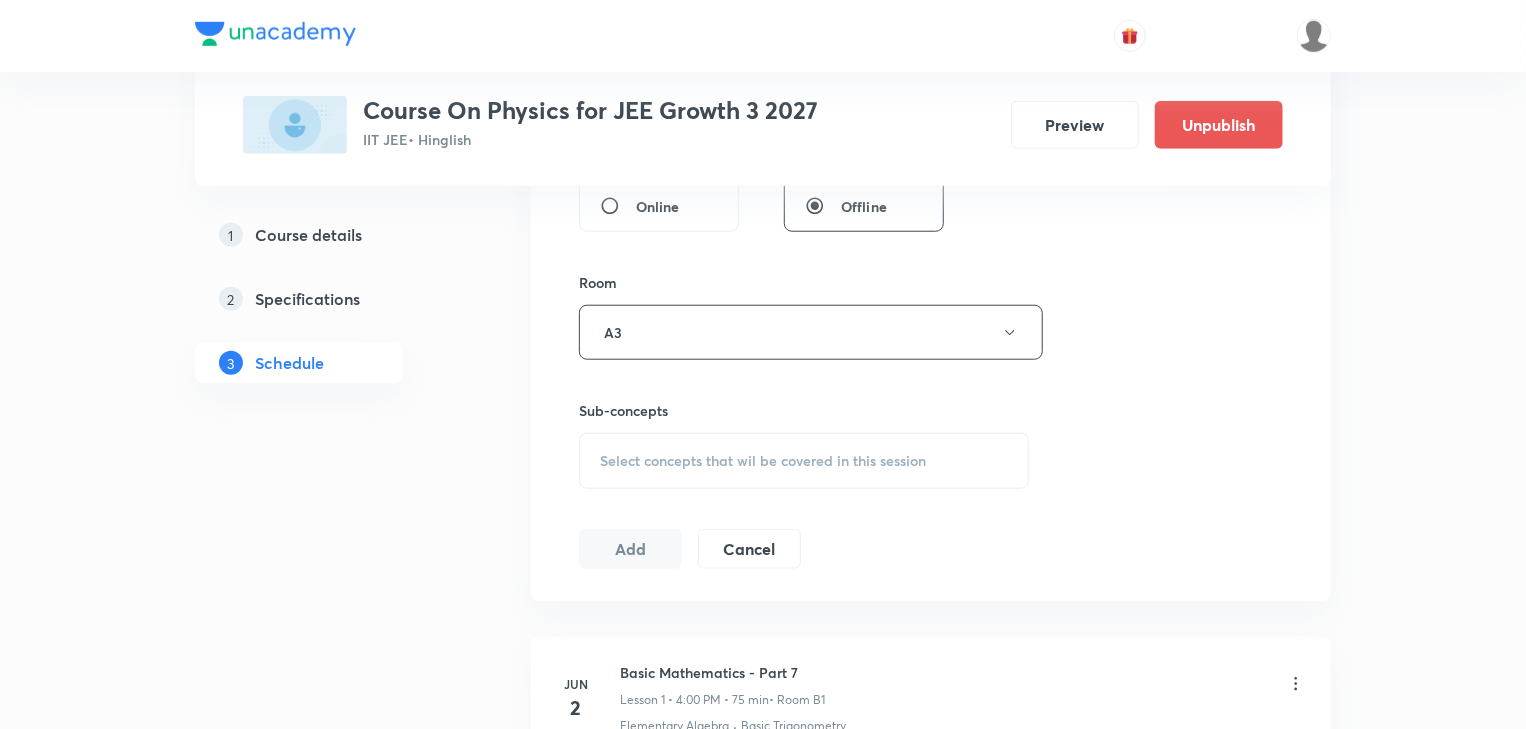 scroll, scrollTop: 880, scrollLeft: 0, axis: vertical 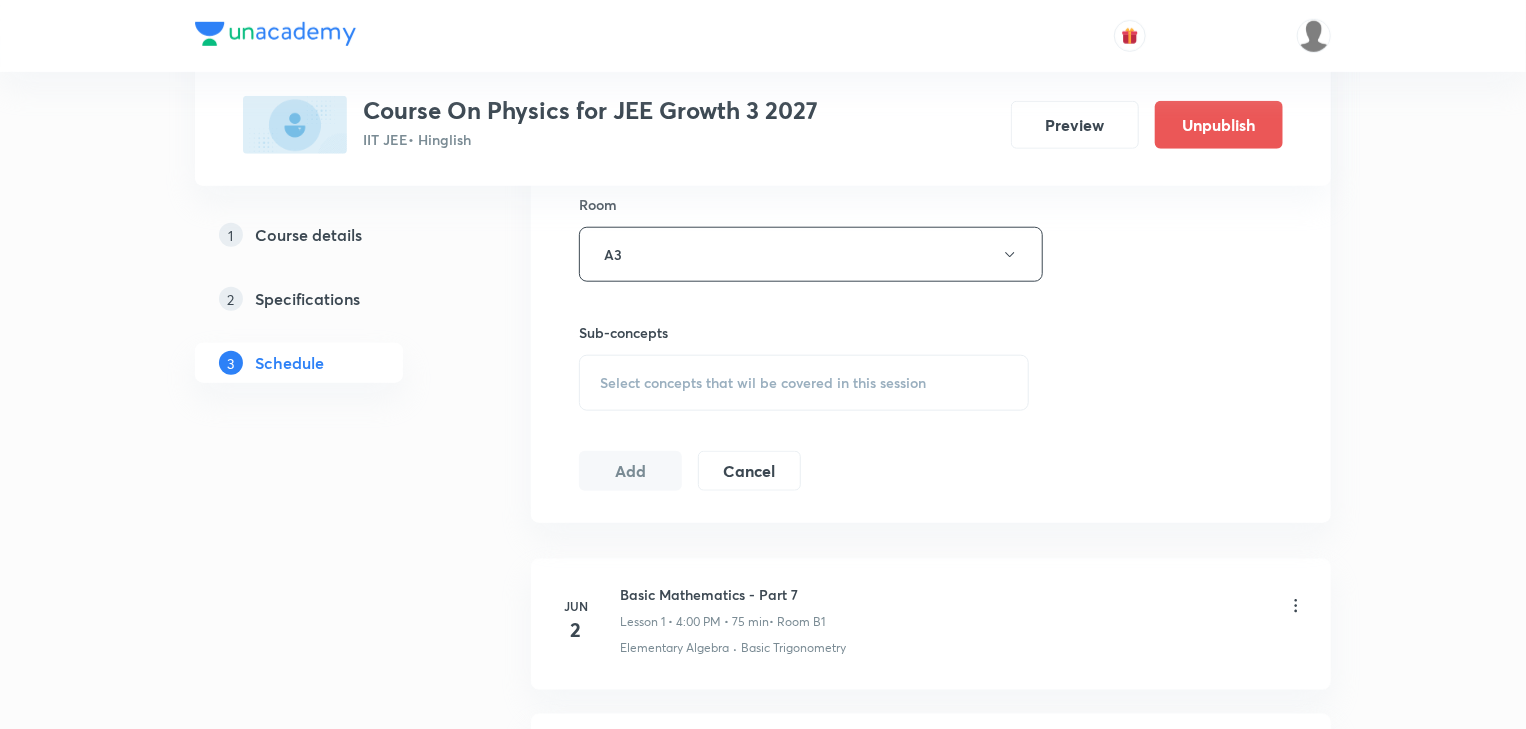 click on "Select concepts that wil be covered in this session" at bounding box center (763, 383) 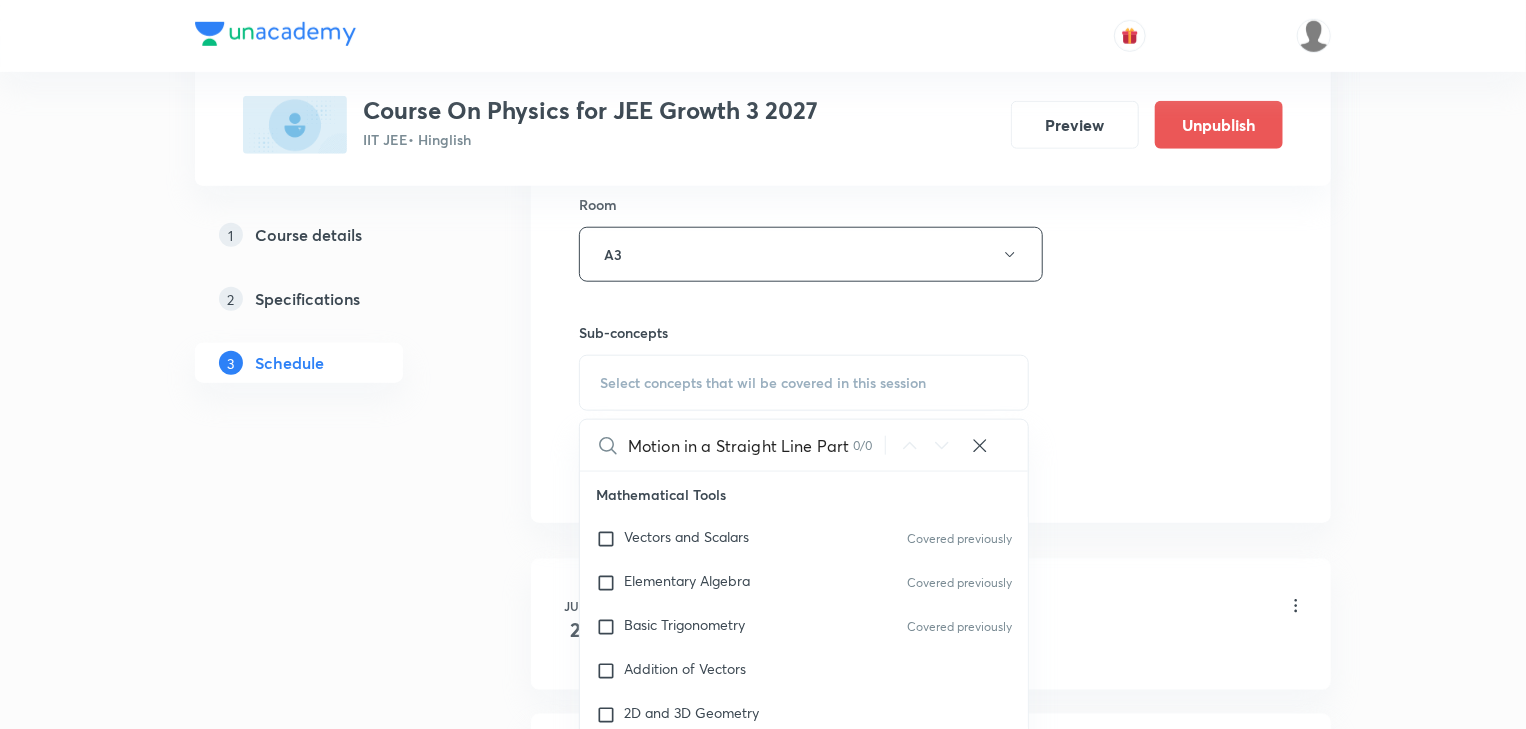scroll, scrollTop: 0, scrollLeft: 0, axis: both 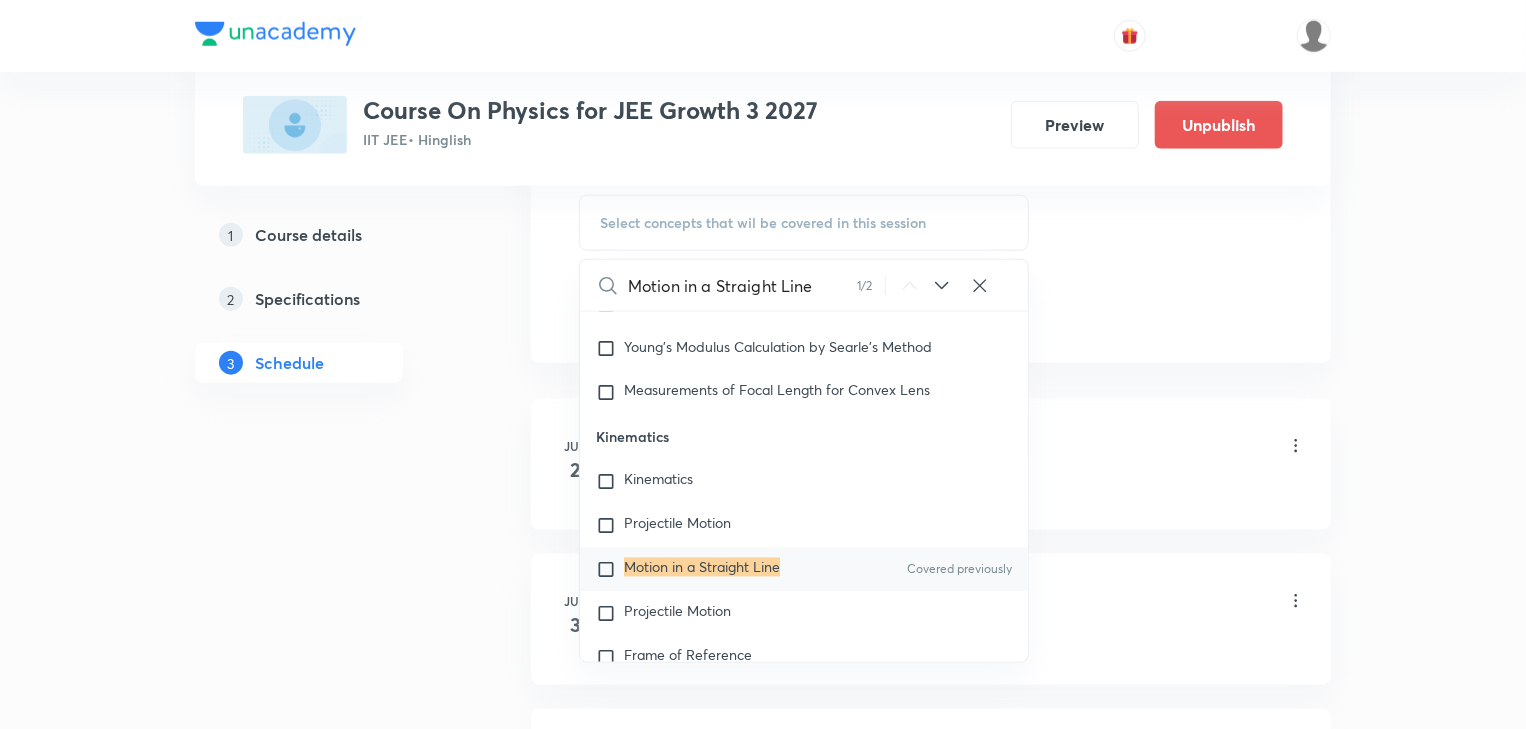 type on "Motion in a Straight Line" 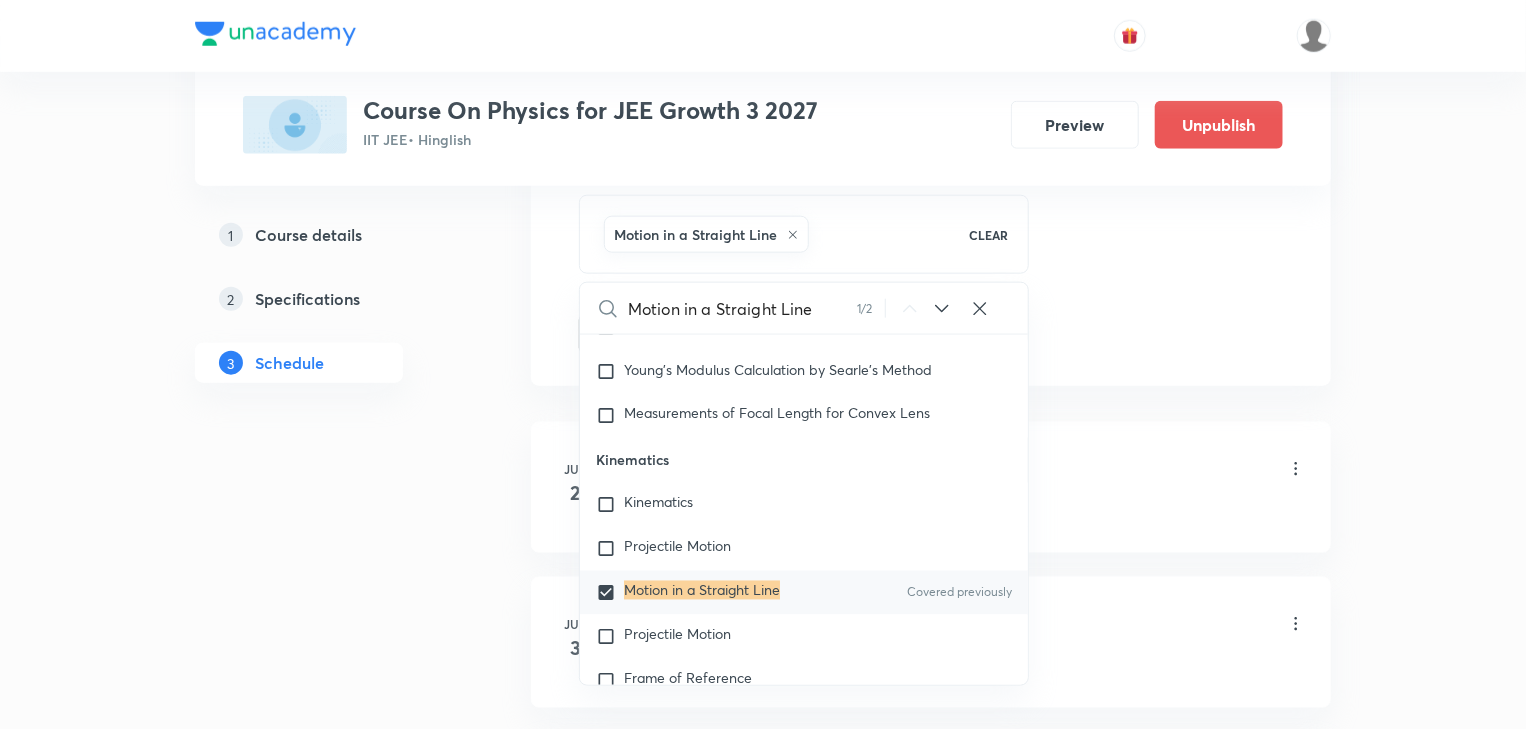 click on "1 Course details 2 Specifications 3 Schedule" at bounding box center (331, 3024) 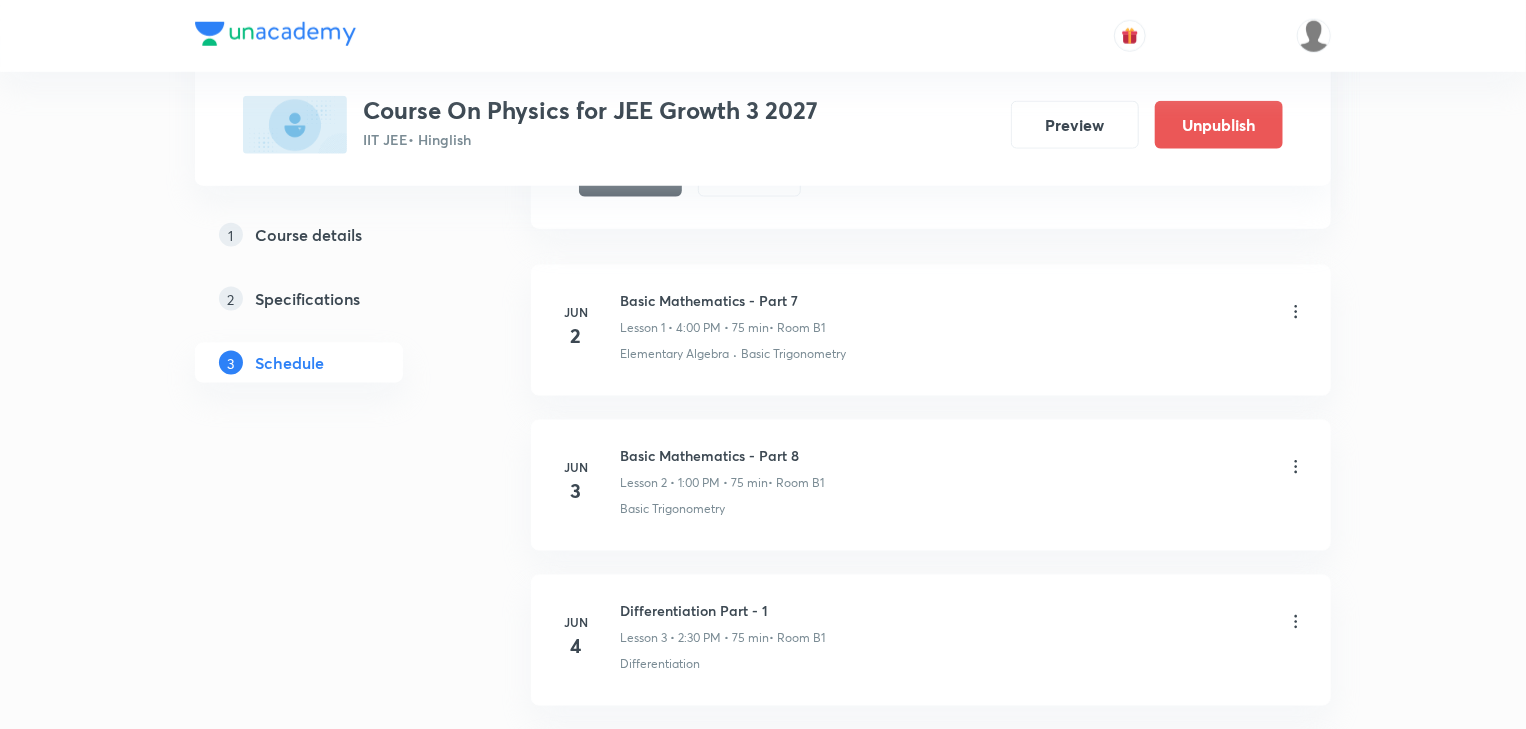 scroll, scrollTop: 1040, scrollLeft: 0, axis: vertical 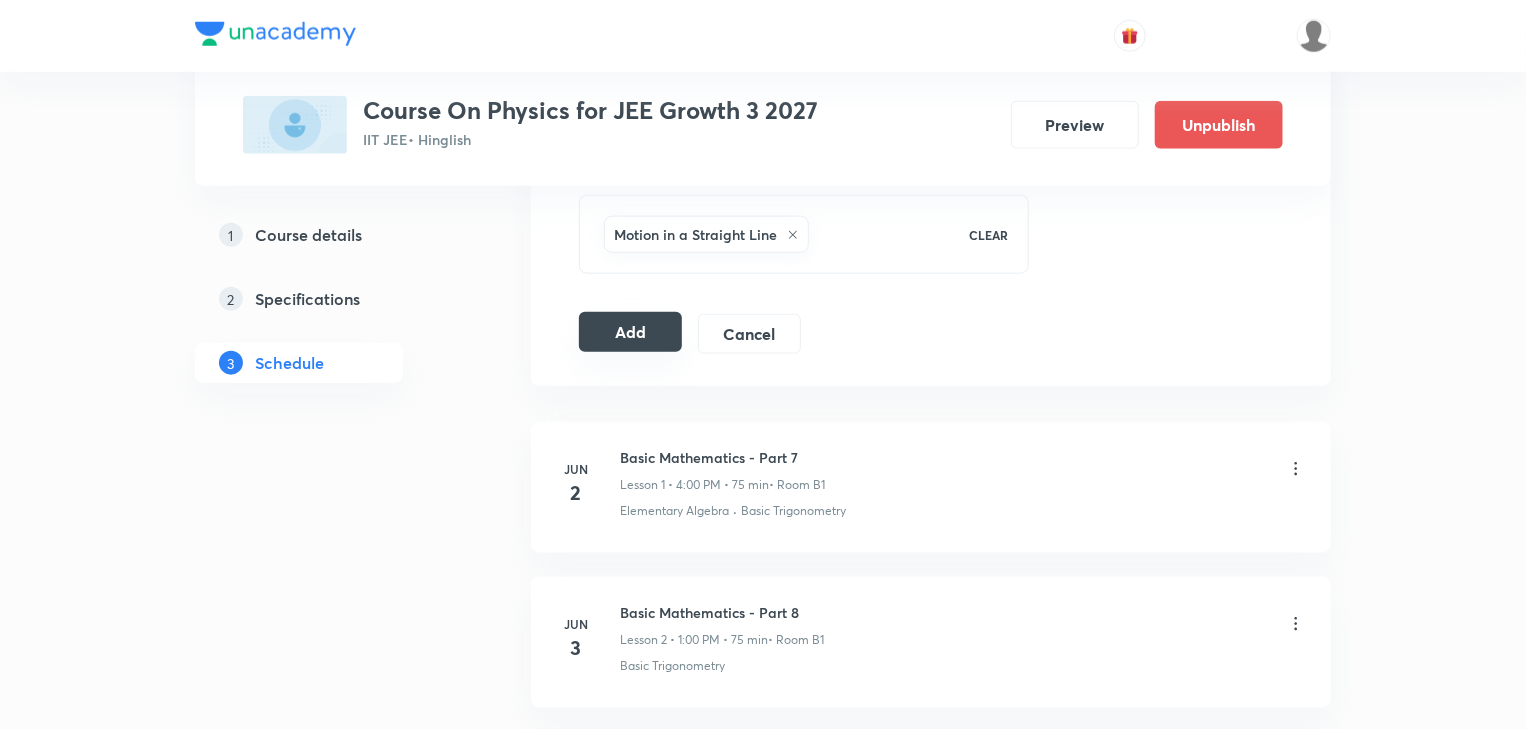 click on "Add" at bounding box center [630, 332] 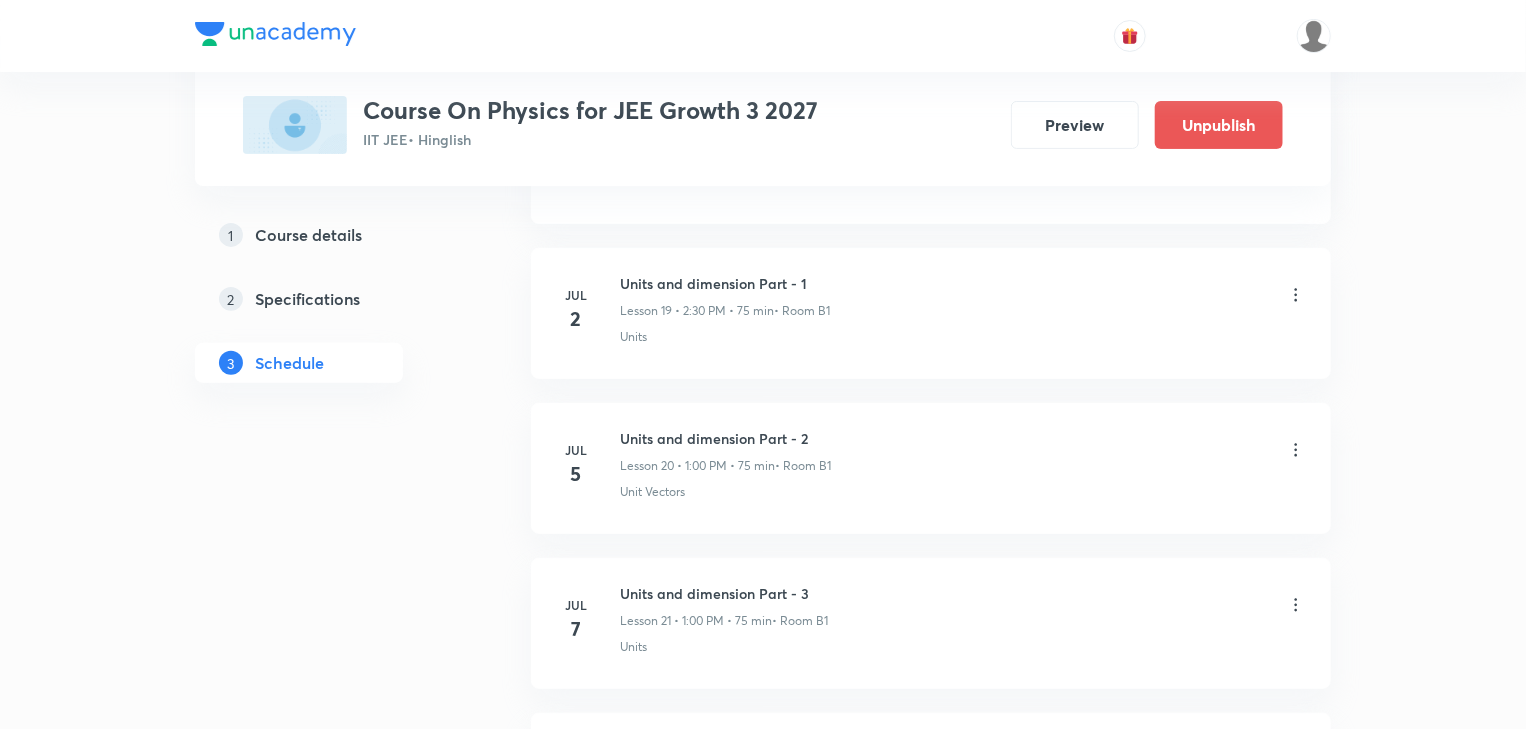 scroll, scrollTop: 4080, scrollLeft: 0, axis: vertical 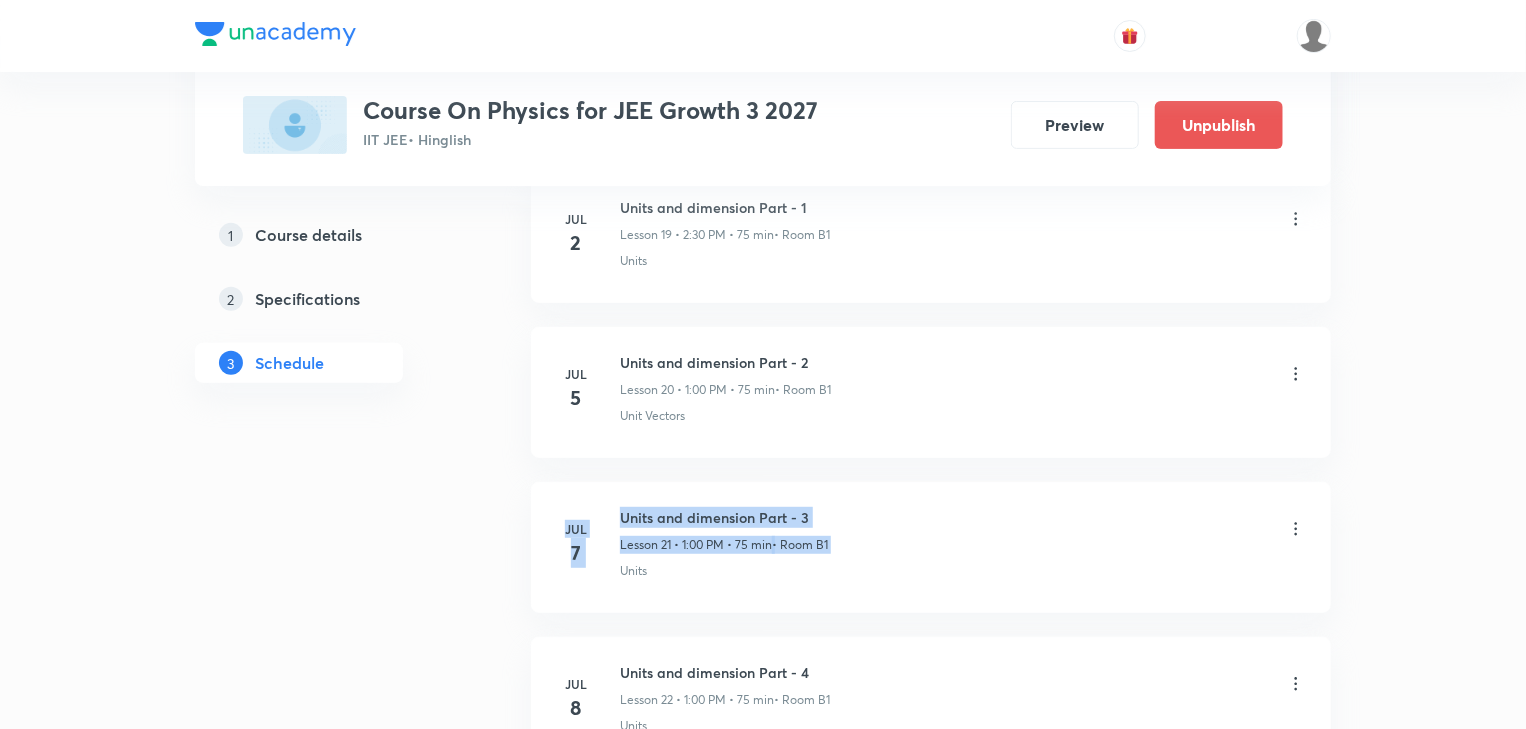 drag, startPoint x: 1525, startPoint y: 417, endPoint x: 1532, endPoint y: 472, distance: 55.443665 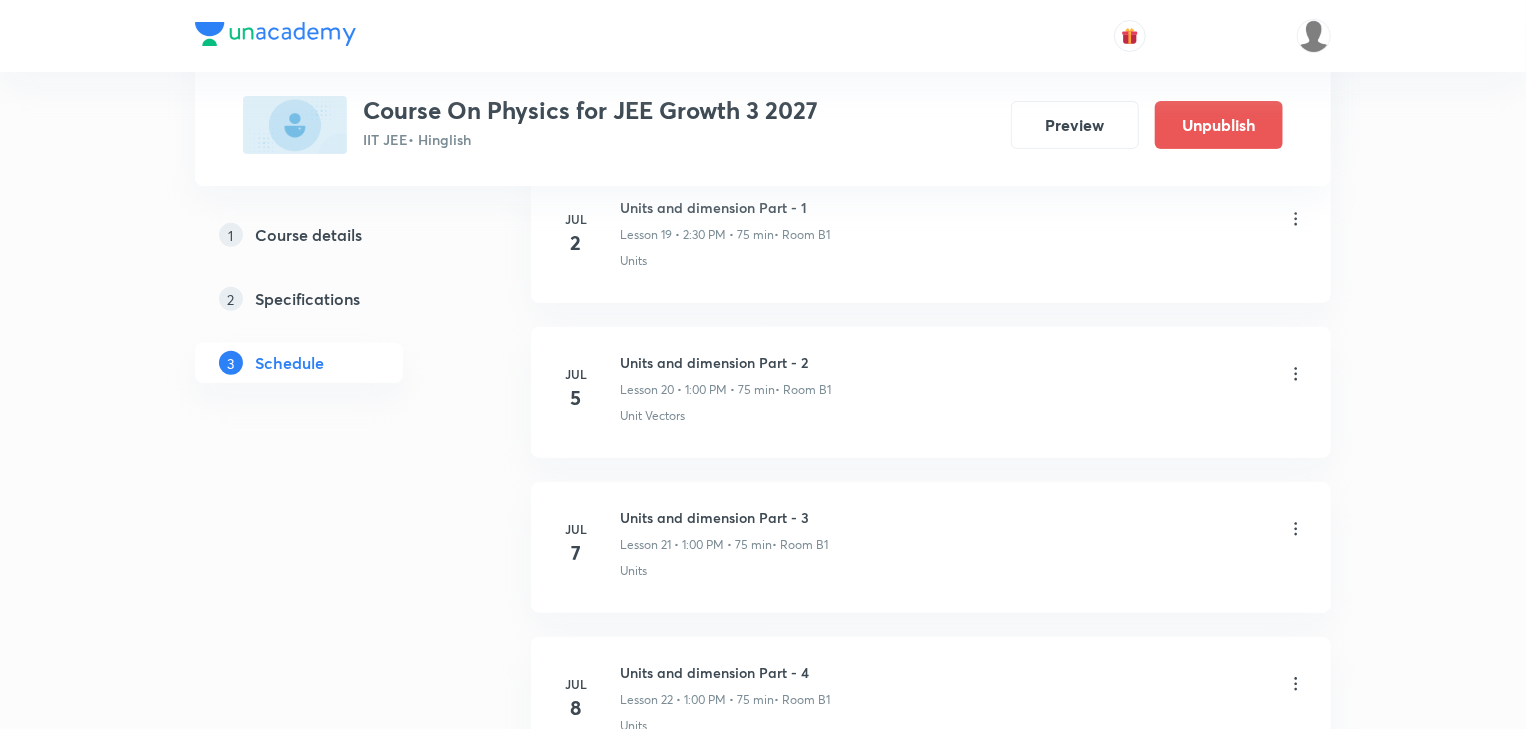 click on "1 Course details 2 Specifications 3 Schedule" at bounding box center [331, -16] 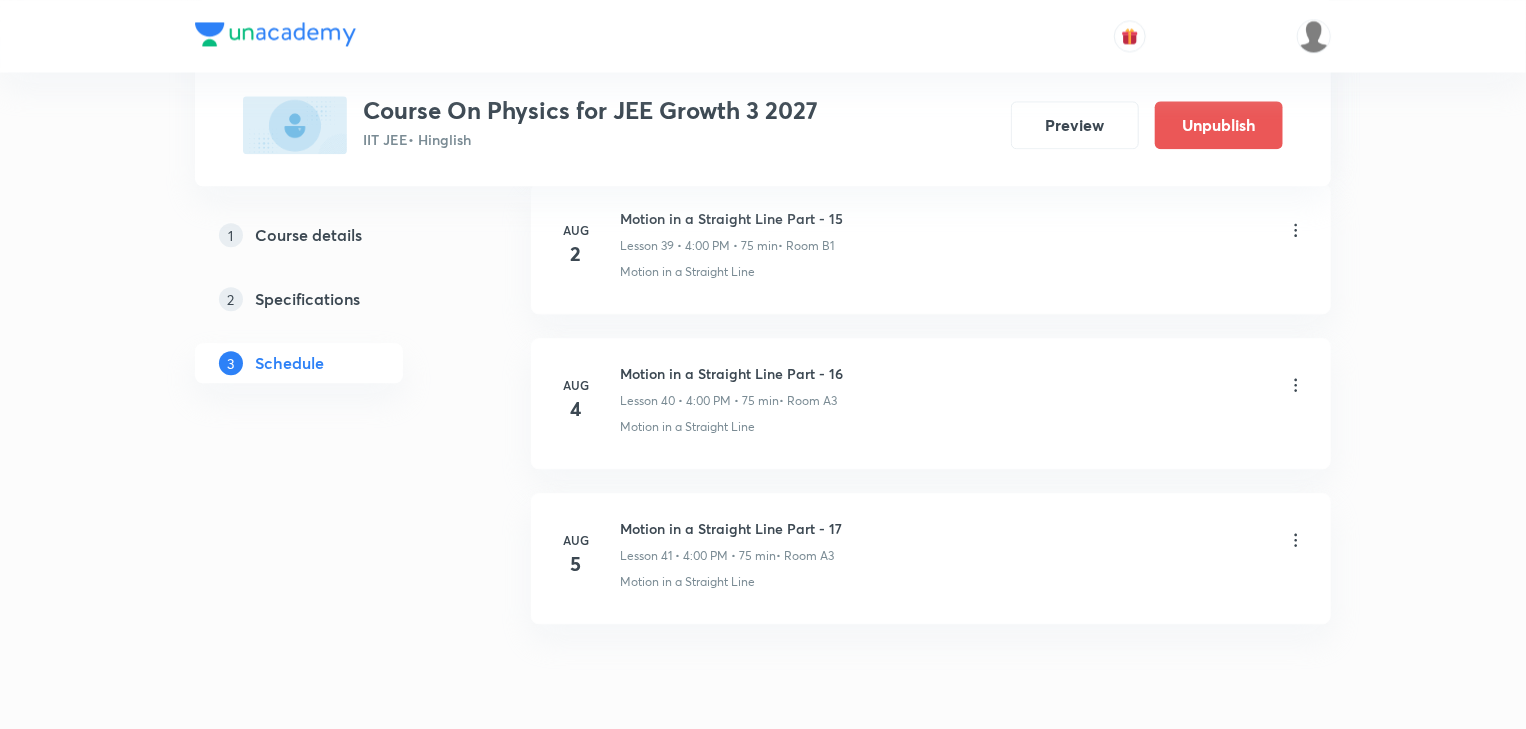 scroll, scrollTop: 6294, scrollLeft: 0, axis: vertical 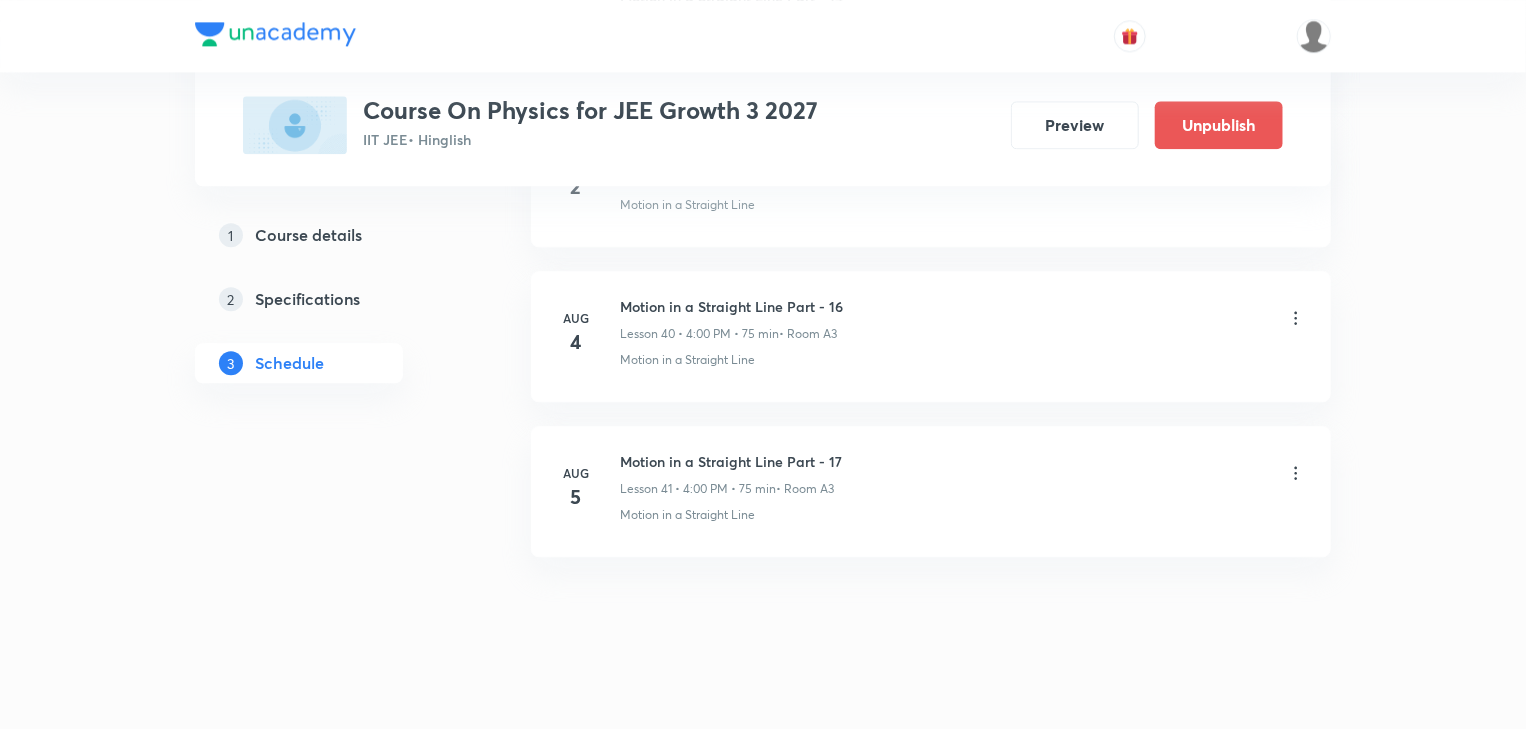 click on "Plus Courses Course On Physics for JEE Growth 3 2027 IIT JEE  • Hinglish Preview Unpublish 1 Course details 2 Specifications 3 Schedule Schedule 41  classes Add new session Jun 2 Basic Mathematics - Part 7 Lesson 1 • 4:00 PM • 75 min  • Room B1 Elementary Algebra · Basic Trigonometry Jun 3 Basic Mathematics - Part 8 Lesson 2 • 1:00 PM • 75 min  • Room B1 Basic Trigonometry Jun 4 Differentiation Part - 1 Lesson 3 • 2:30 PM • 75 min  • Room B1 Differentiation Jun 6 Differentiation Part - 2 Lesson 4 • 4:00 PM • 75 min  • Room A2 Differentiation Jun 9 Differentiation Part - 3 Lesson 5 • 1:00 PM • 75 min  • Room B1 Differentiation Jun 10 Differentiation Part - 4 Lesson 6 • 1:00 PM • 75 min  • Room B1 Differentiation Jun 11 Differentiation Part - 5 Lesson 7 • 1:35 PM • 55 min  • Room M1 Differentiation Jun 16 Differentiation Part - 6 Lesson 8 • 1:00 PM • 75 min  • Room B1 Differentiation Jun 17 Integration Part - 1 Lesson 9 • 1:00 PM • 75 min Jun 18 Jun" at bounding box center (763, -2775) 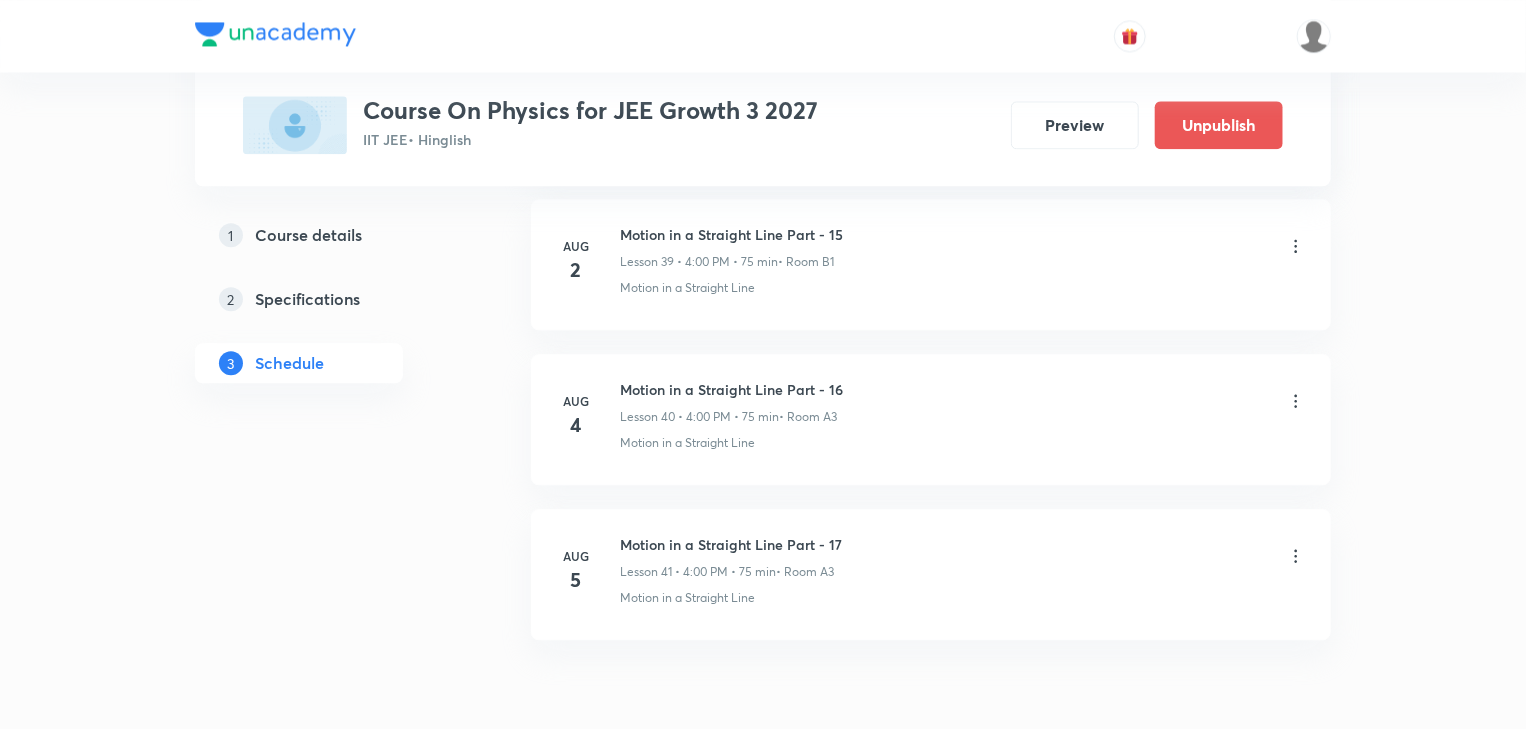 scroll, scrollTop: 6294, scrollLeft: 0, axis: vertical 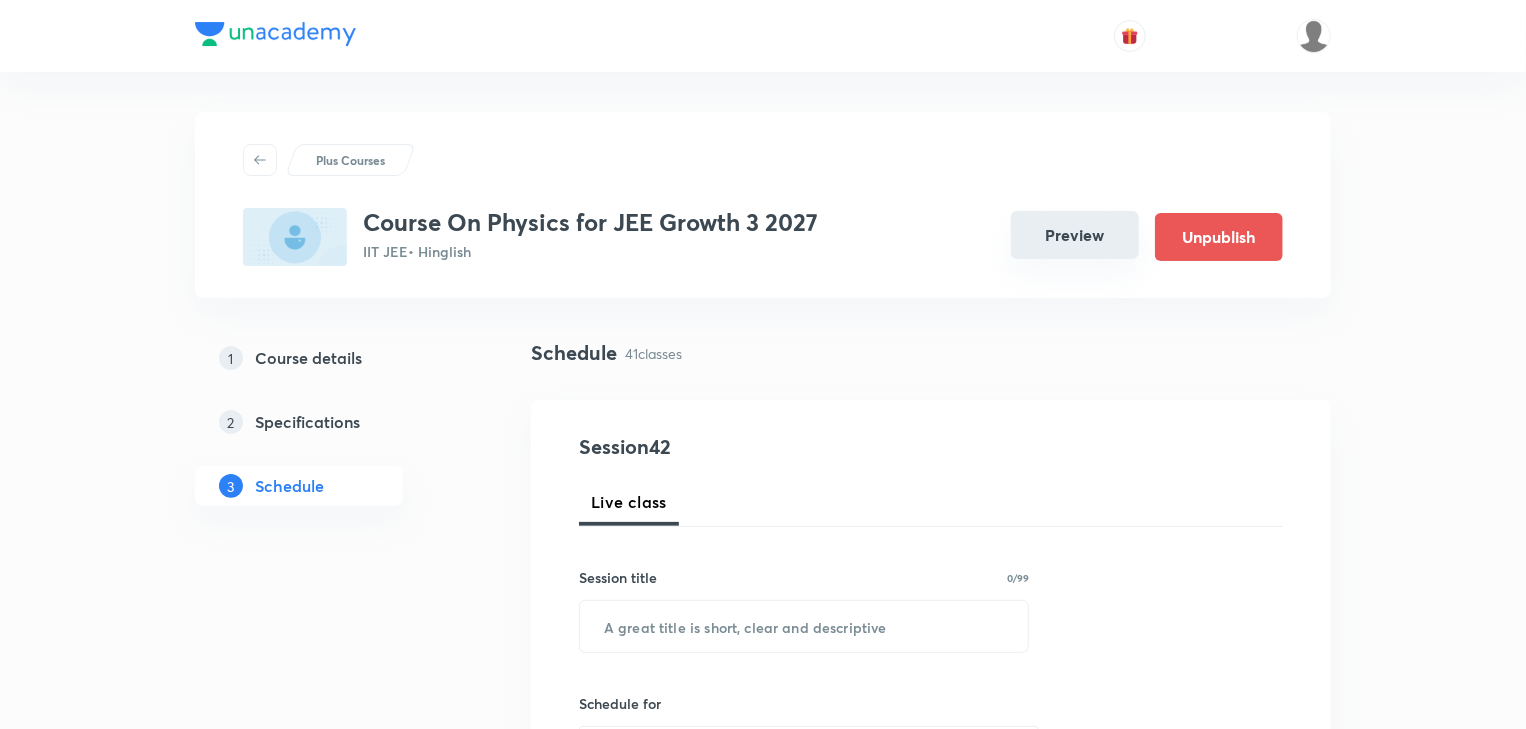 click on "Preview" at bounding box center [1075, 235] 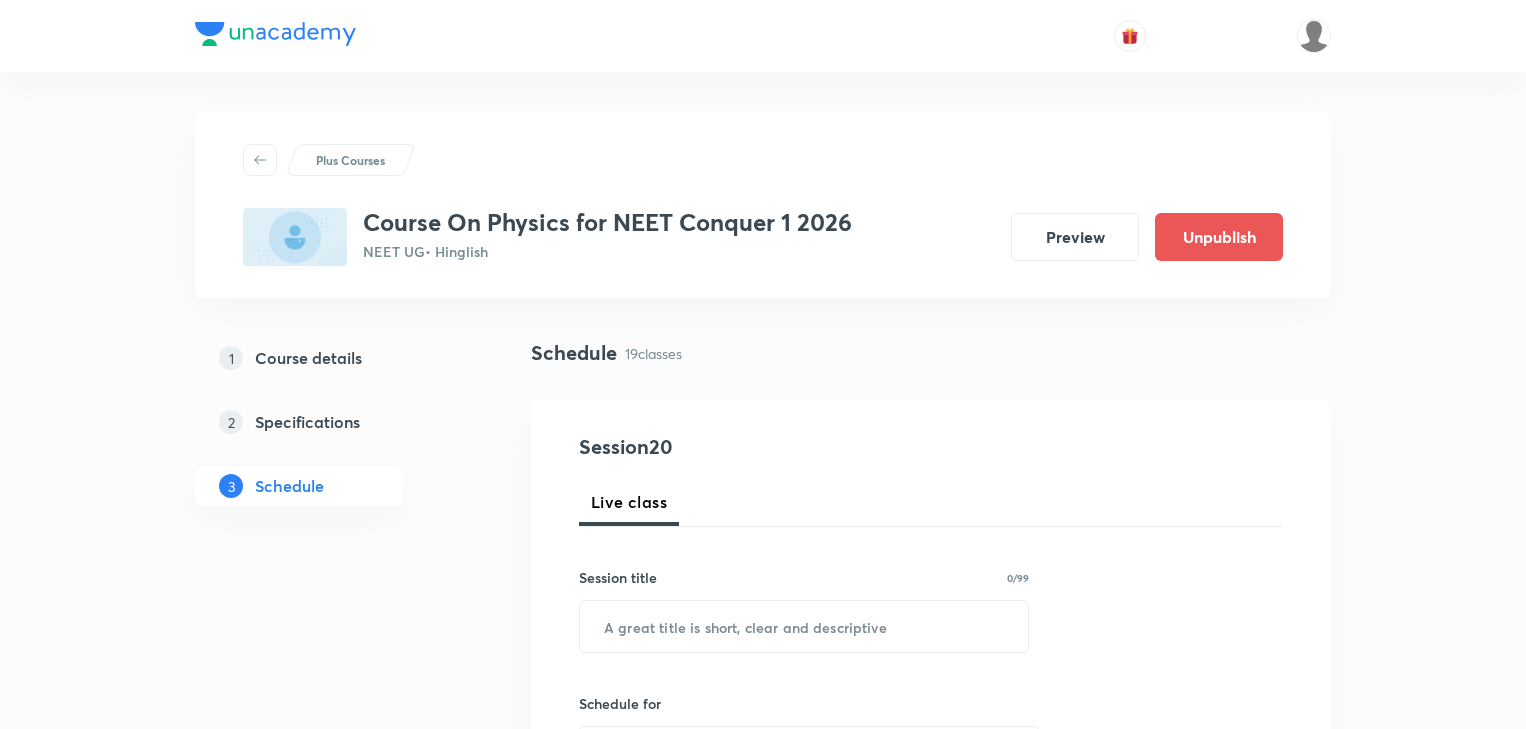 scroll, scrollTop: 0, scrollLeft: 0, axis: both 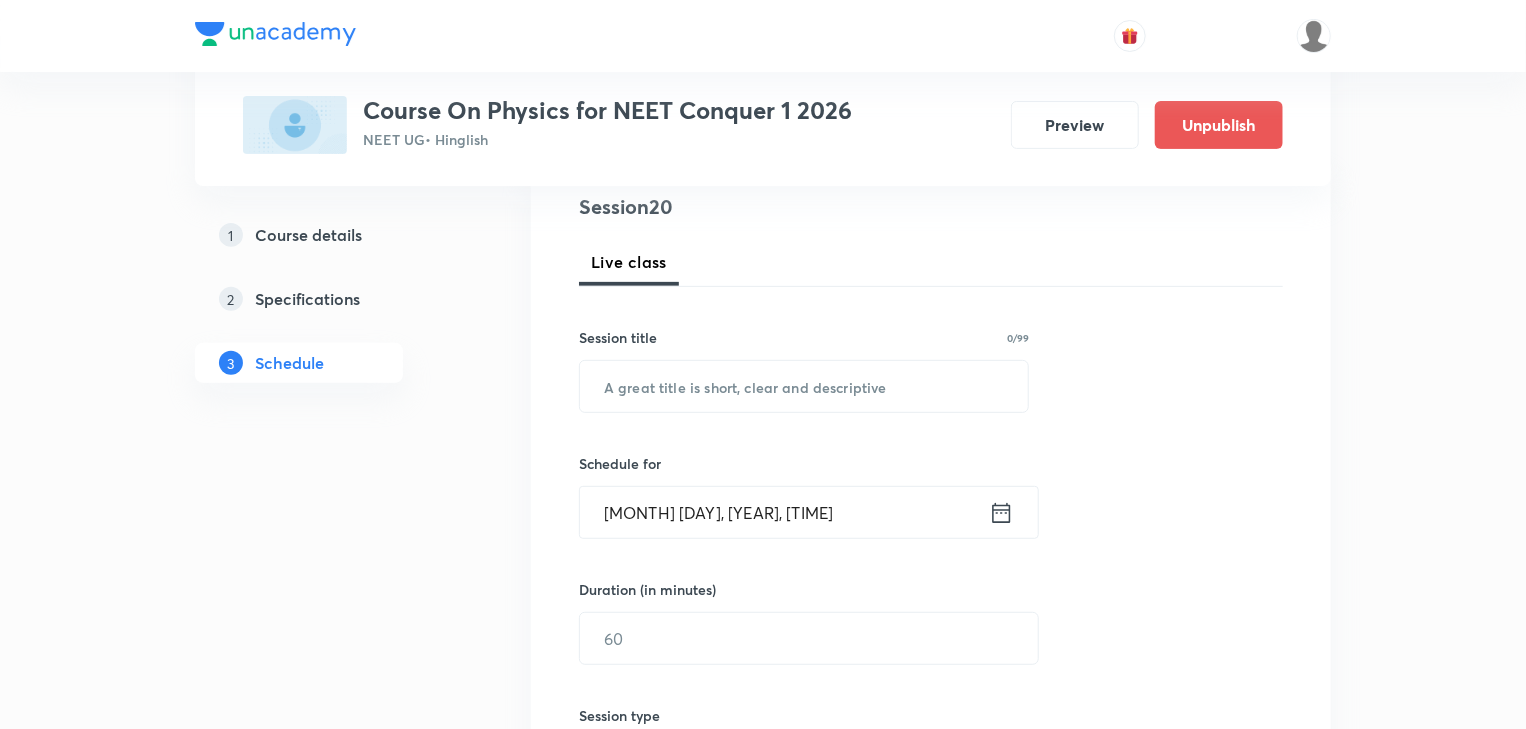 click on "[MONTH] [DAY], [YEAR], [TIME]" at bounding box center (784, 512) 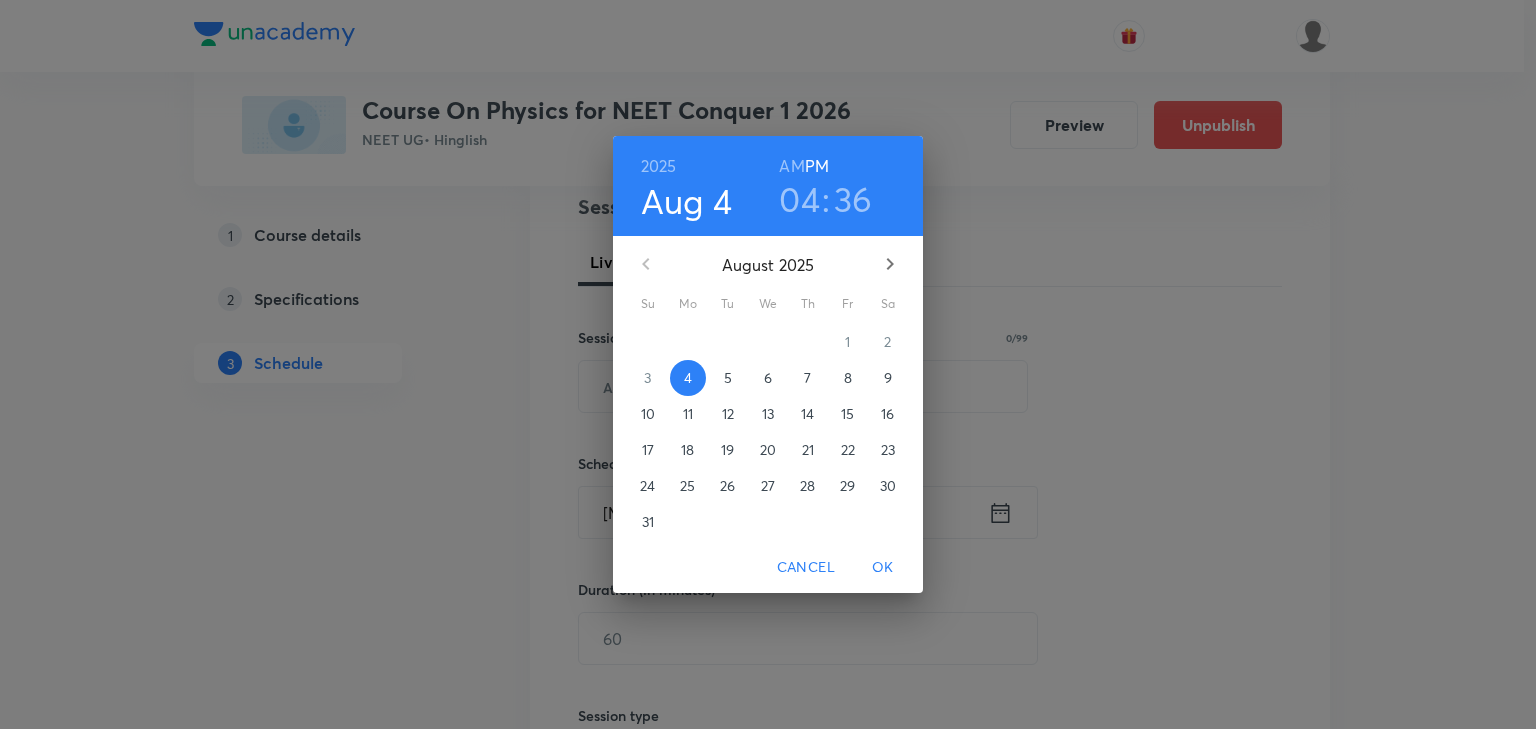 click on "5" at bounding box center (728, 378) 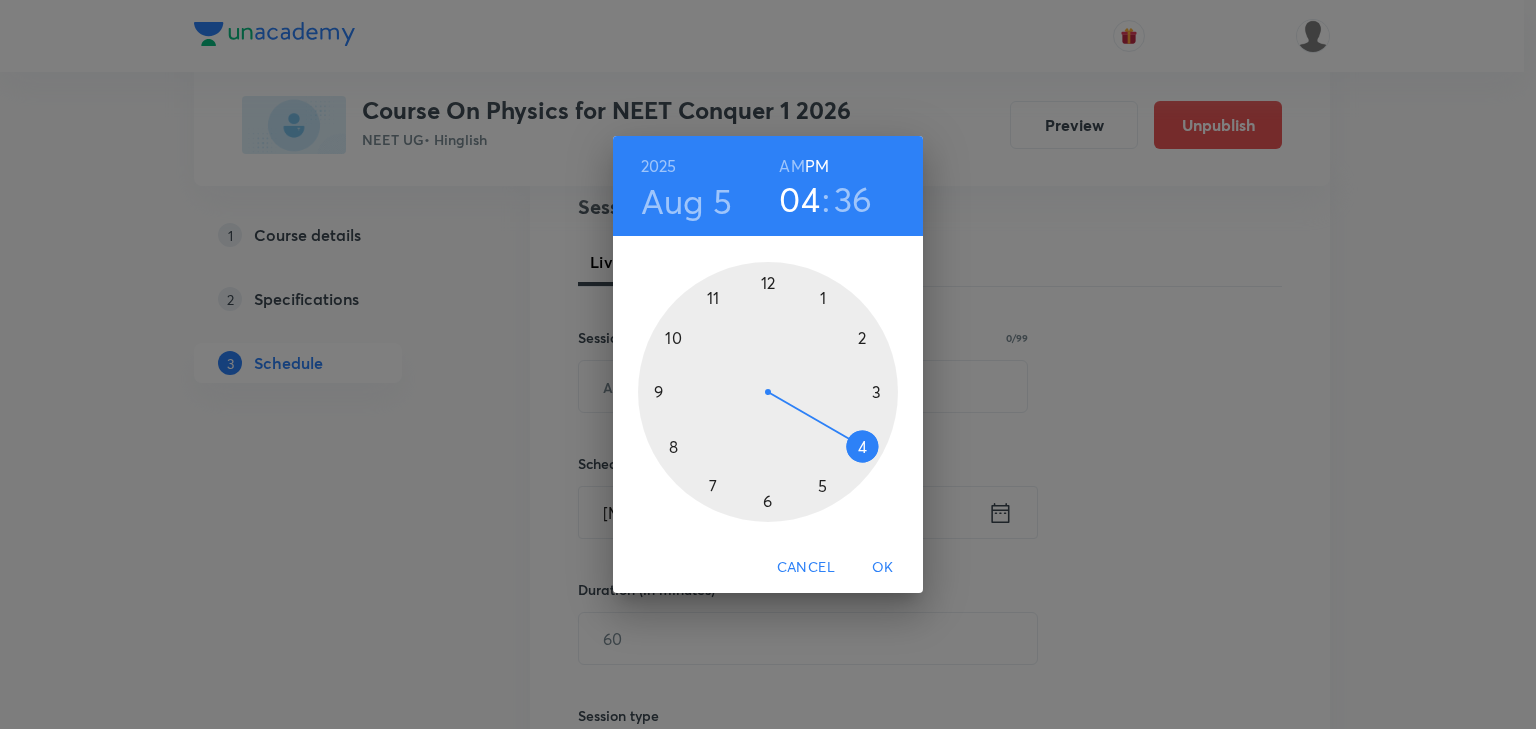 click at bounding box center [768, 392] 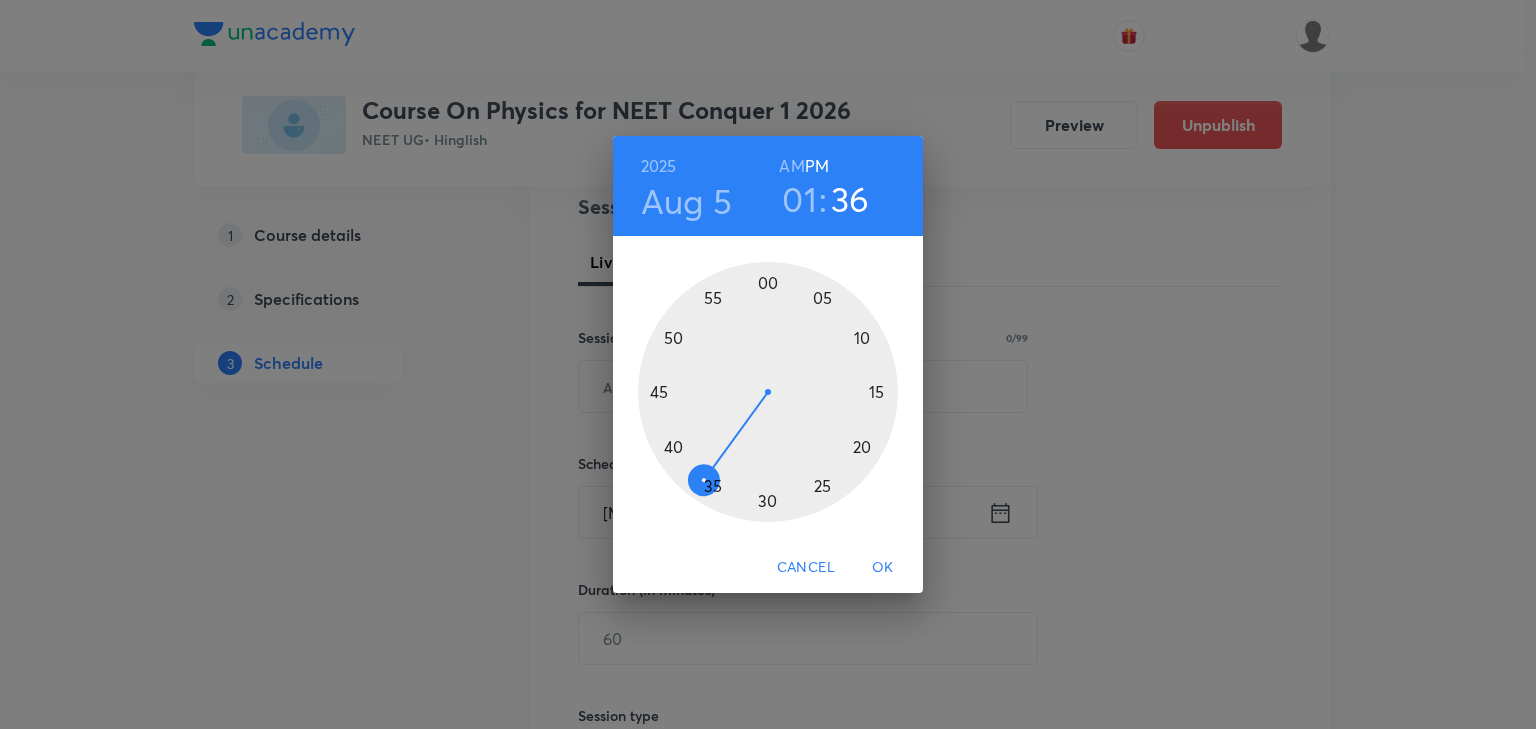 click at bounding box center (768, 392) 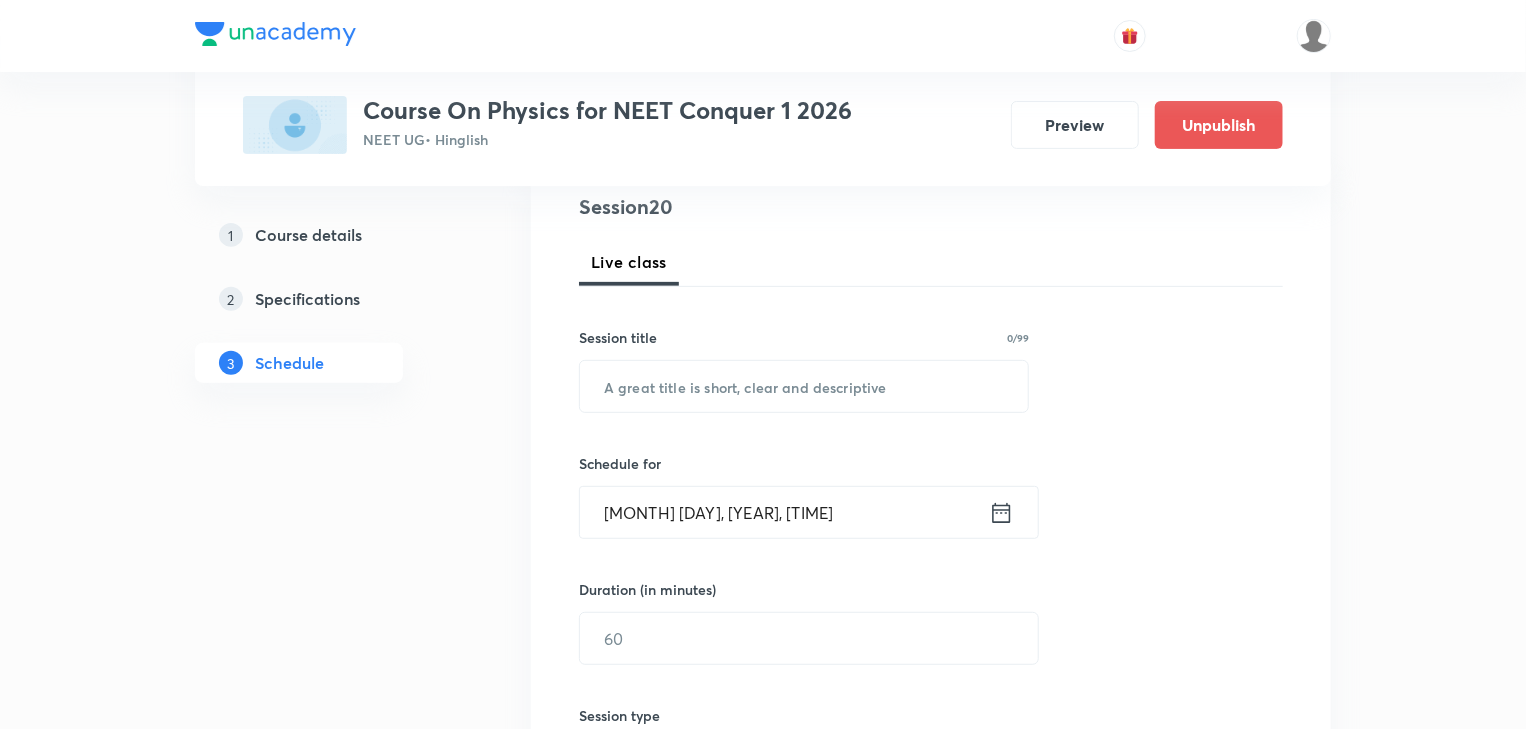 click on "Aug 5, 2025, 1:30 PM" at bounding box center [784, 512] 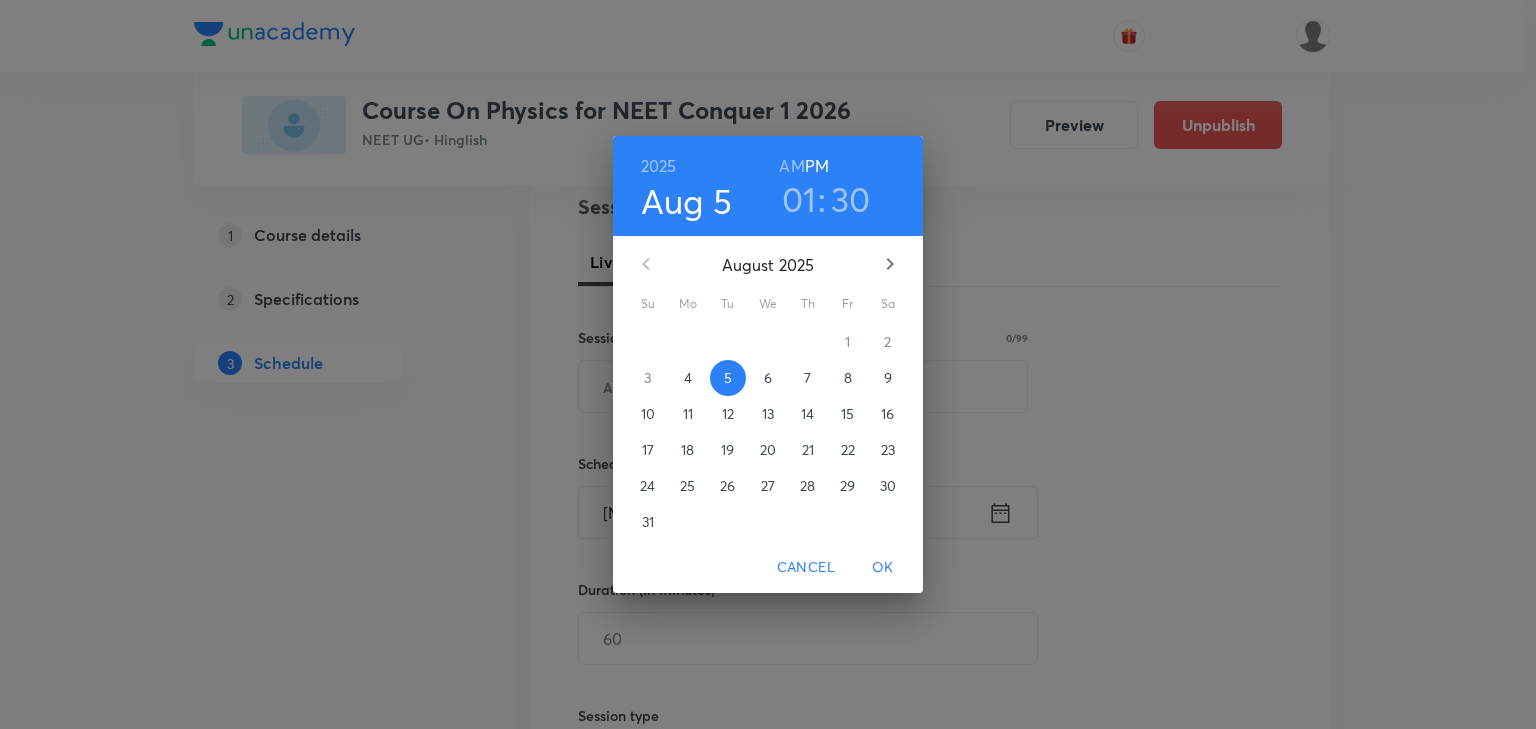 click on "01" at bounding box center [799, 199] 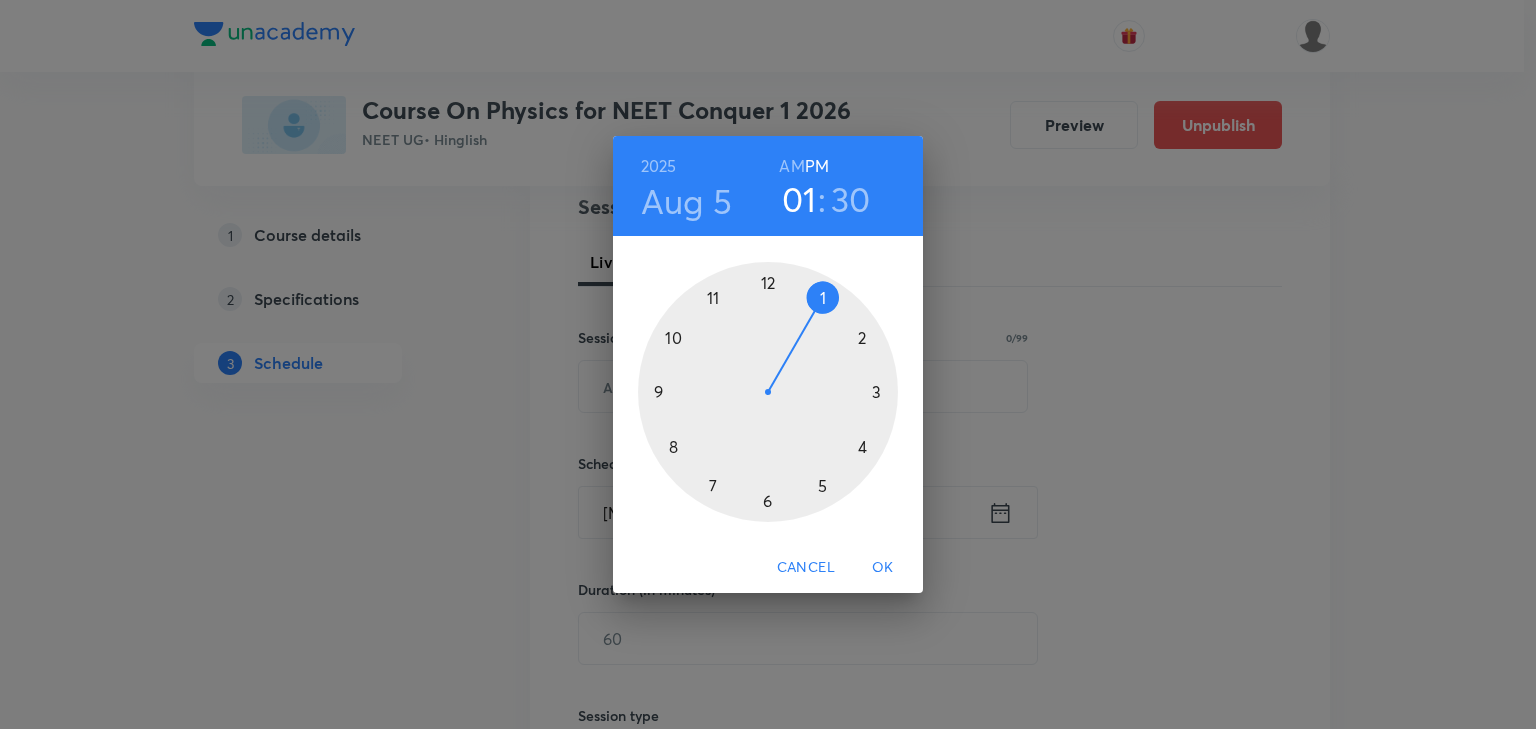 drag, startPoint x: 767, startPoint y: 279, endPoint x: 775, endPoint y: 297, distance: 19.697716 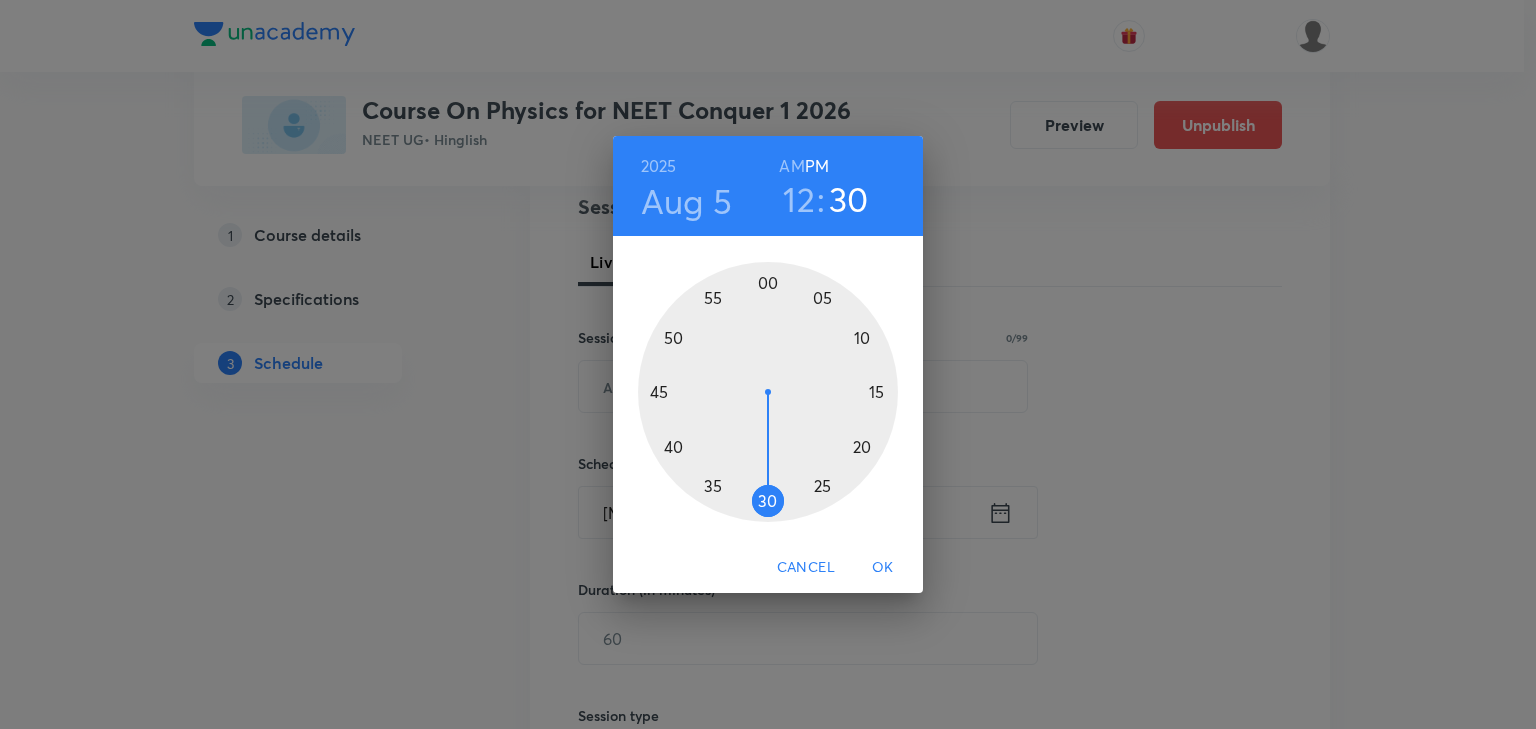 click on "OK" at bounding box center [883, 567] 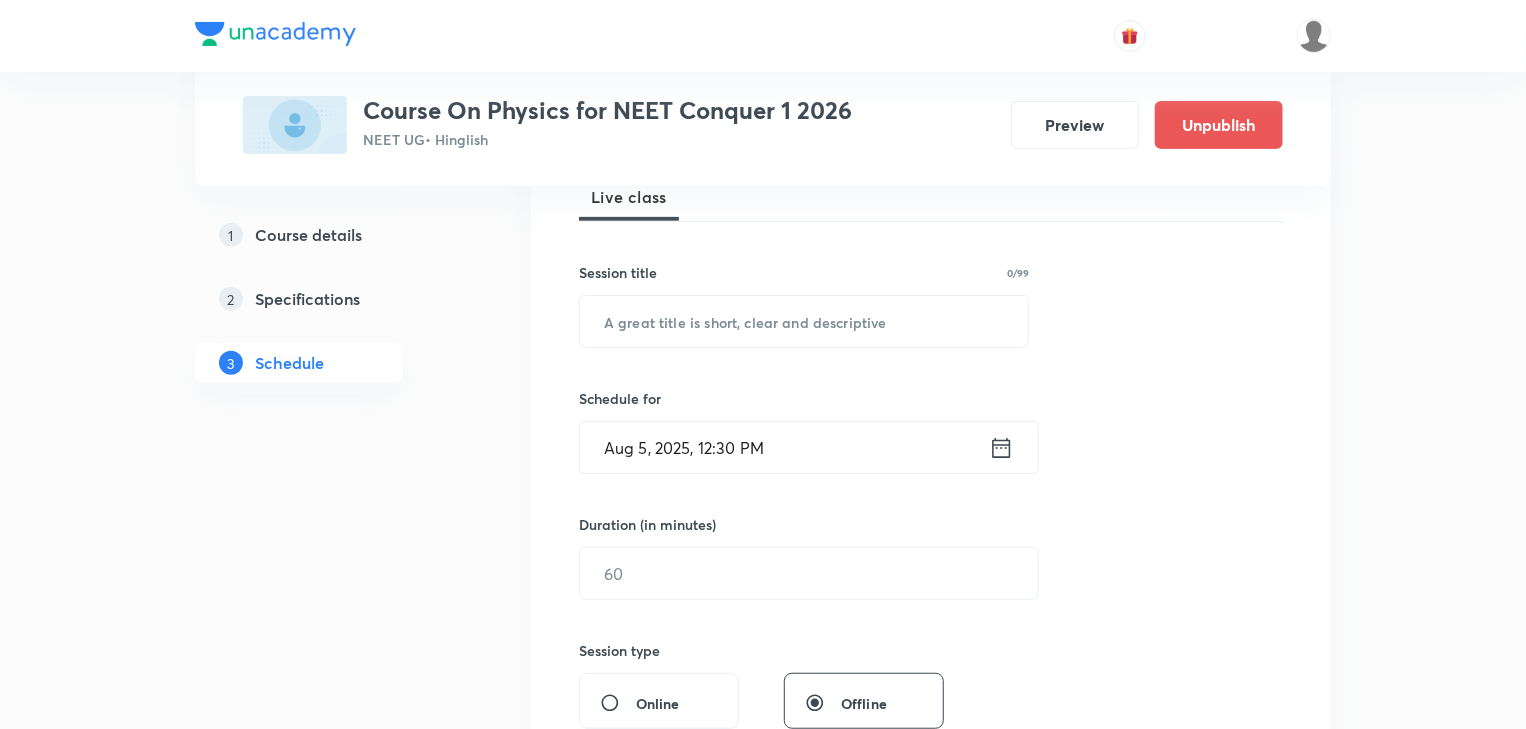 scroll, scrollTop: 560, scrollLeft: 0, axis: vertical 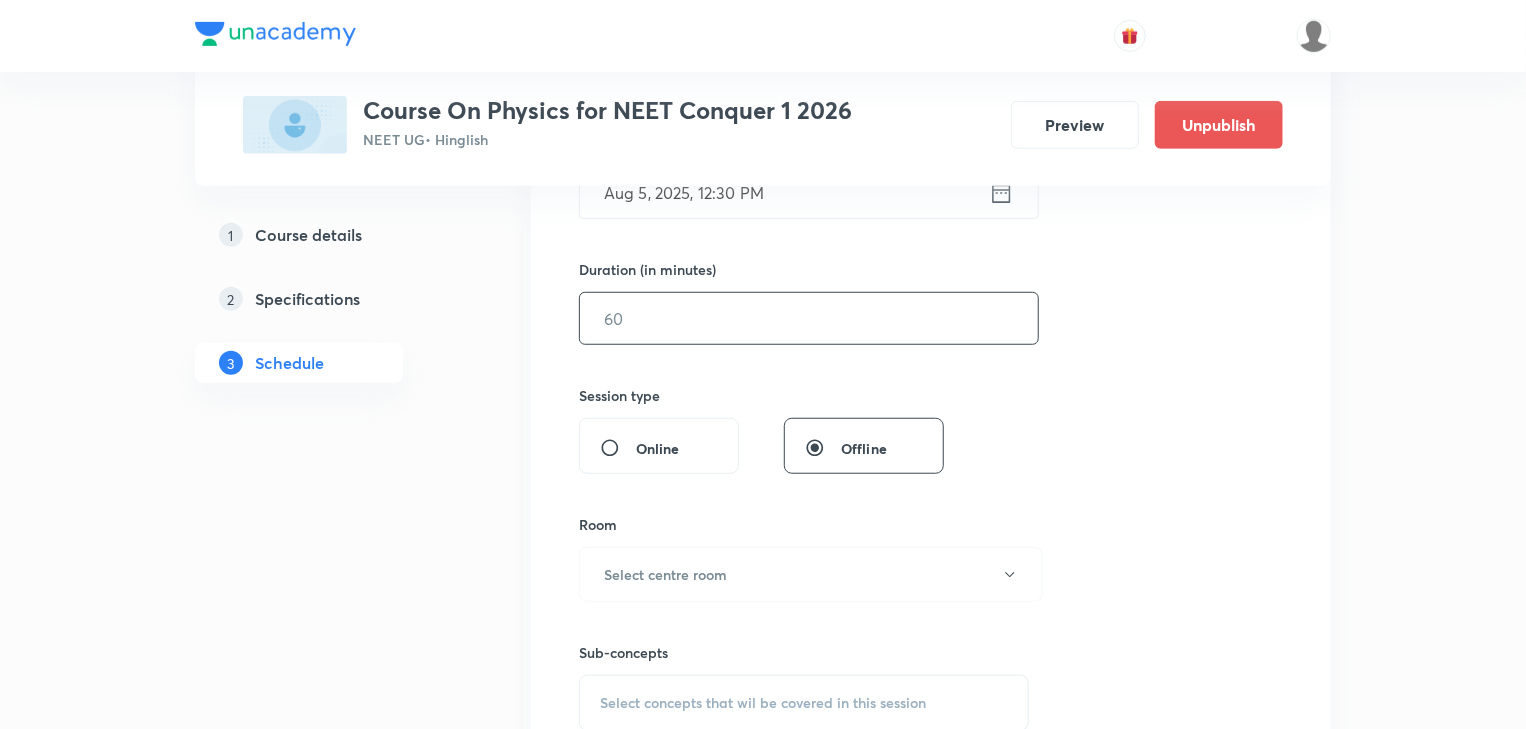 click at bounding box center [809, 318] 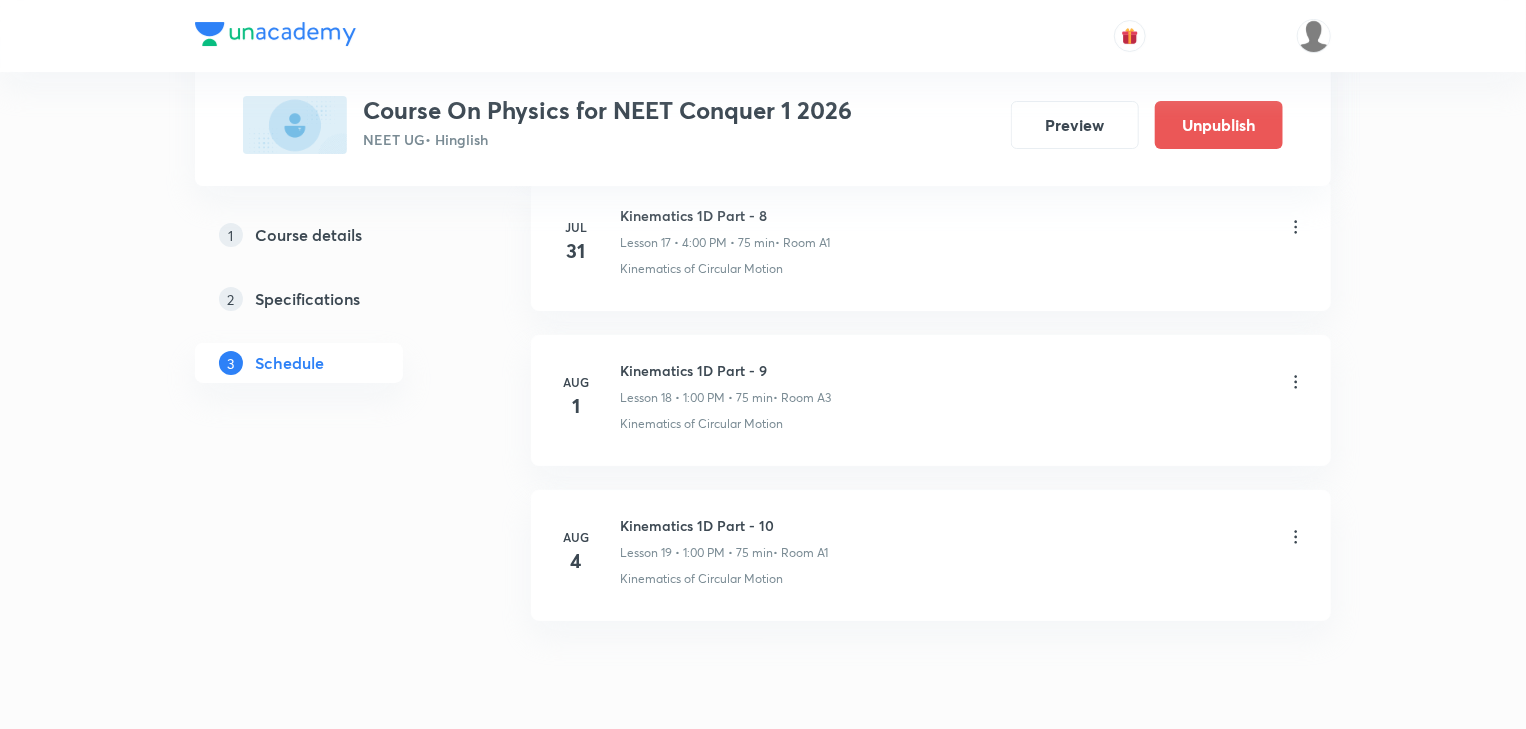 scroll, scrollTop: 3809, scrollLeft: 0, axis: vertical 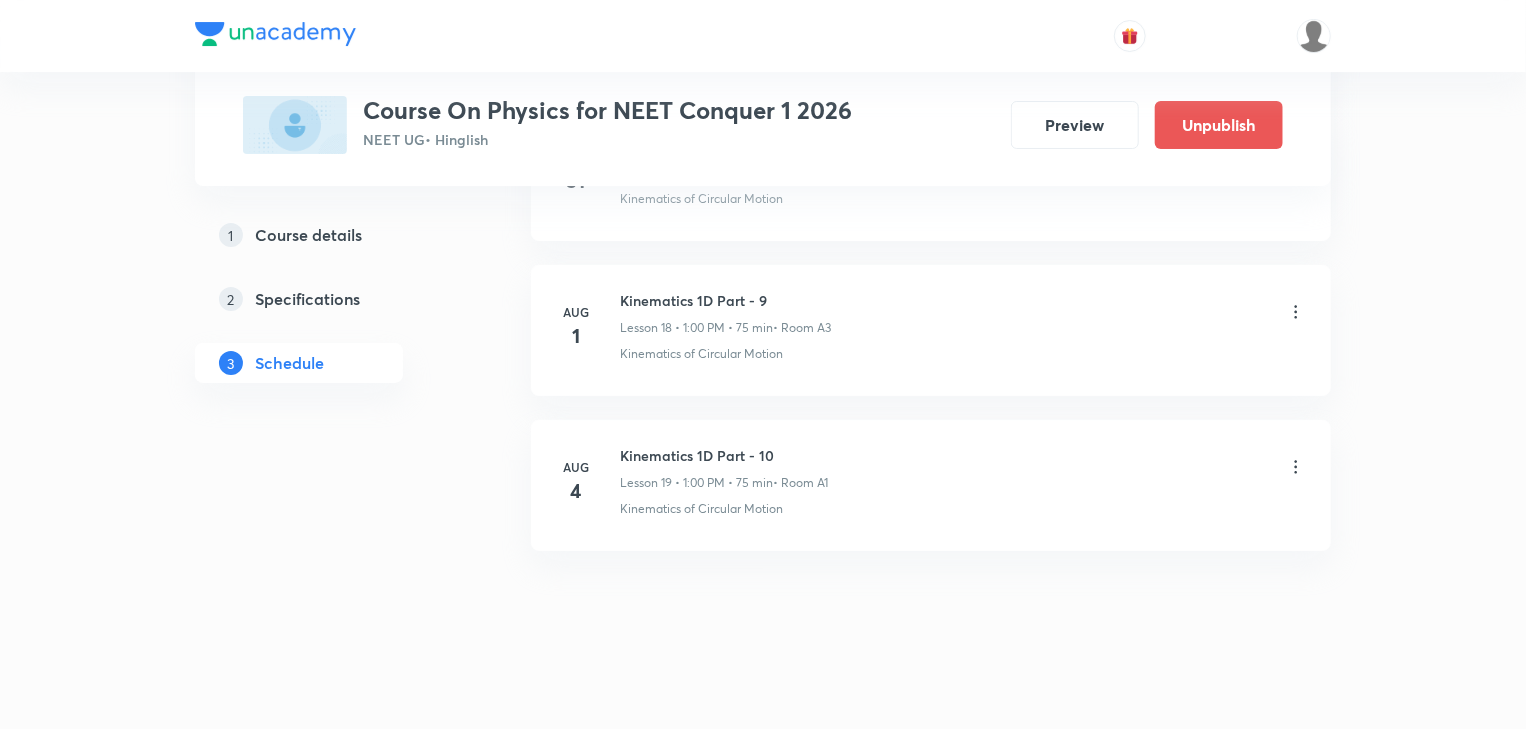 type on "75" 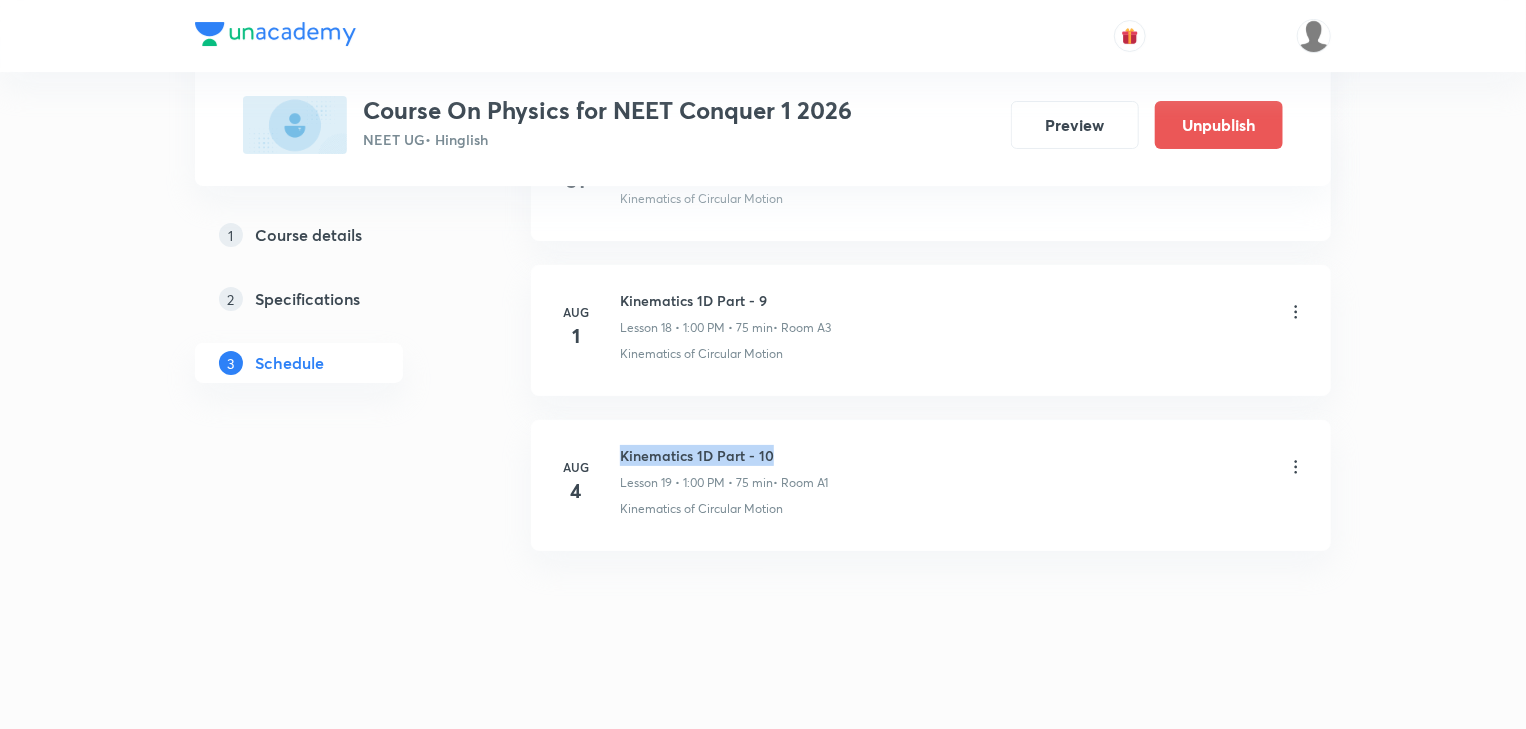 drag, startPoint x: 621, startPoint y: 442, endPoint x: 784, endPoint y: 442, distance: 163 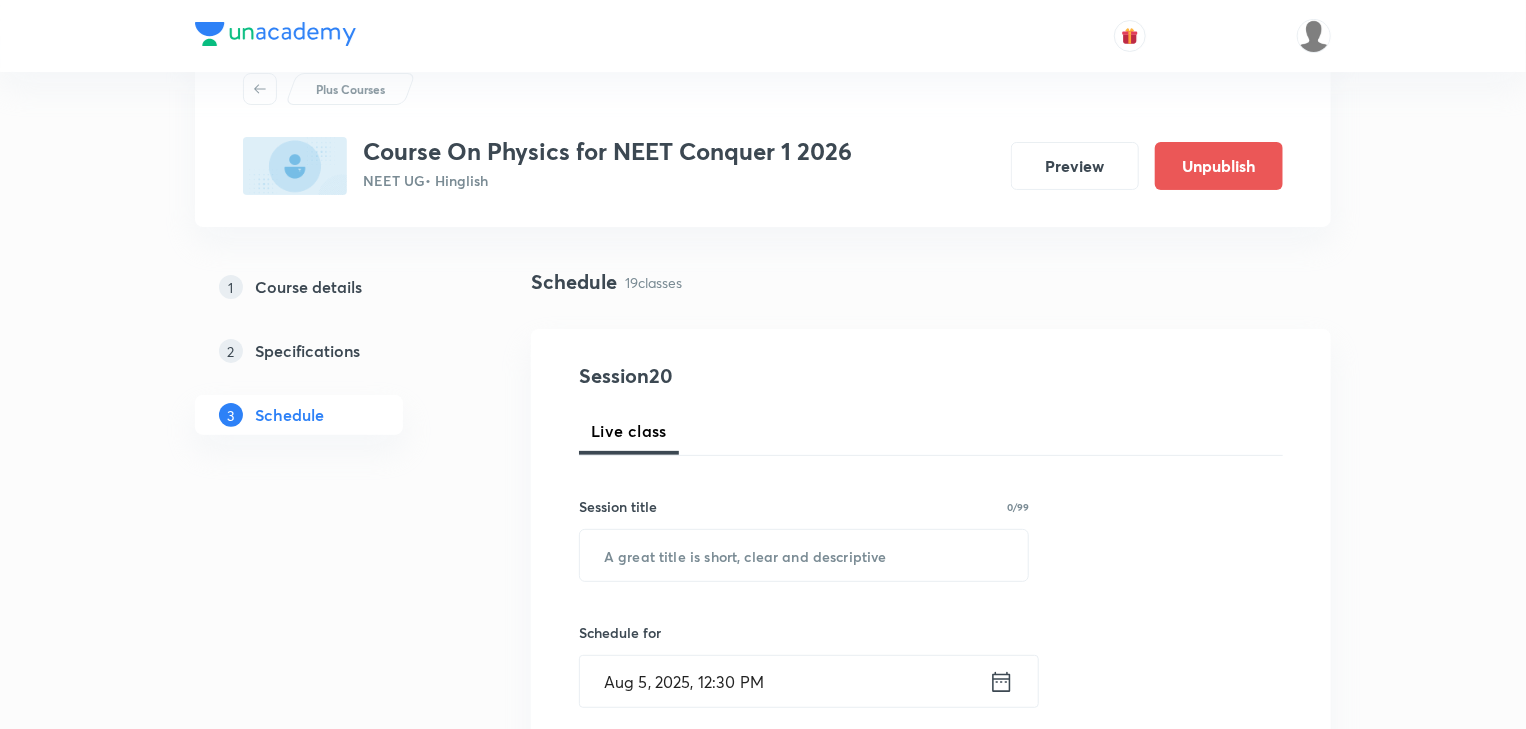 scroll, scrollTop: 0, scrollLeft: 0, axis: both 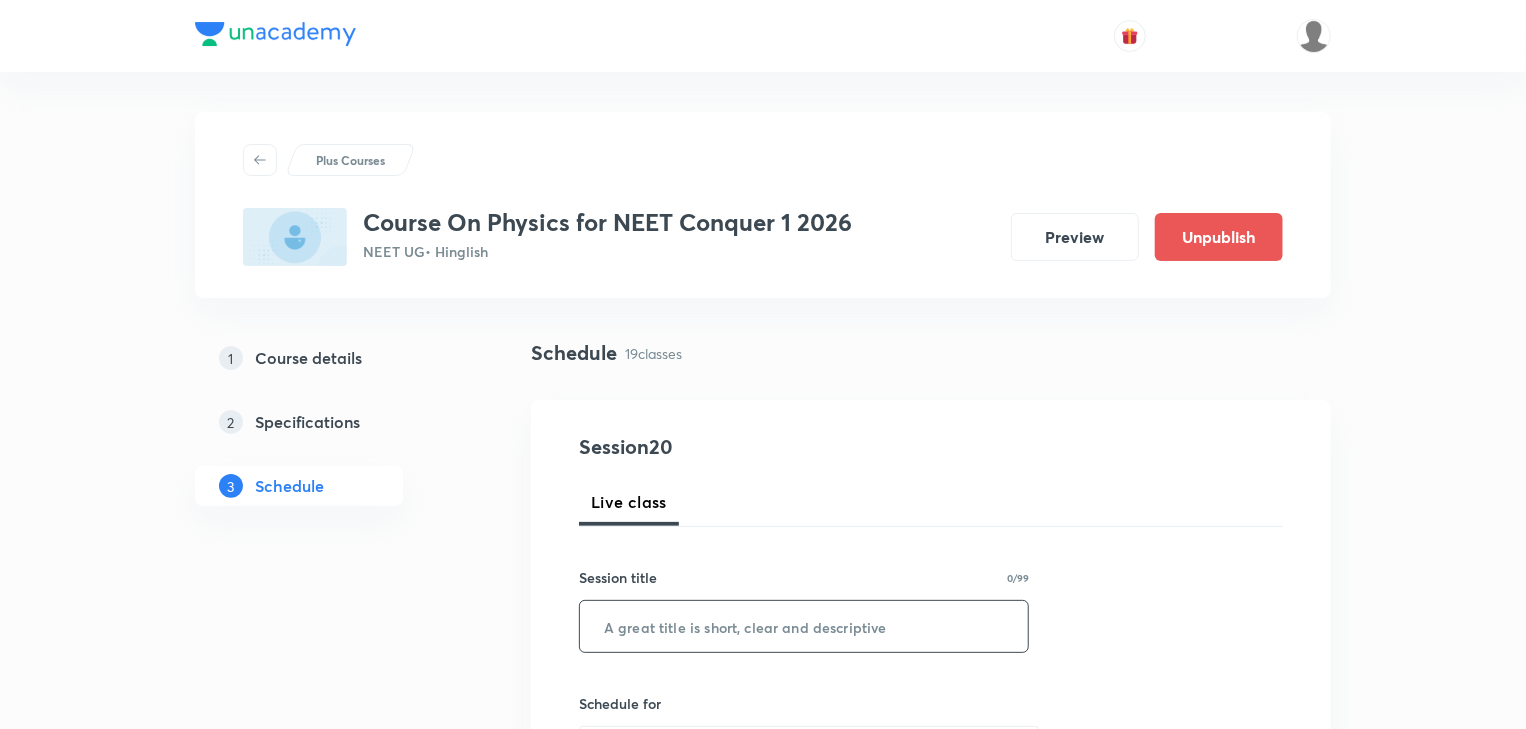 click at bounding box center [804, 626] 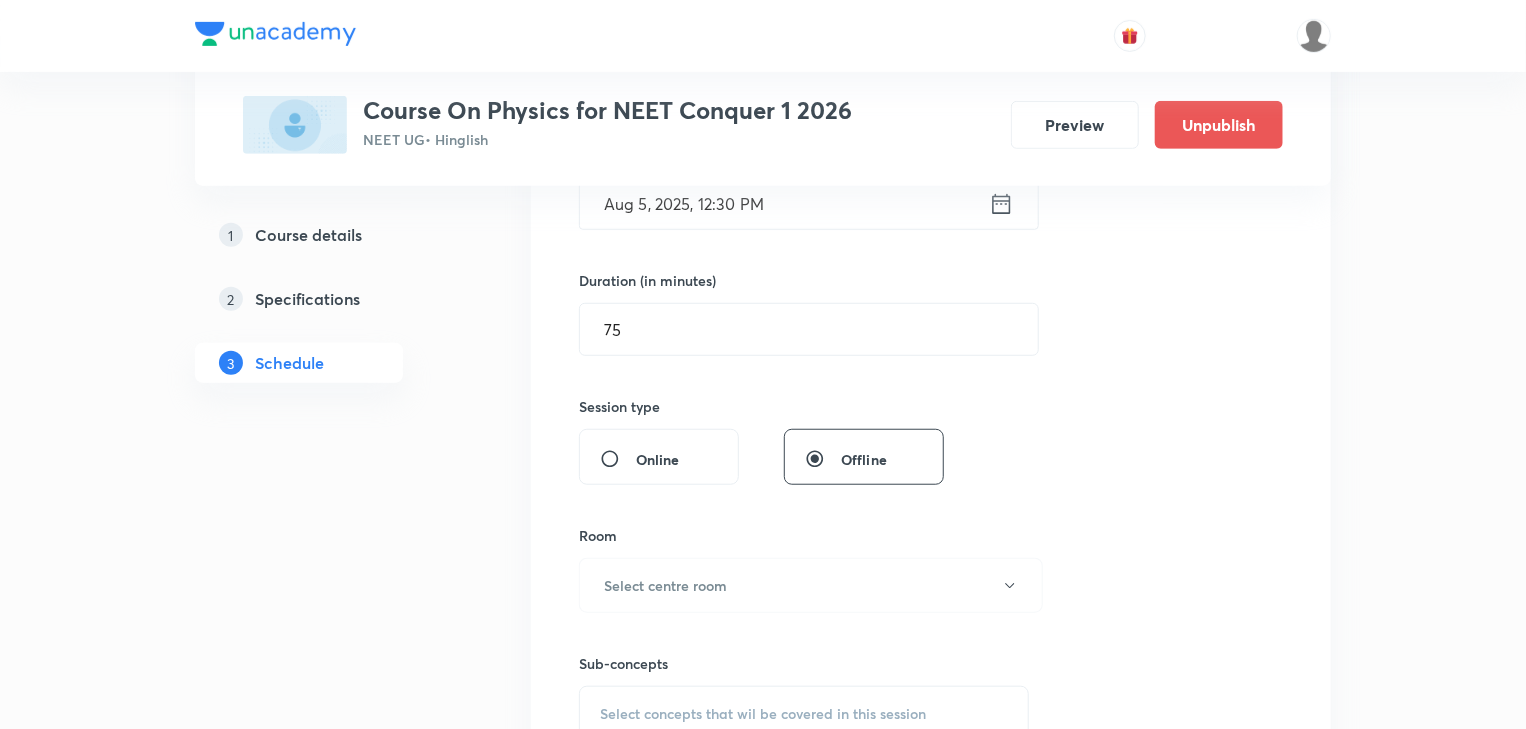 scroll, scrollTop: 640, scrollLeft: 0, axis: vertical 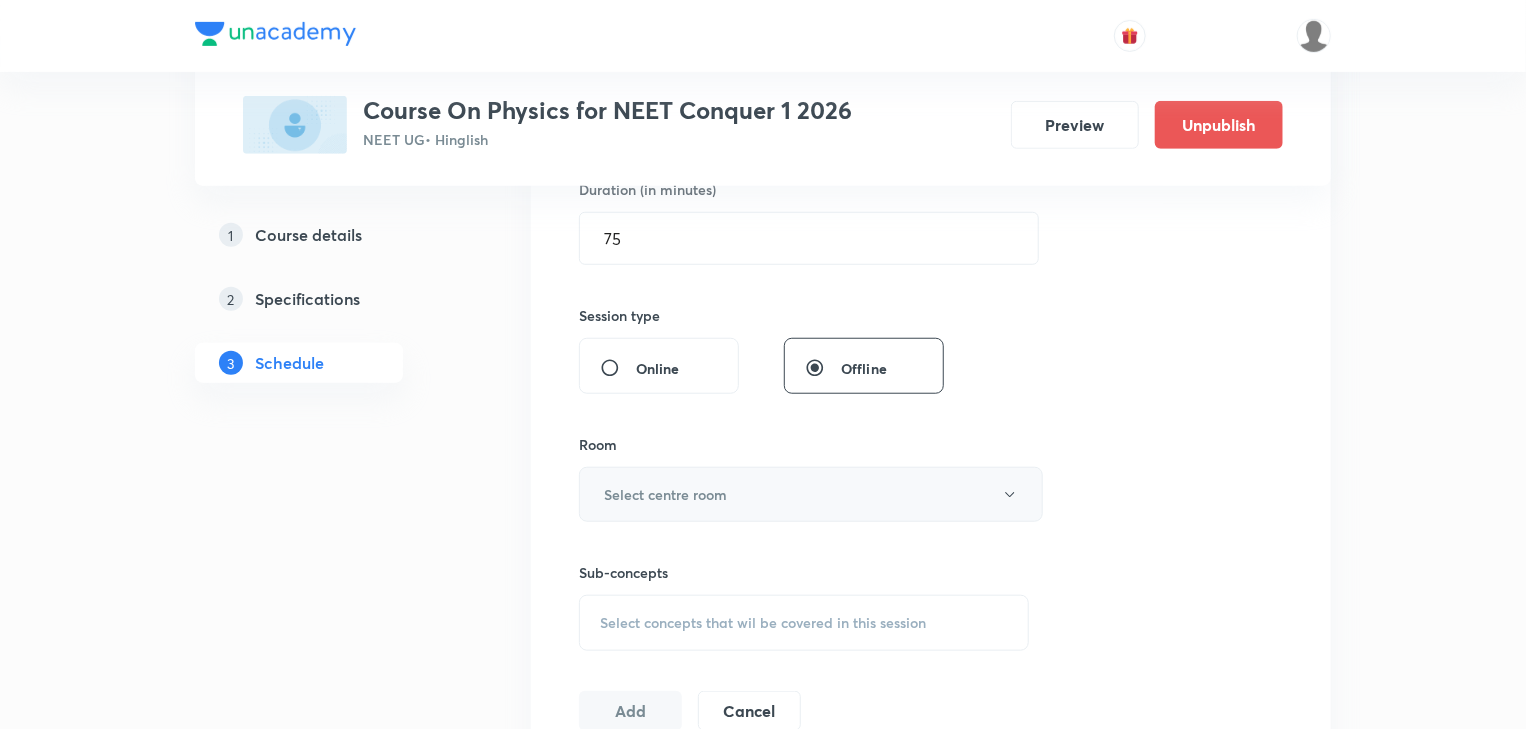 type on "Kinematics 1D Part - 11" 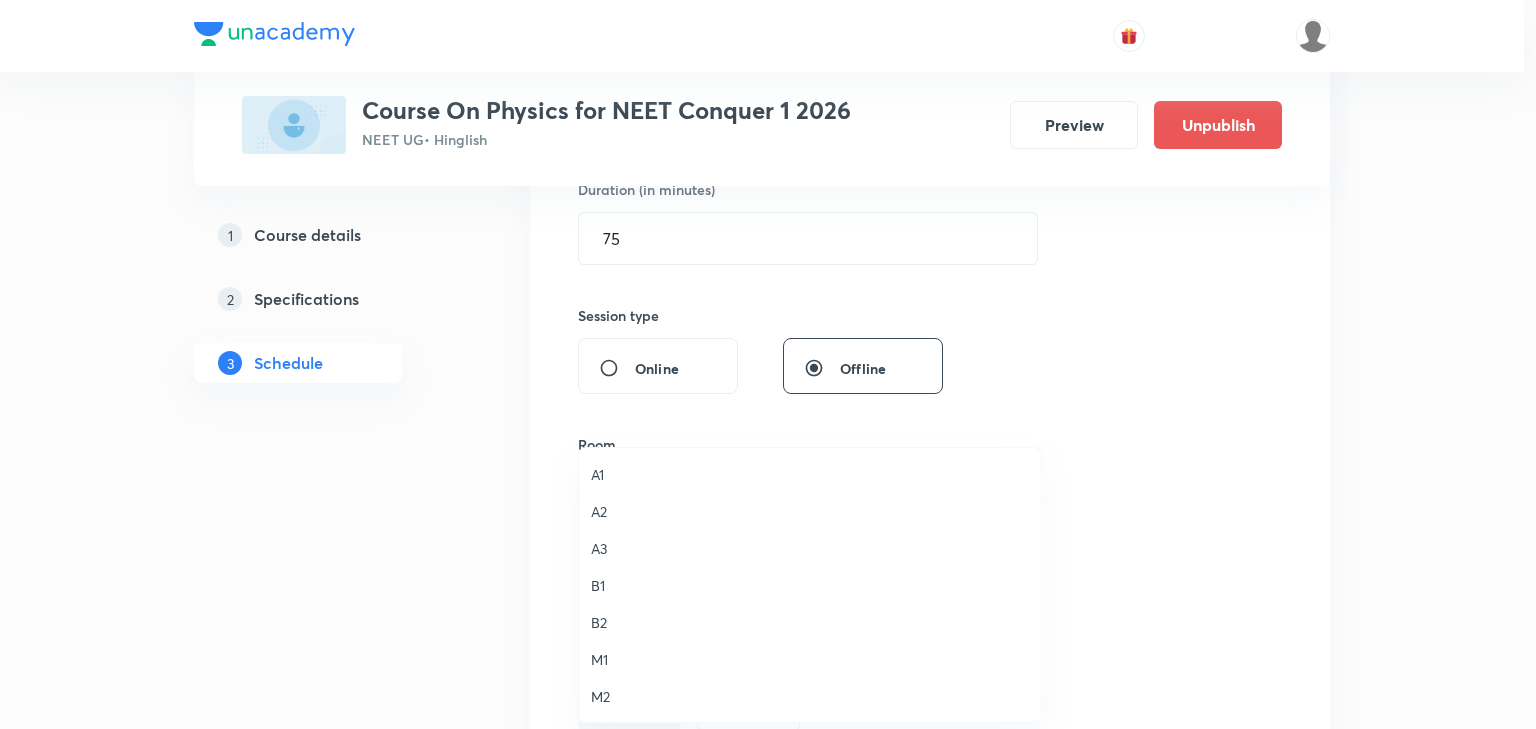 click at bounding box center [768, 364] 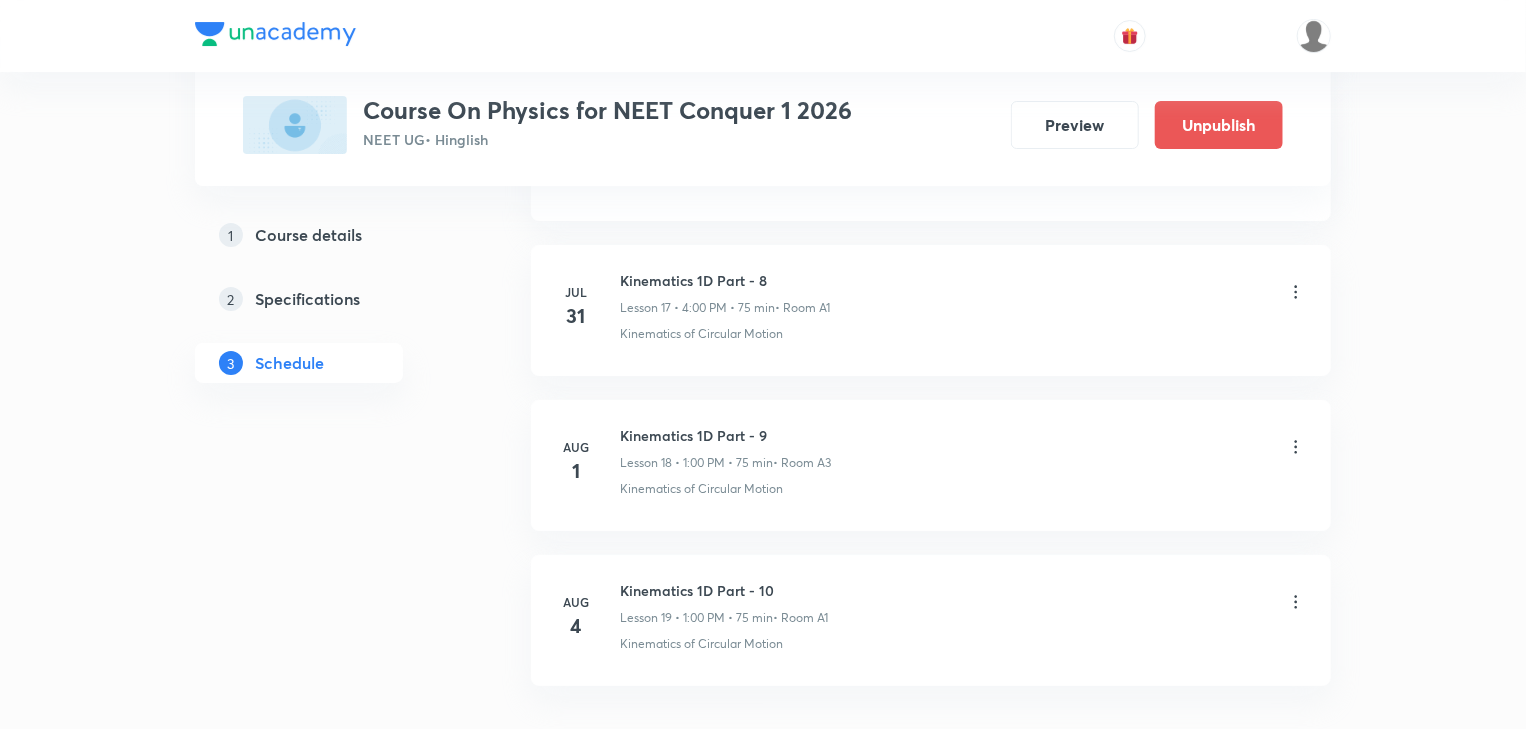 scroll, scrollTop: 3809, scrollLeft: 0, axis: vertical 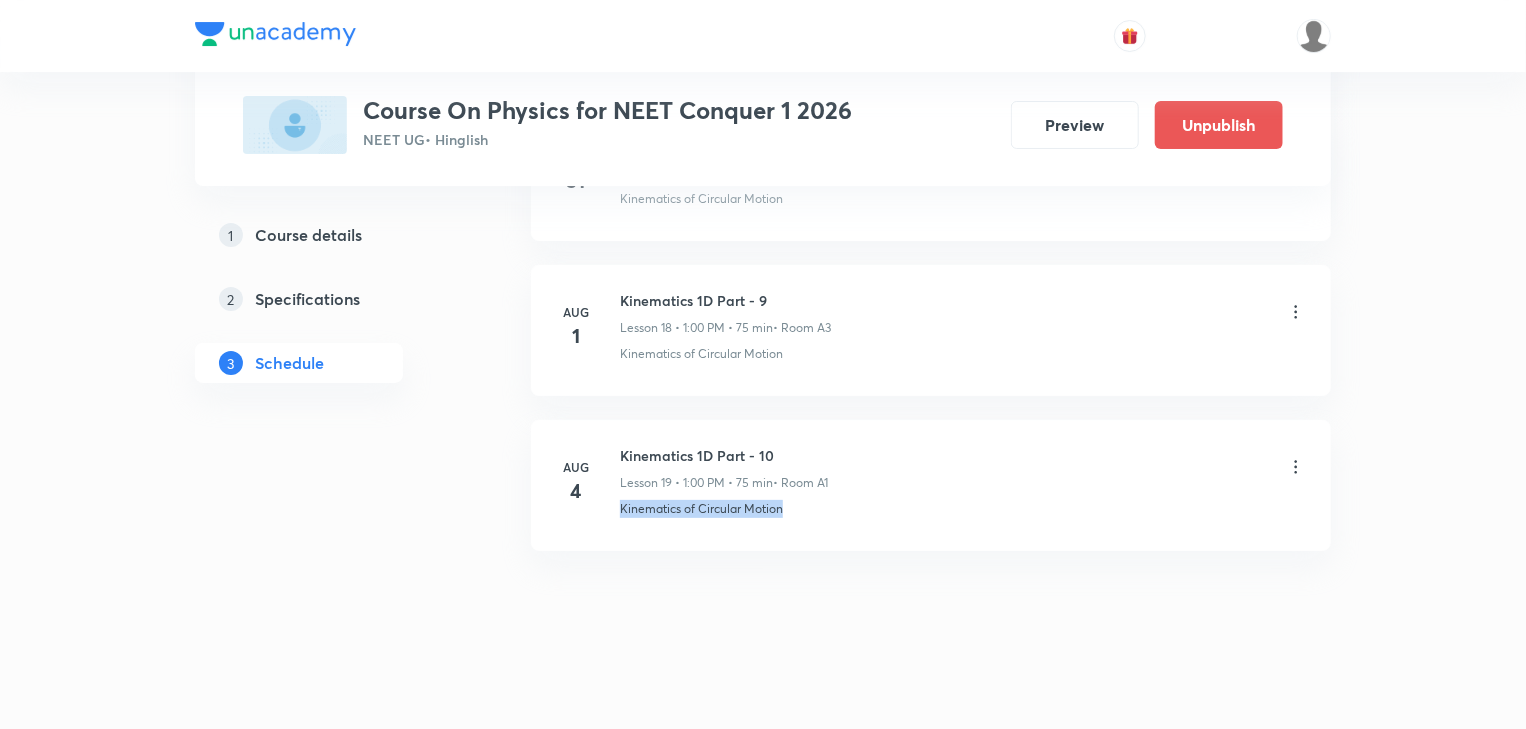 drag, startPoint x: 620, startPoint y: 504, endPoint x: 782, endPoint y: 499, distance: 162.07715 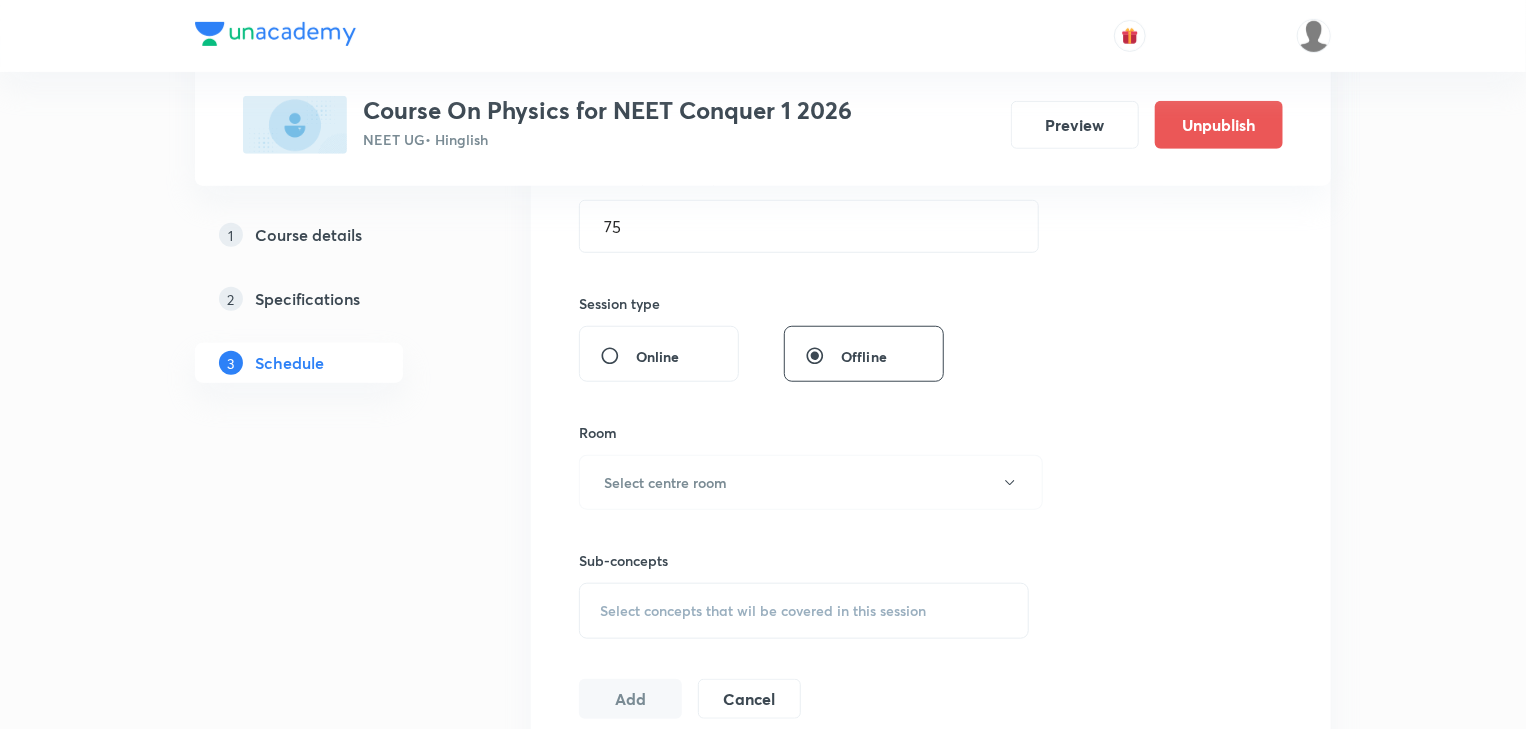 scroll, scrollTop: 769, scrollLeft: 0, axis: vertical 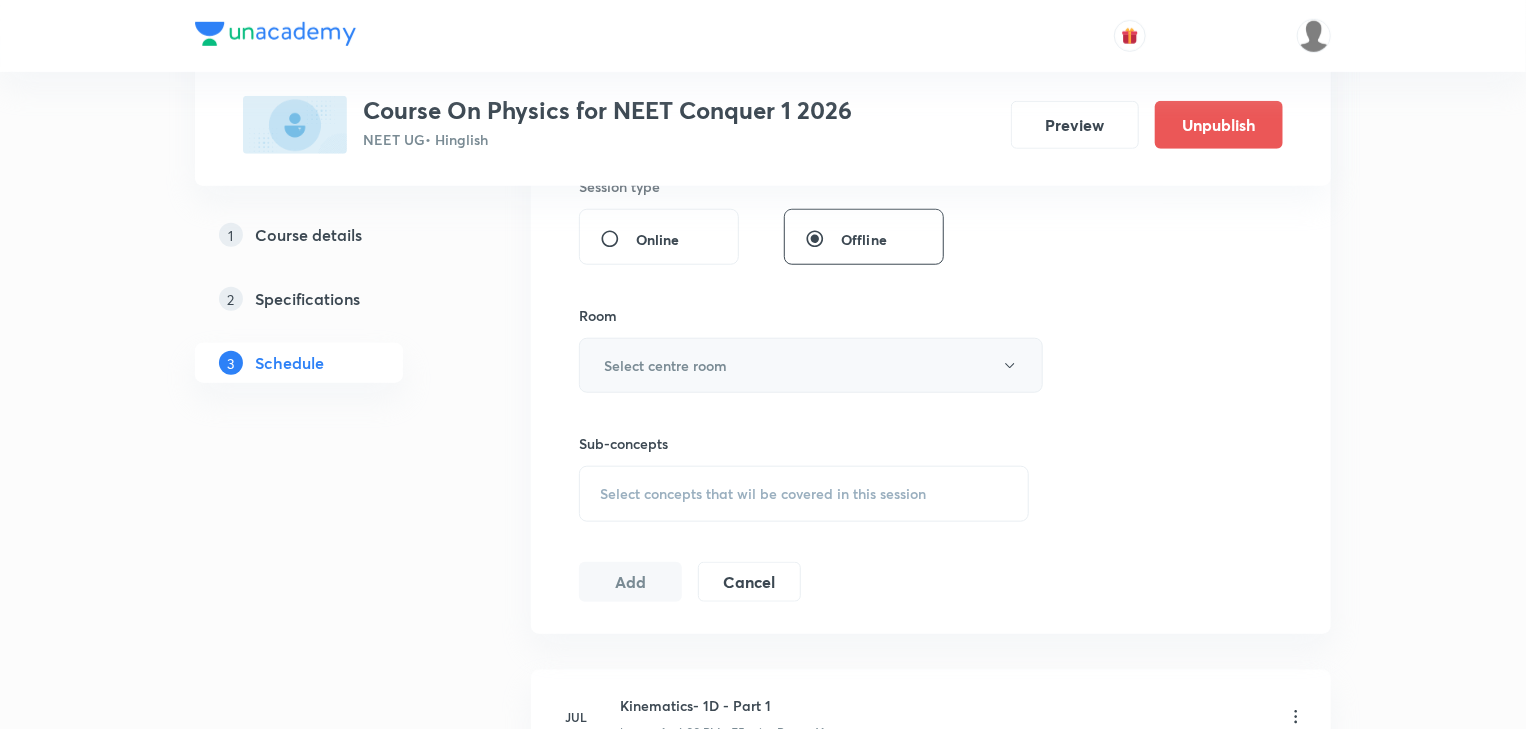 click on "Select centre room" at bounding box center [665, 365] 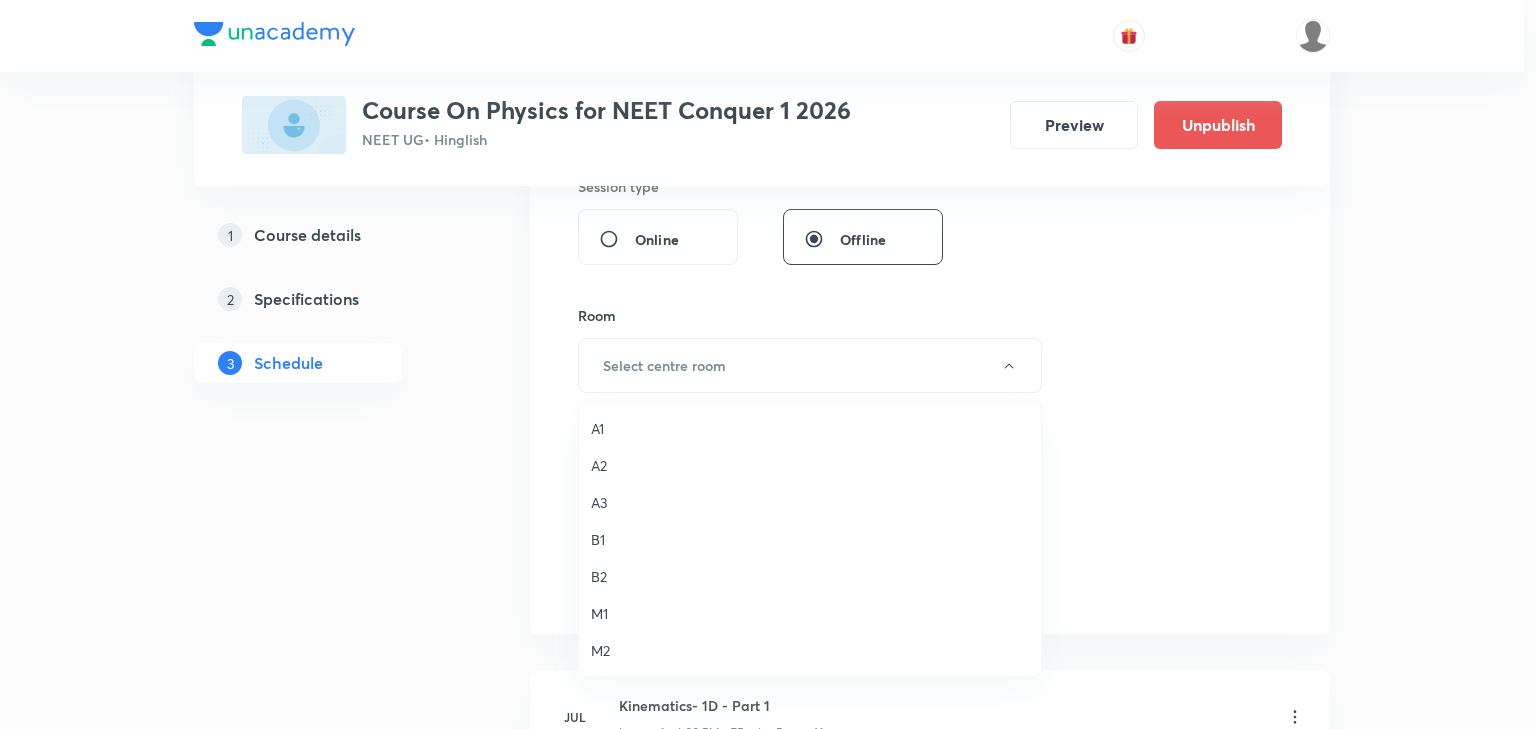 click on "A1" at bounding box center (810, 428) 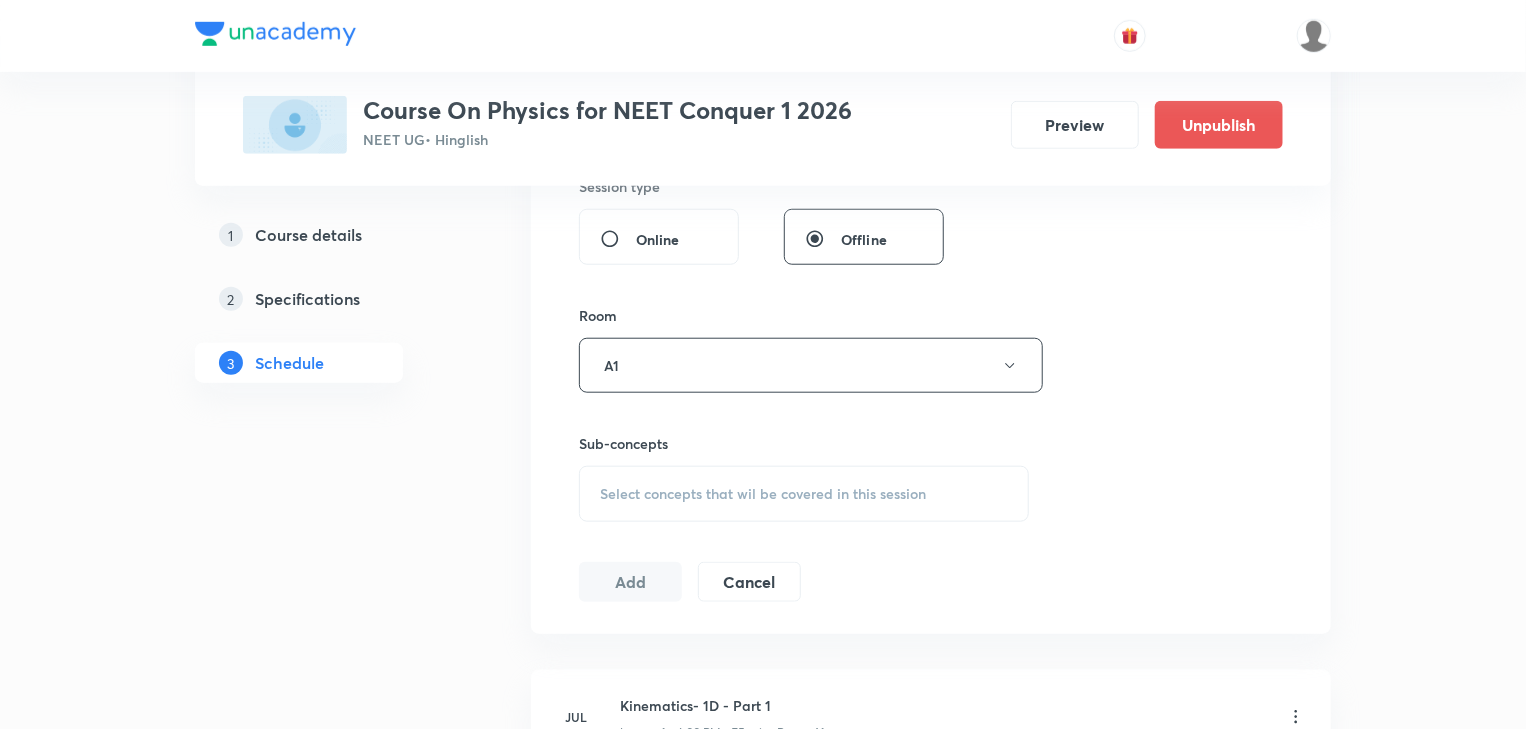 click on "Select concepts that wil be covered in this session" at bounding box center [763, 494] 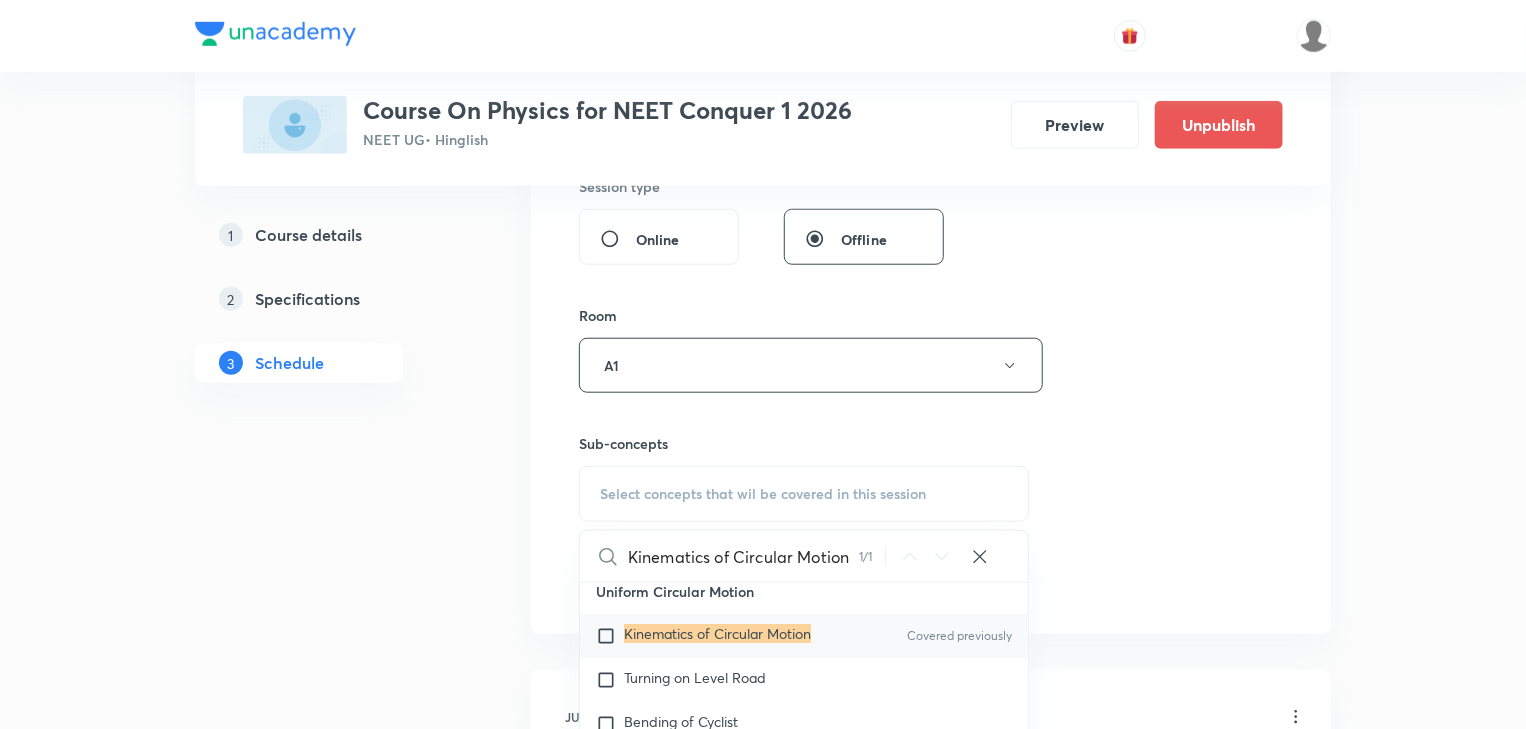 scroll, scrollTop: 3811, scrollLeft: 0, axis: vertical 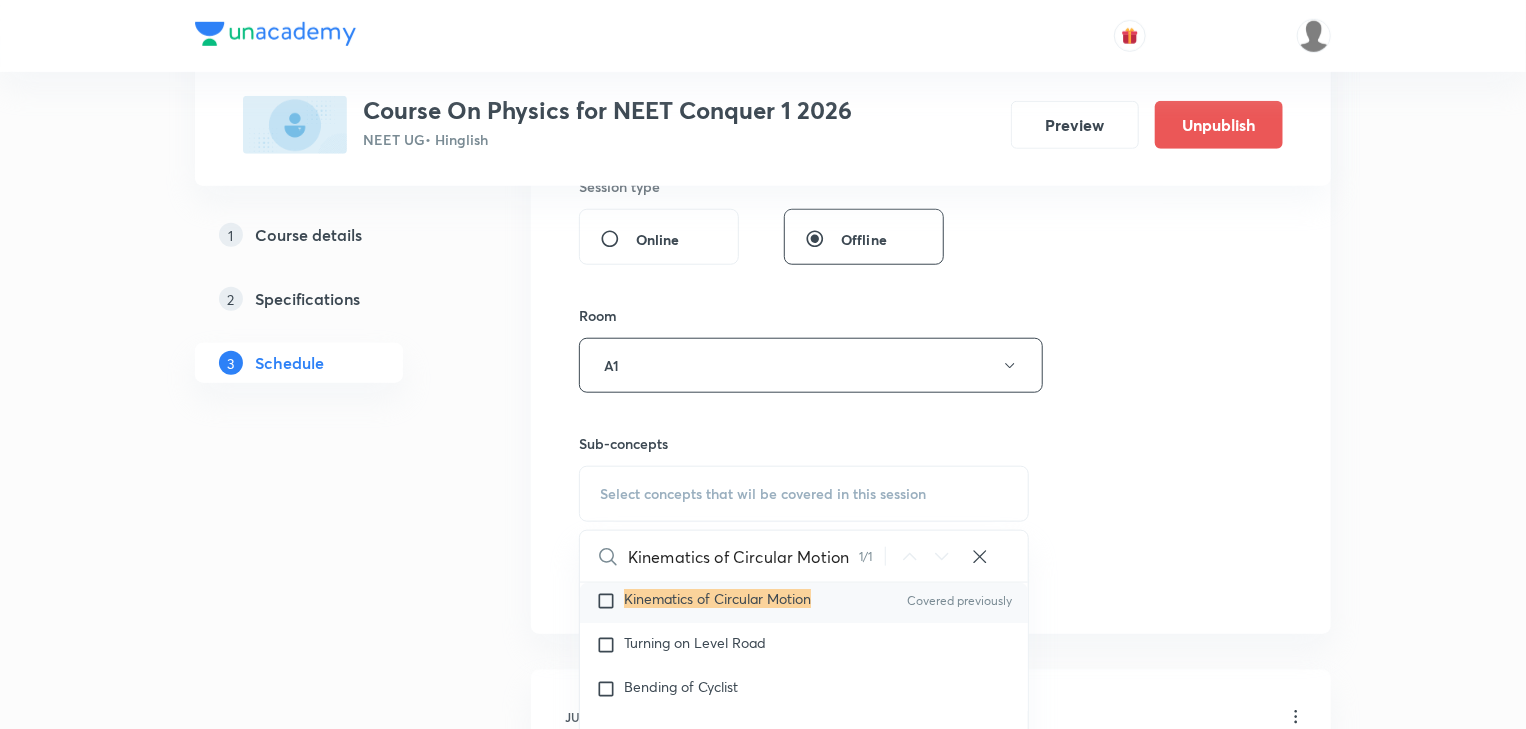 type on "Kinematics of Circular Motion" 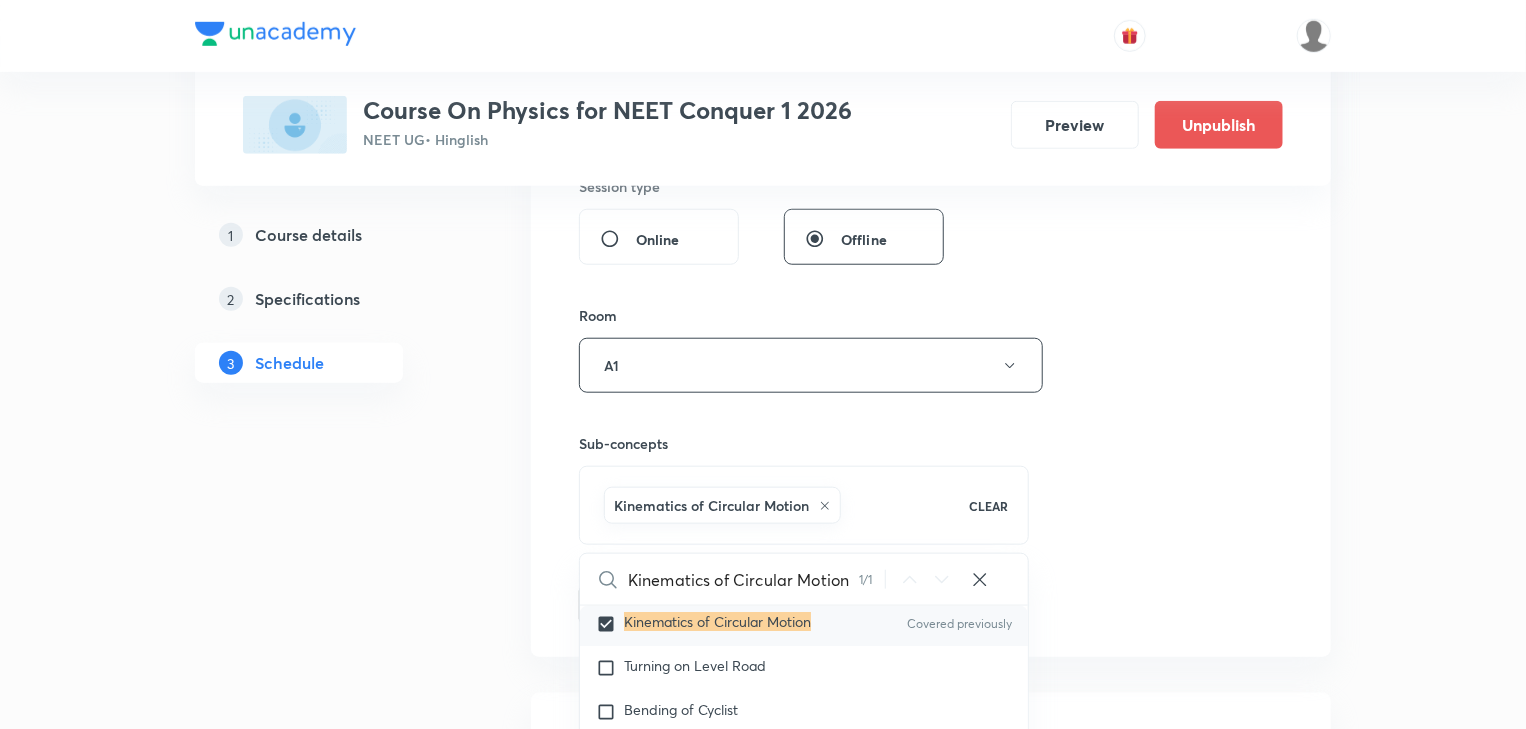 click on "1 Course details 2 Specifications 3 Schedule" at bounding box center [331, 1667] 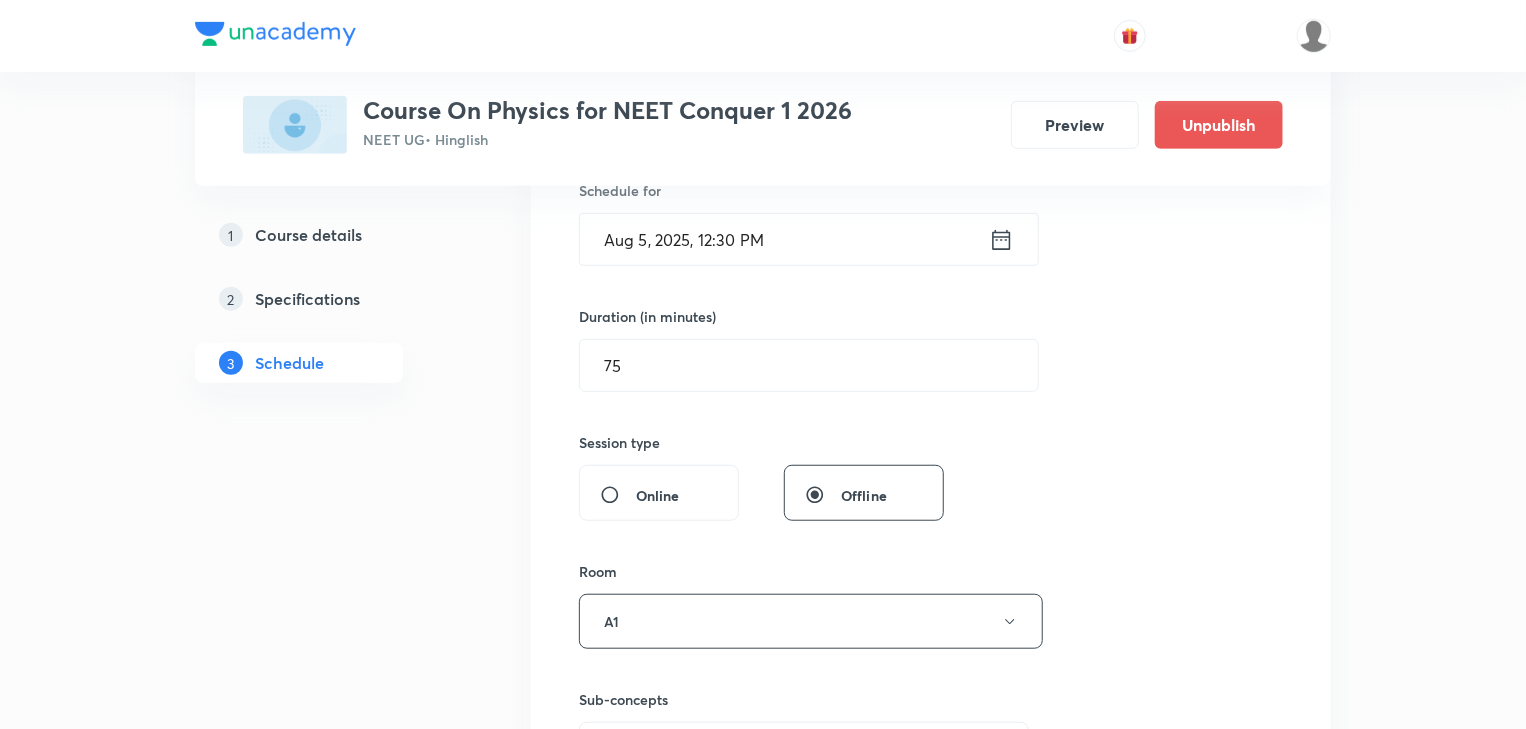 scroll, scrollTop: 369, scrollLeft: 0, axis: vertical 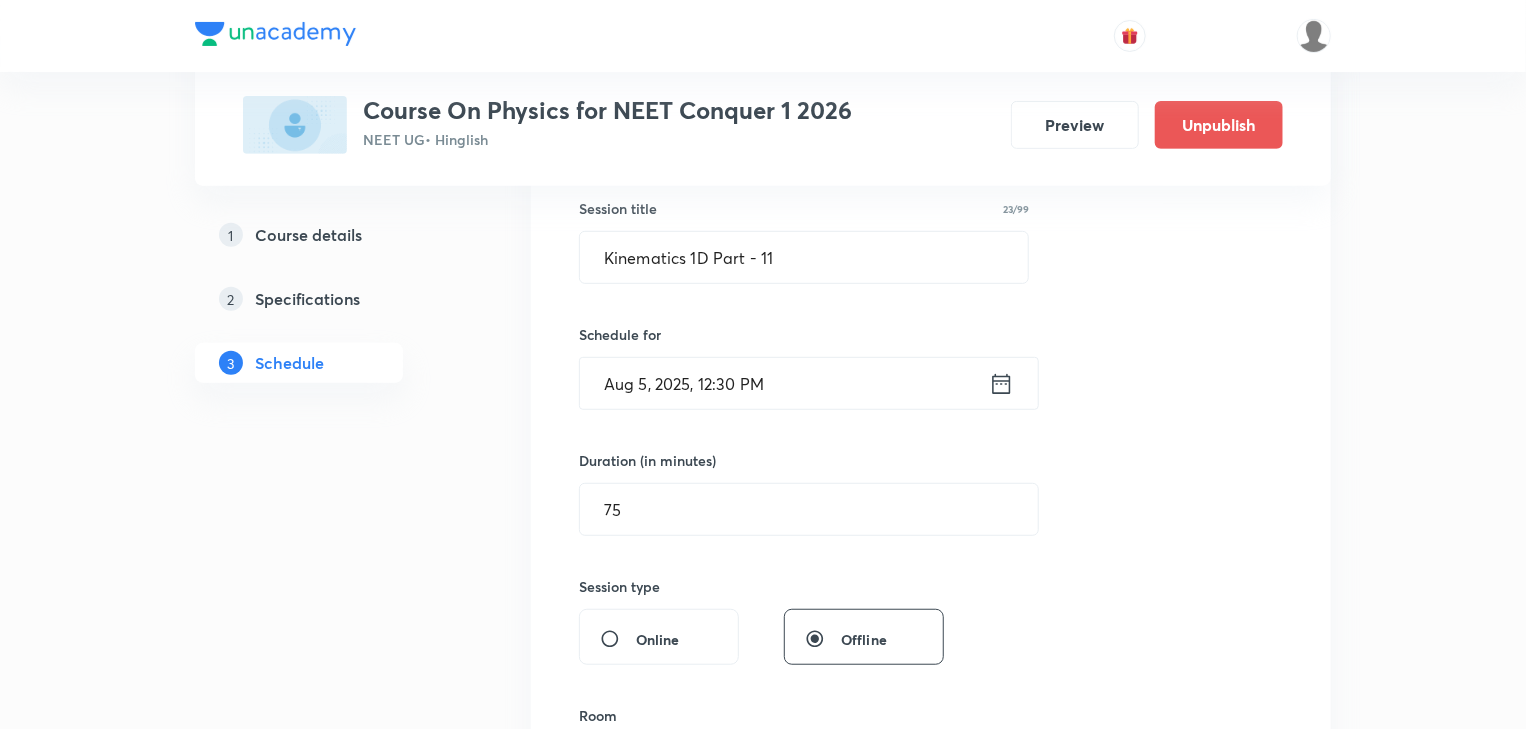 click on "Aug 5, 2025, 12:30 PM" at bounding box center [784, 383] 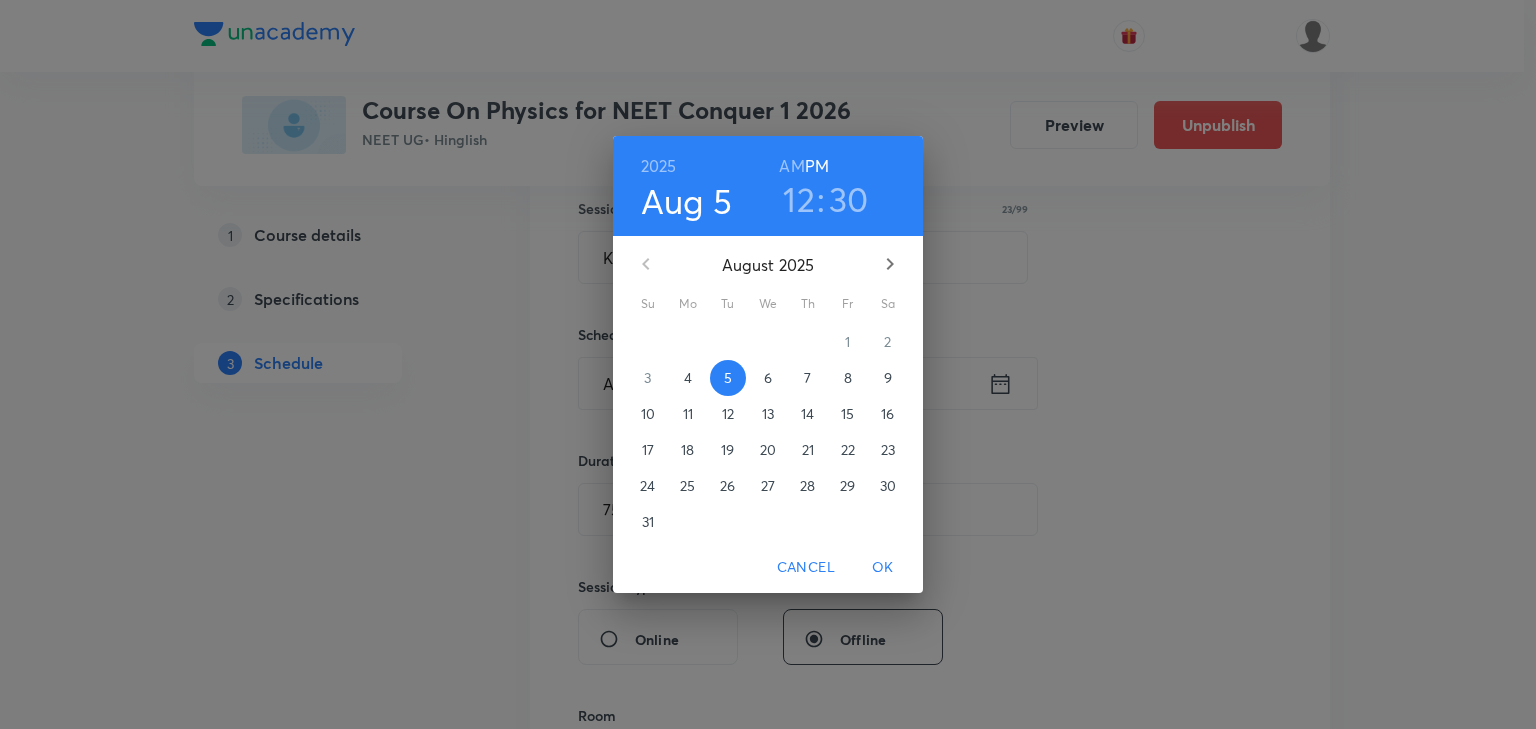 click on "12" at bounding box center (799, 199) 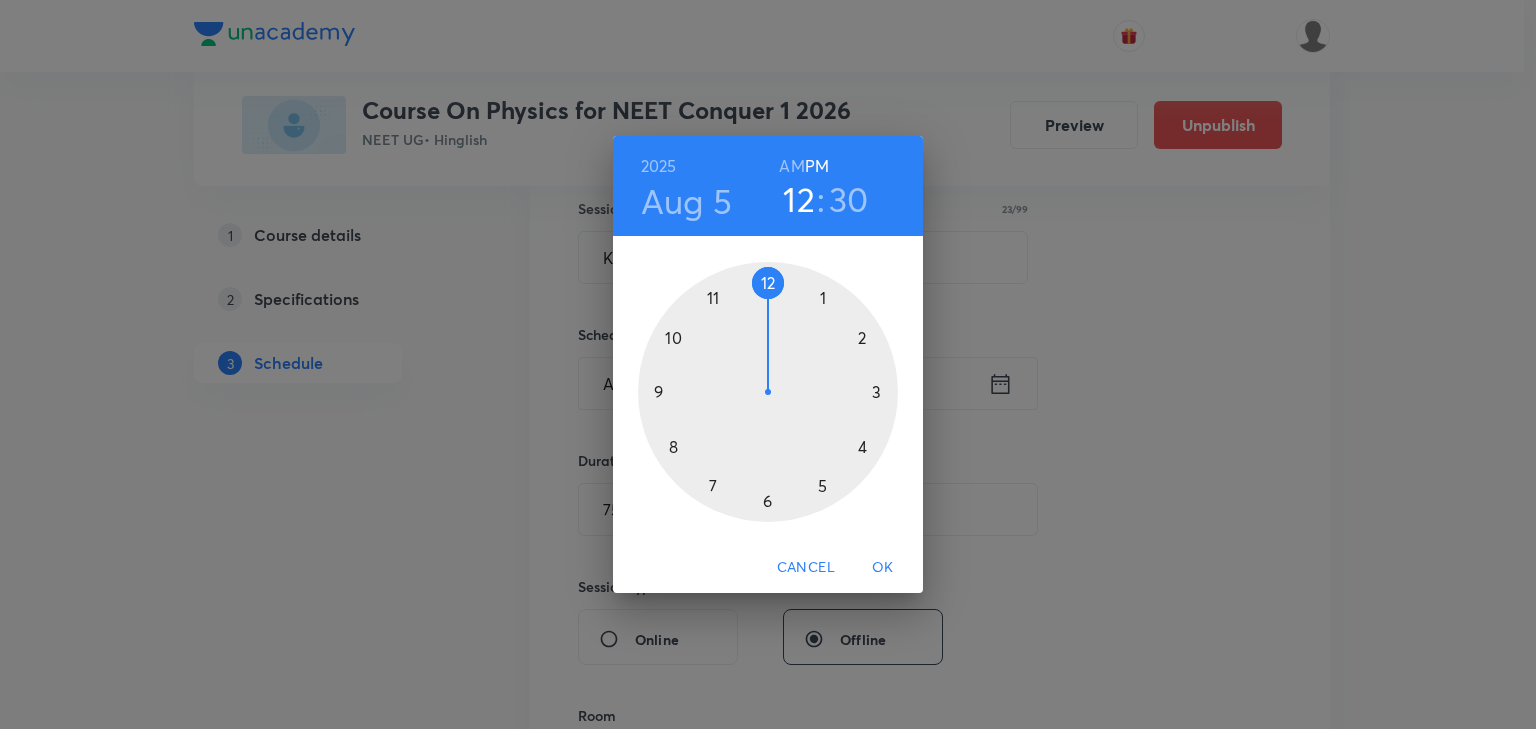 click at bounding box center [768, 392] 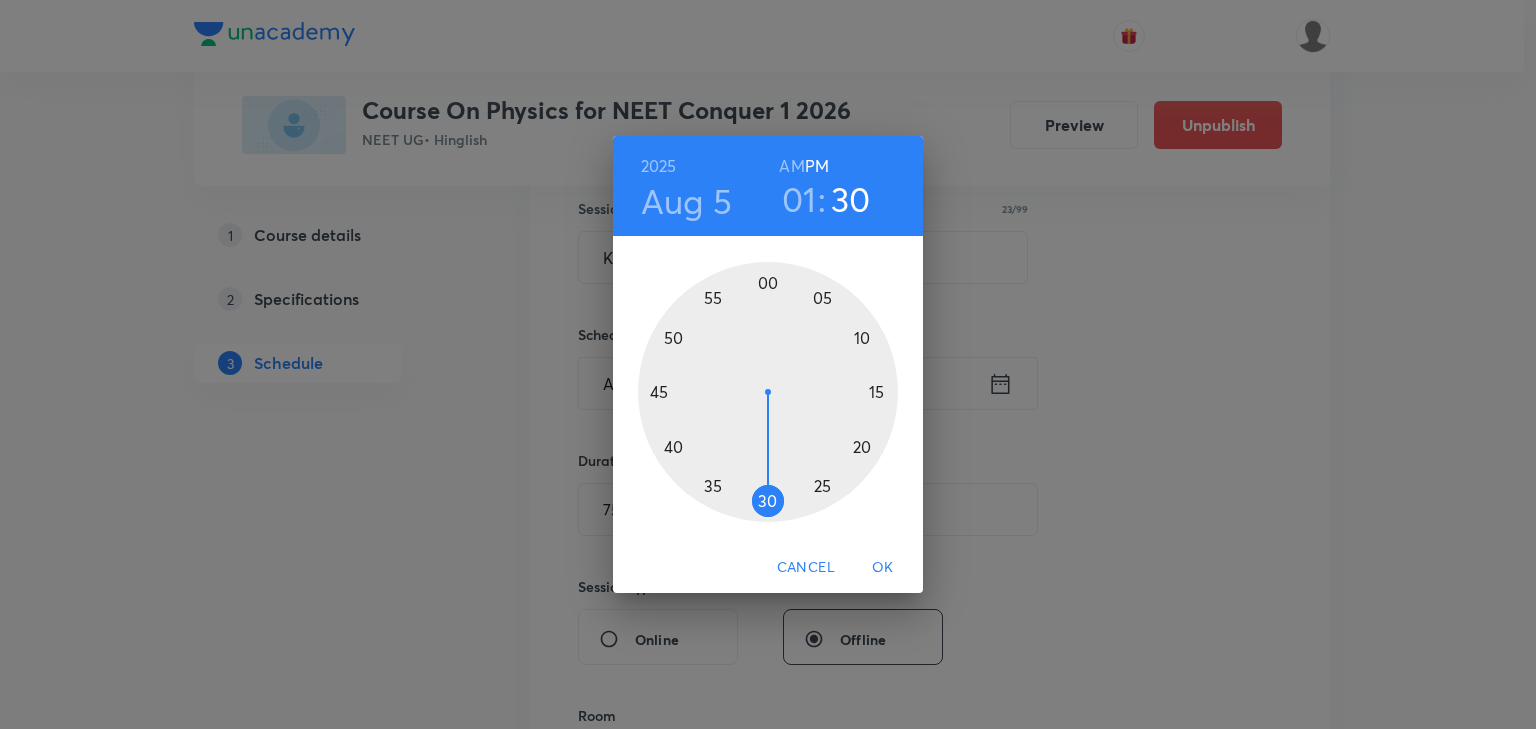 click at bounding box center [768, 392] 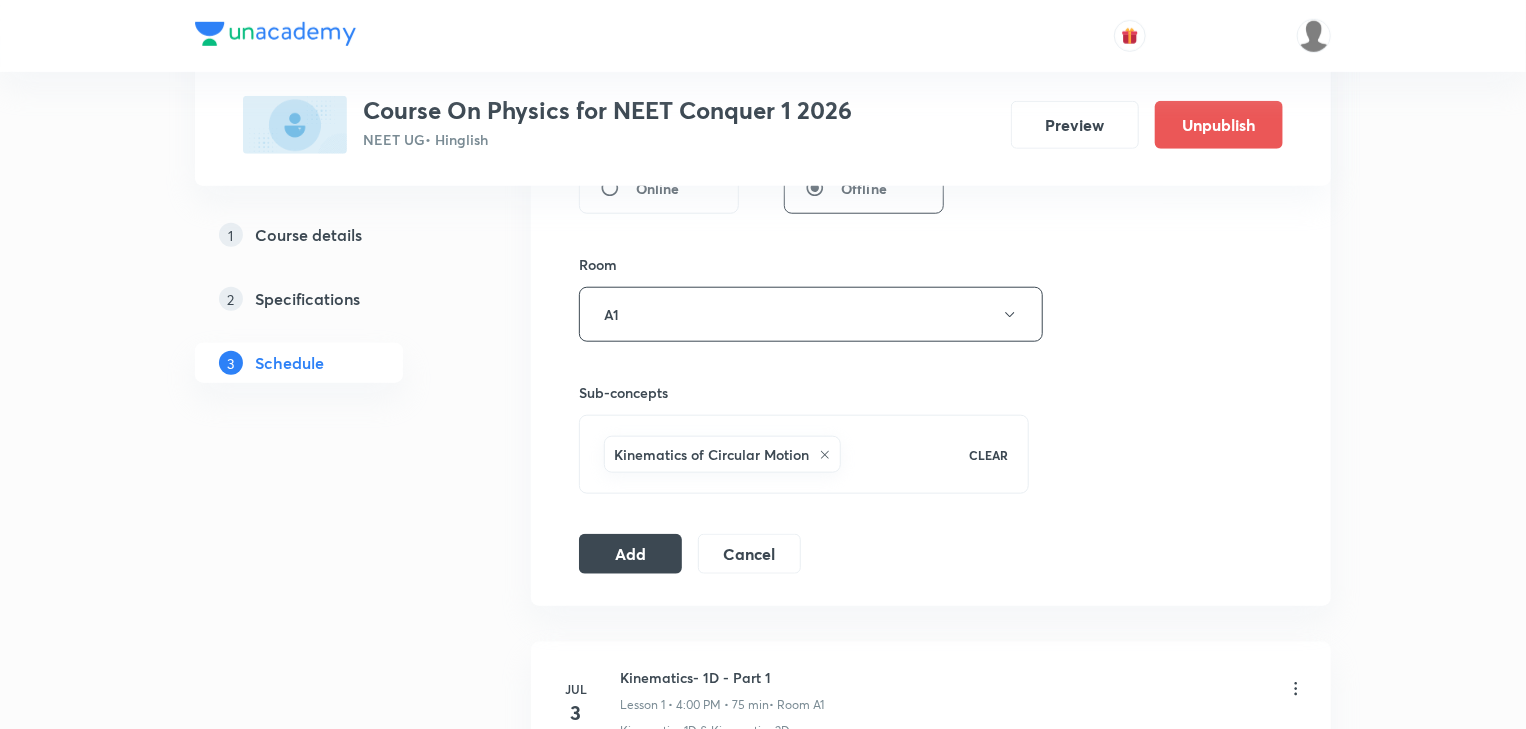 scroll, scrollTop: 929, scrollLeft: 0, axis: vertical 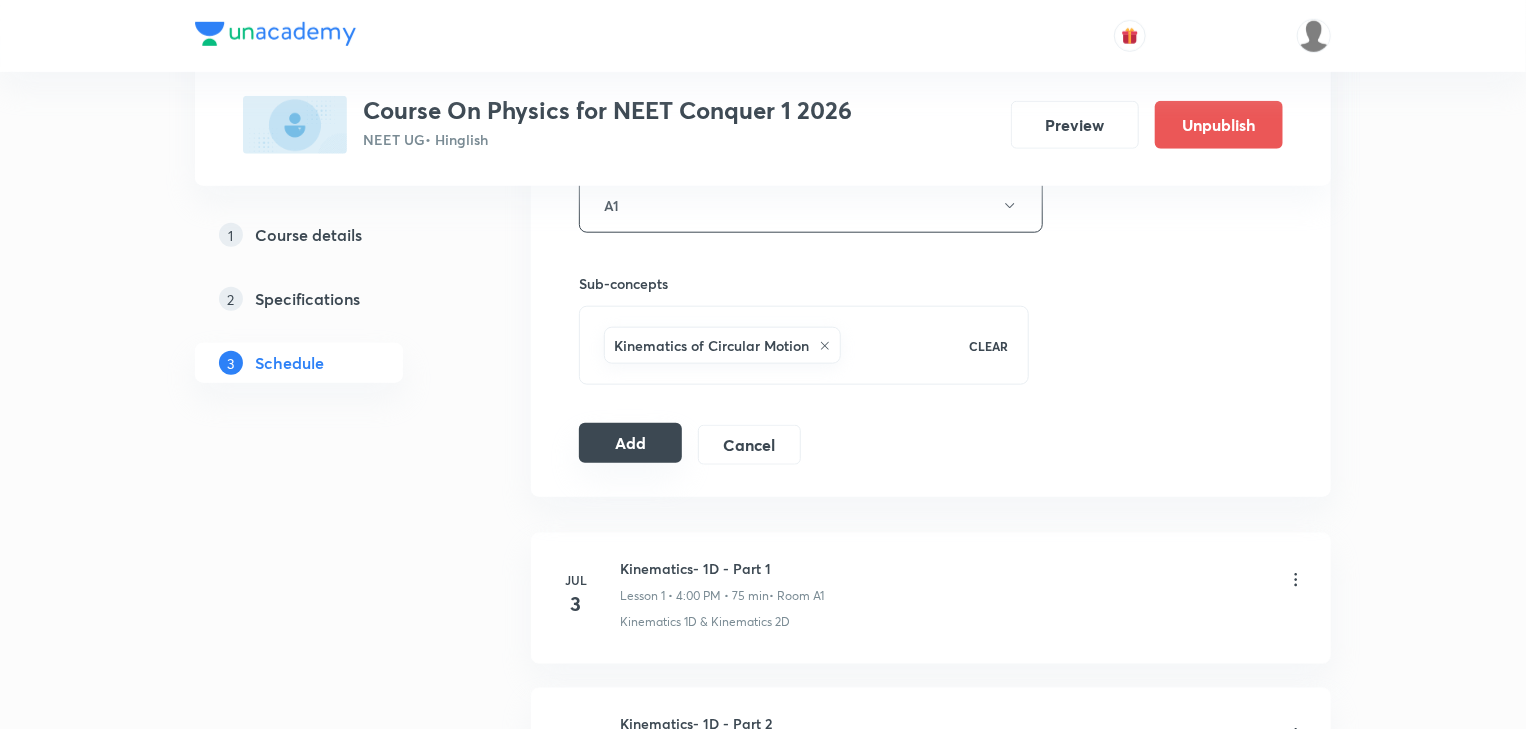 click on "Add" at bounding box center [630, 443] 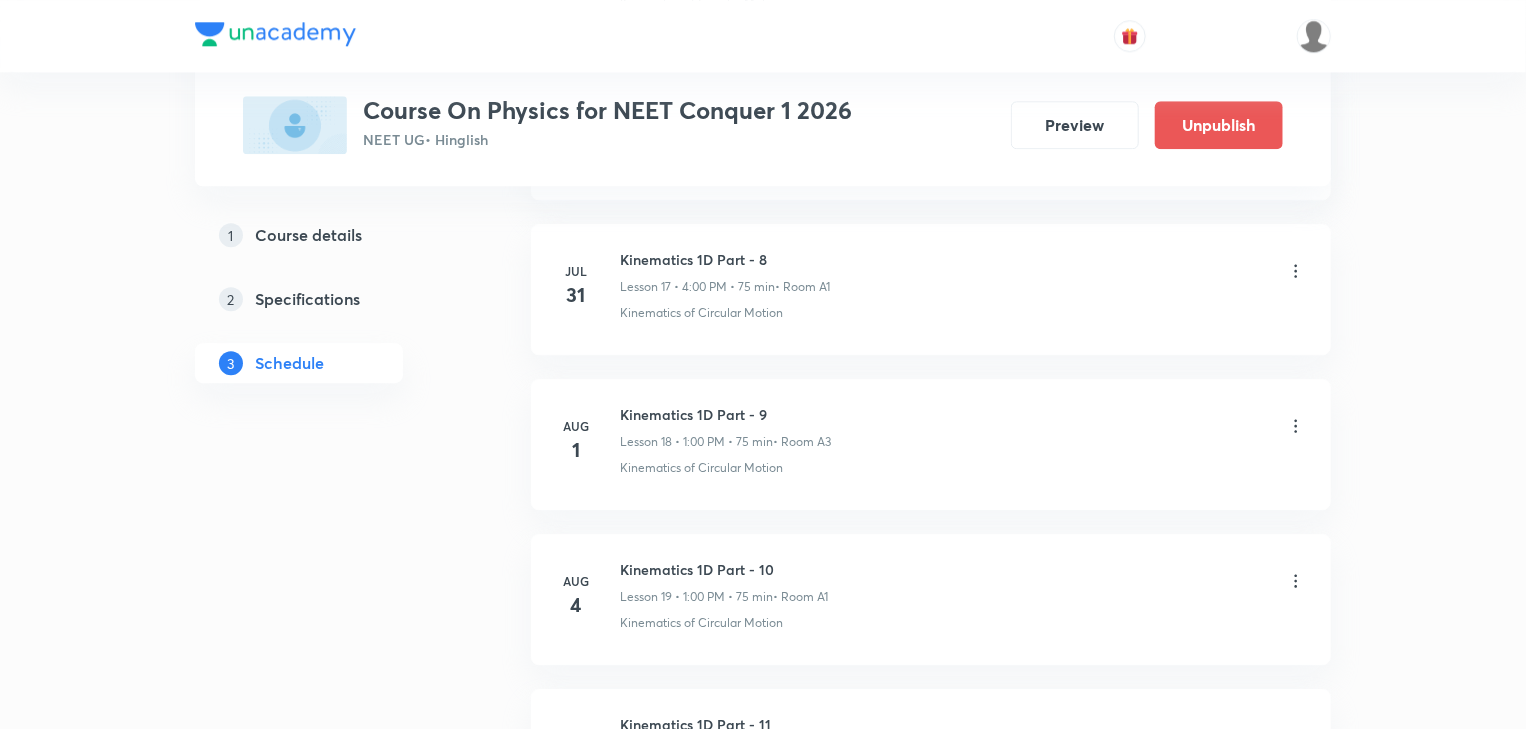scroll, scrollTop: 2567, scrollLeft: 0, axis: vertical 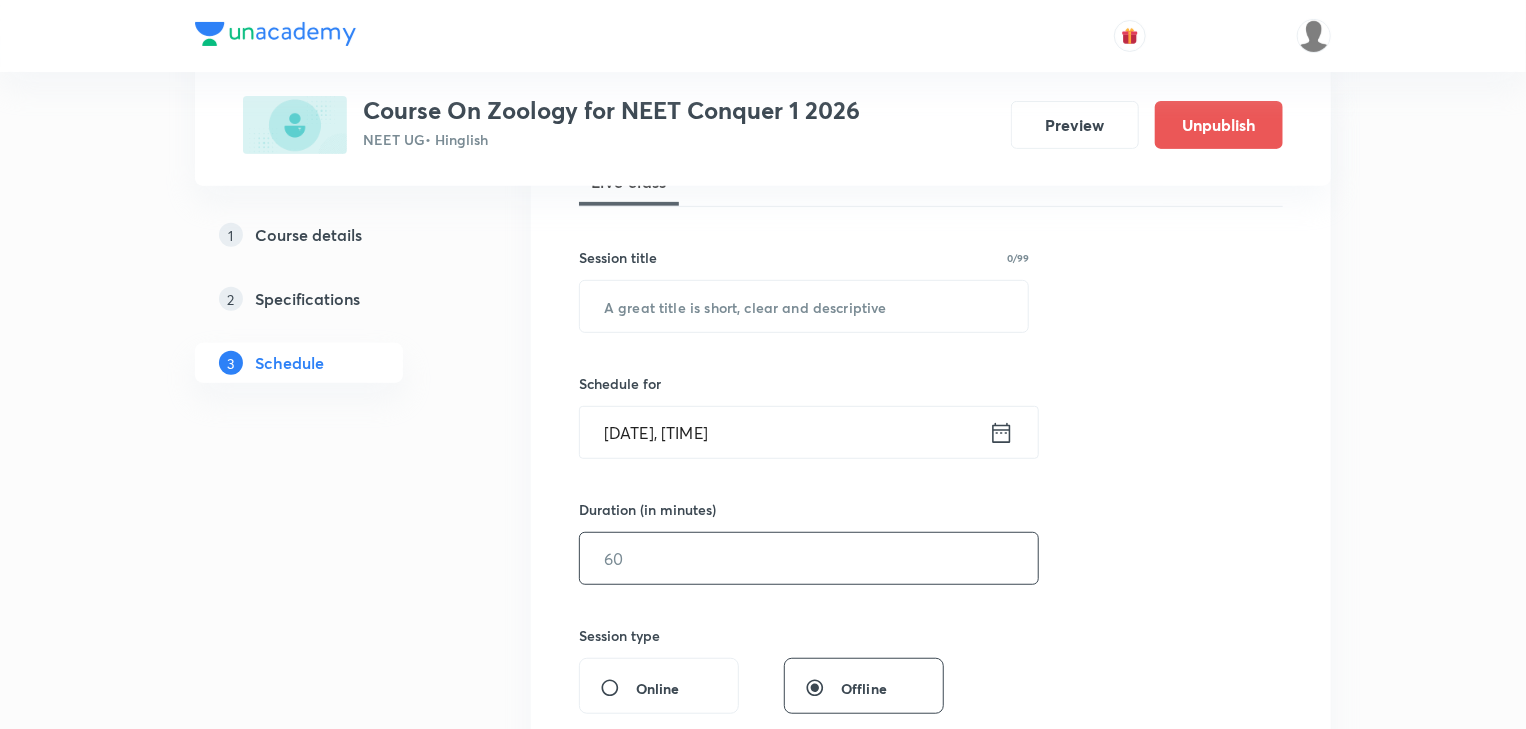 click at bounding box center (809, 558) 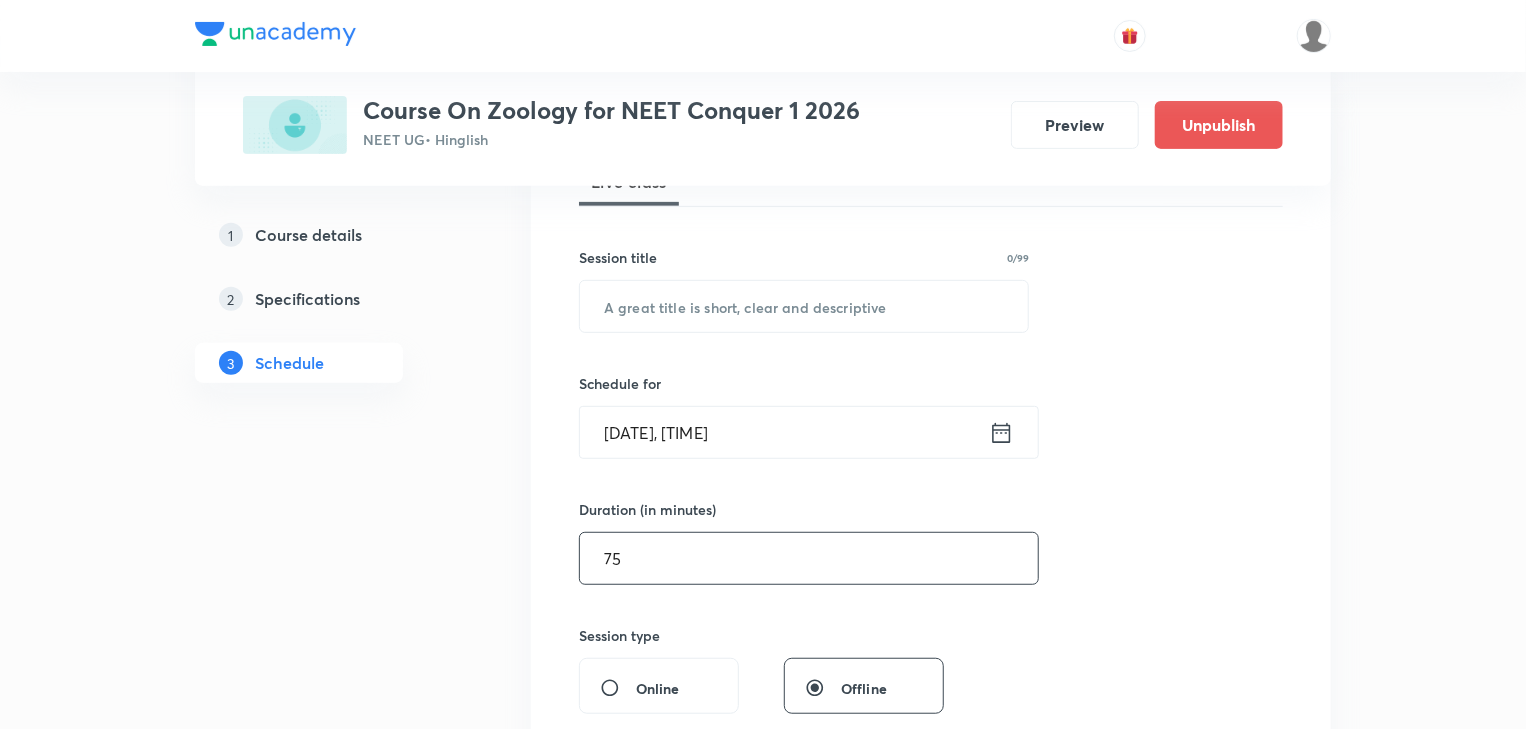 type on "75" 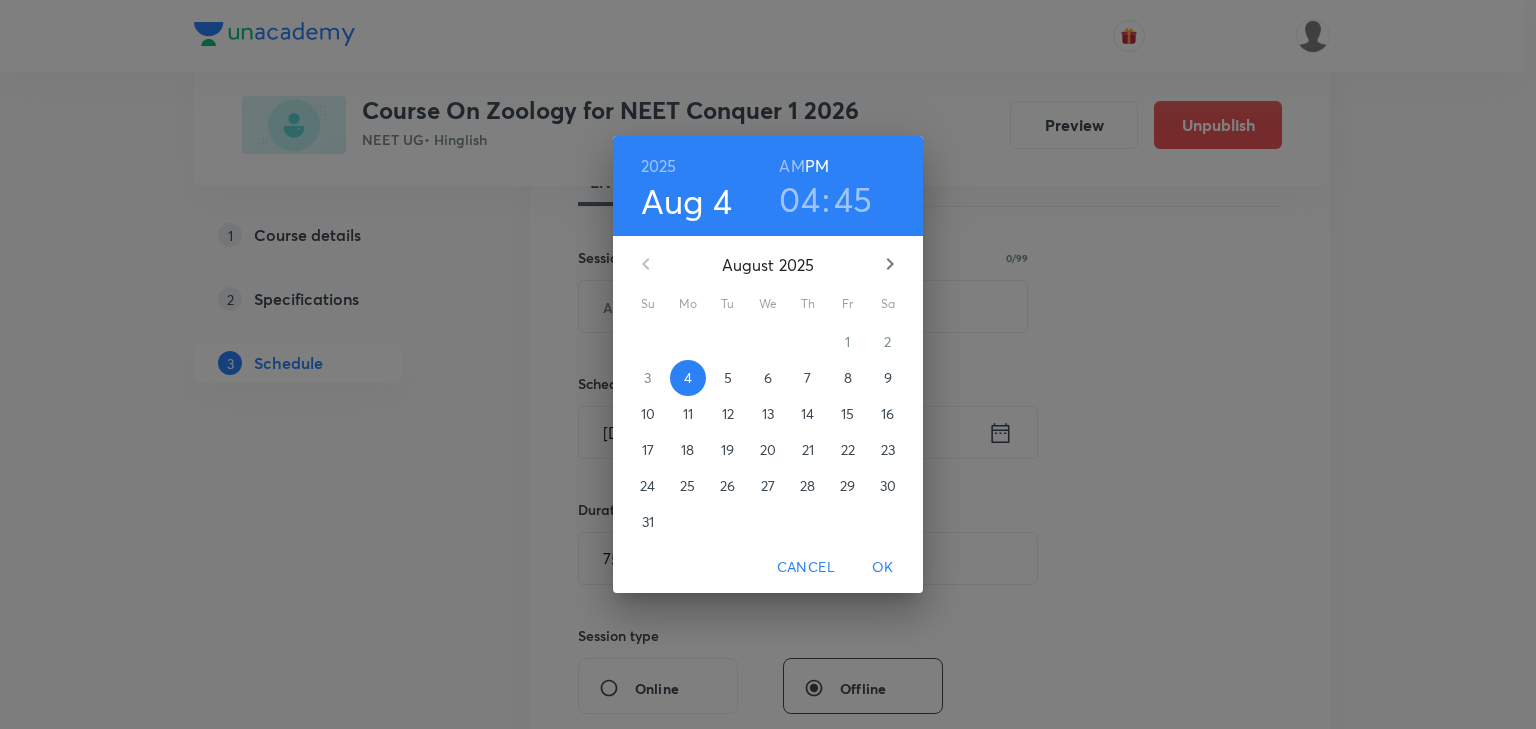 click on "5" at bounding box center [728, 378] 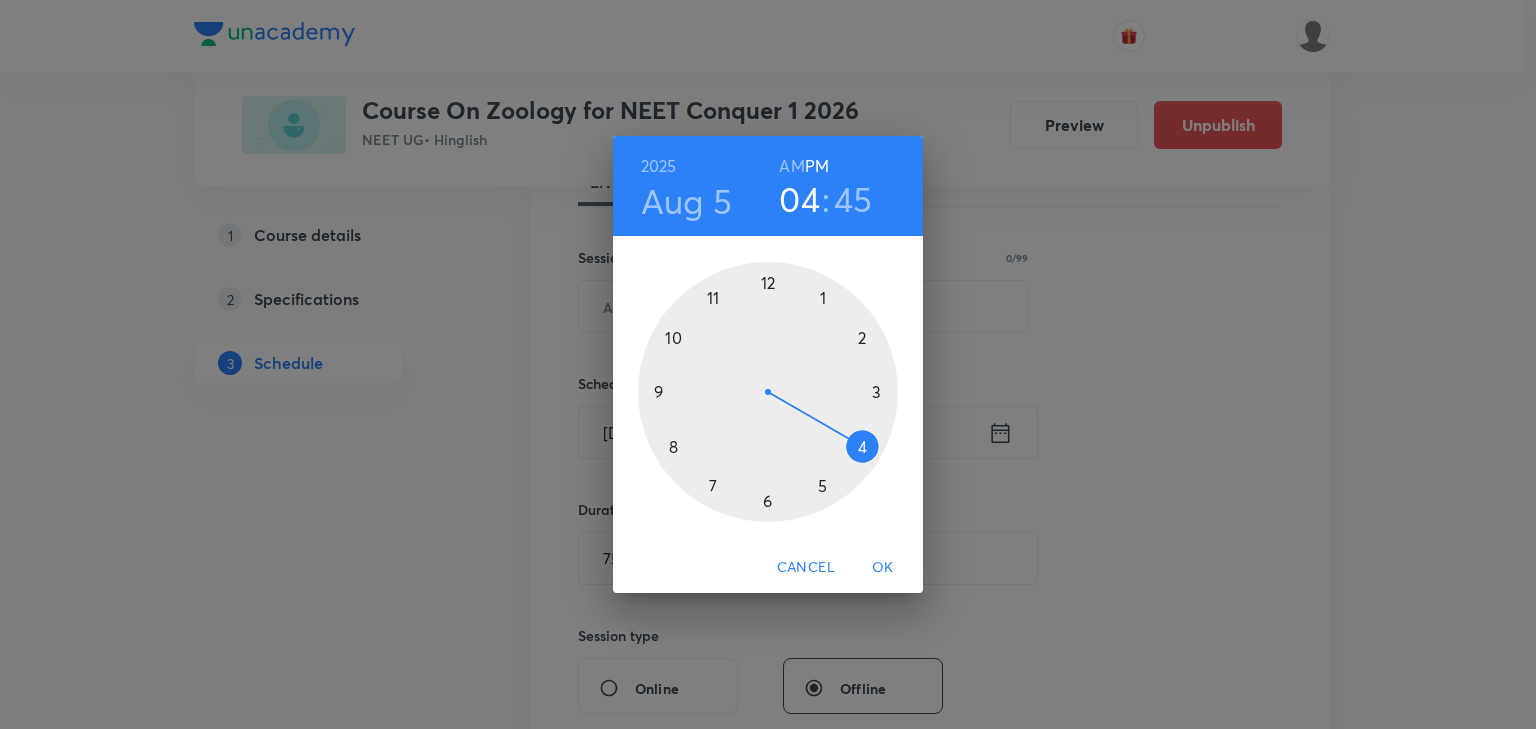 click at bounding box center [768, 392] 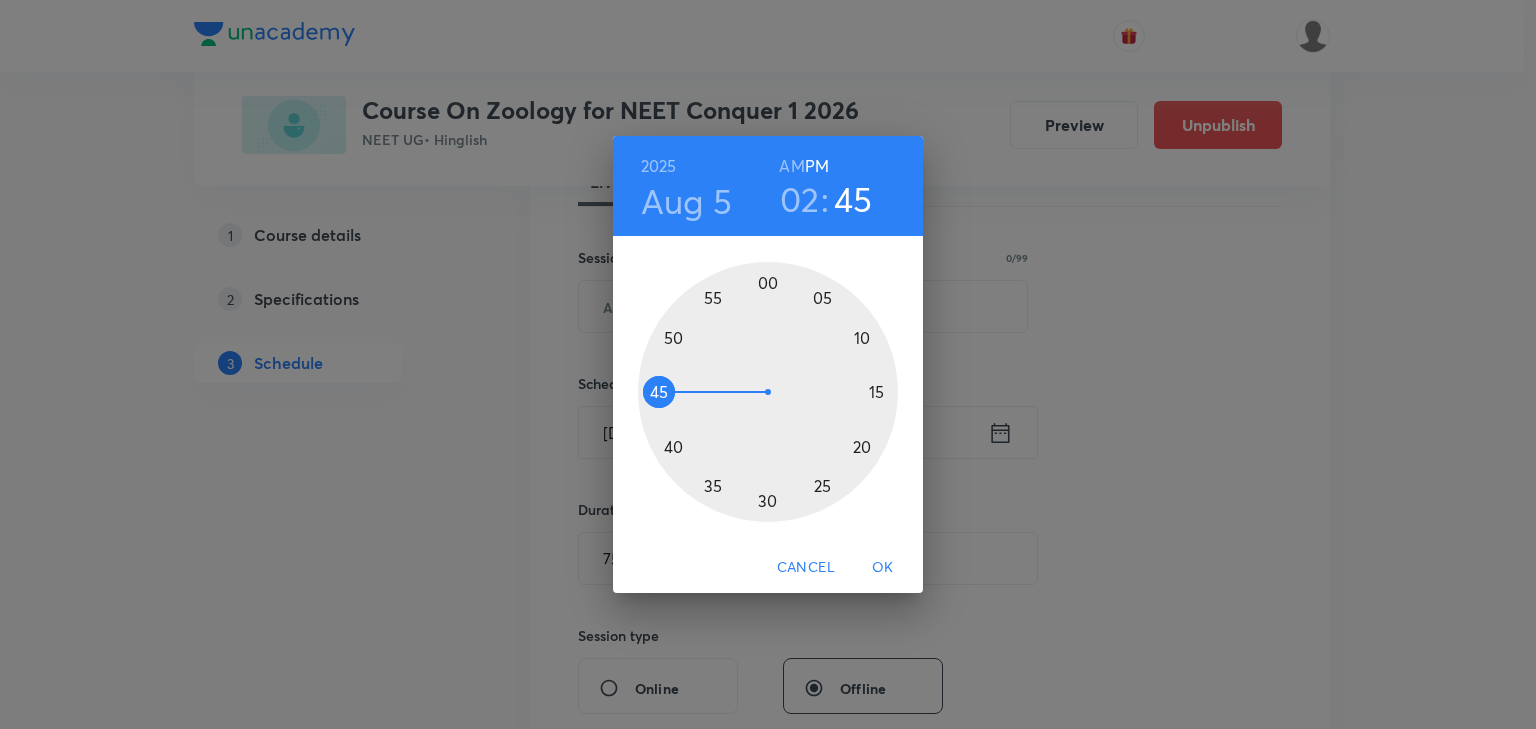 click at bounding box center [768, 392] 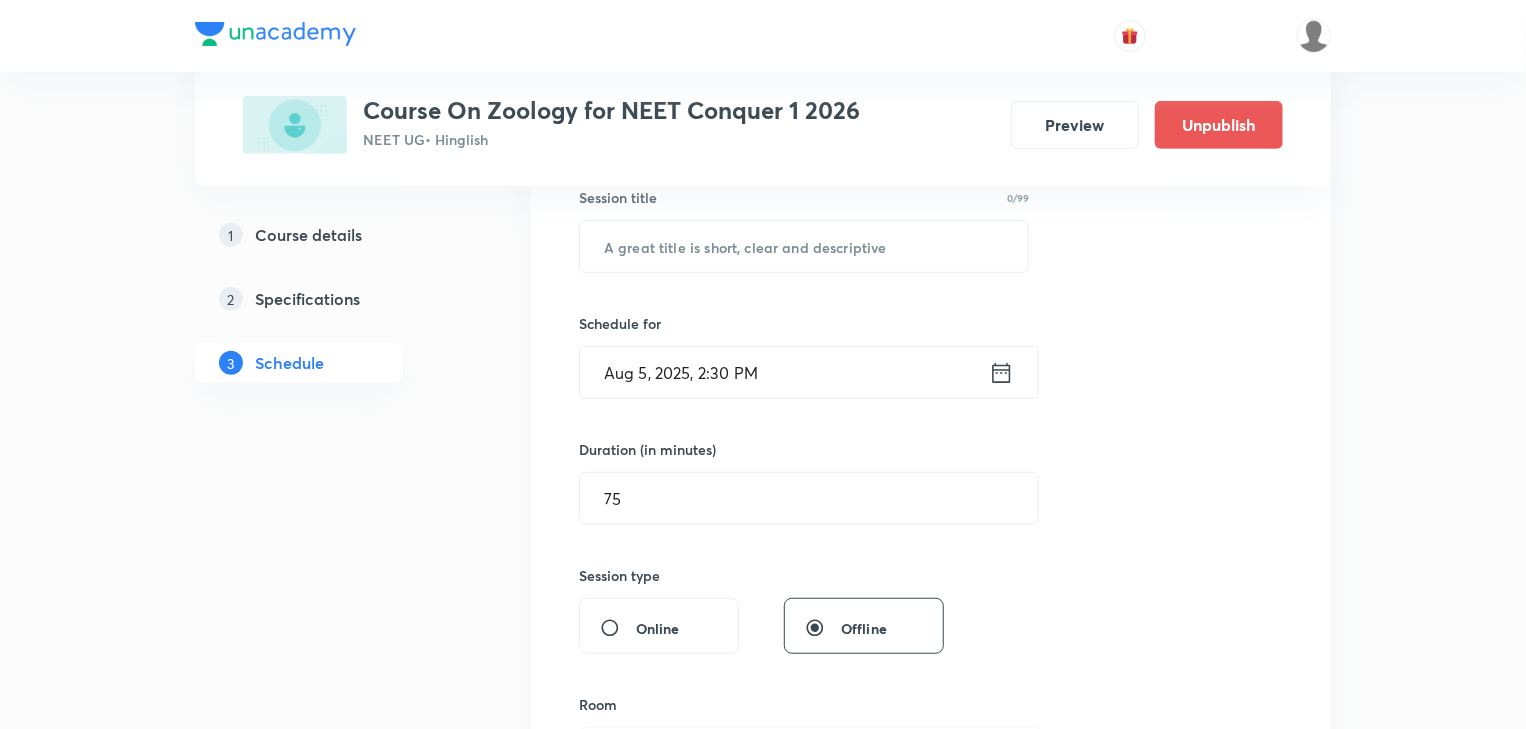 scroll, scrollTop: 480, scrollLeft: 0, axis: vertical 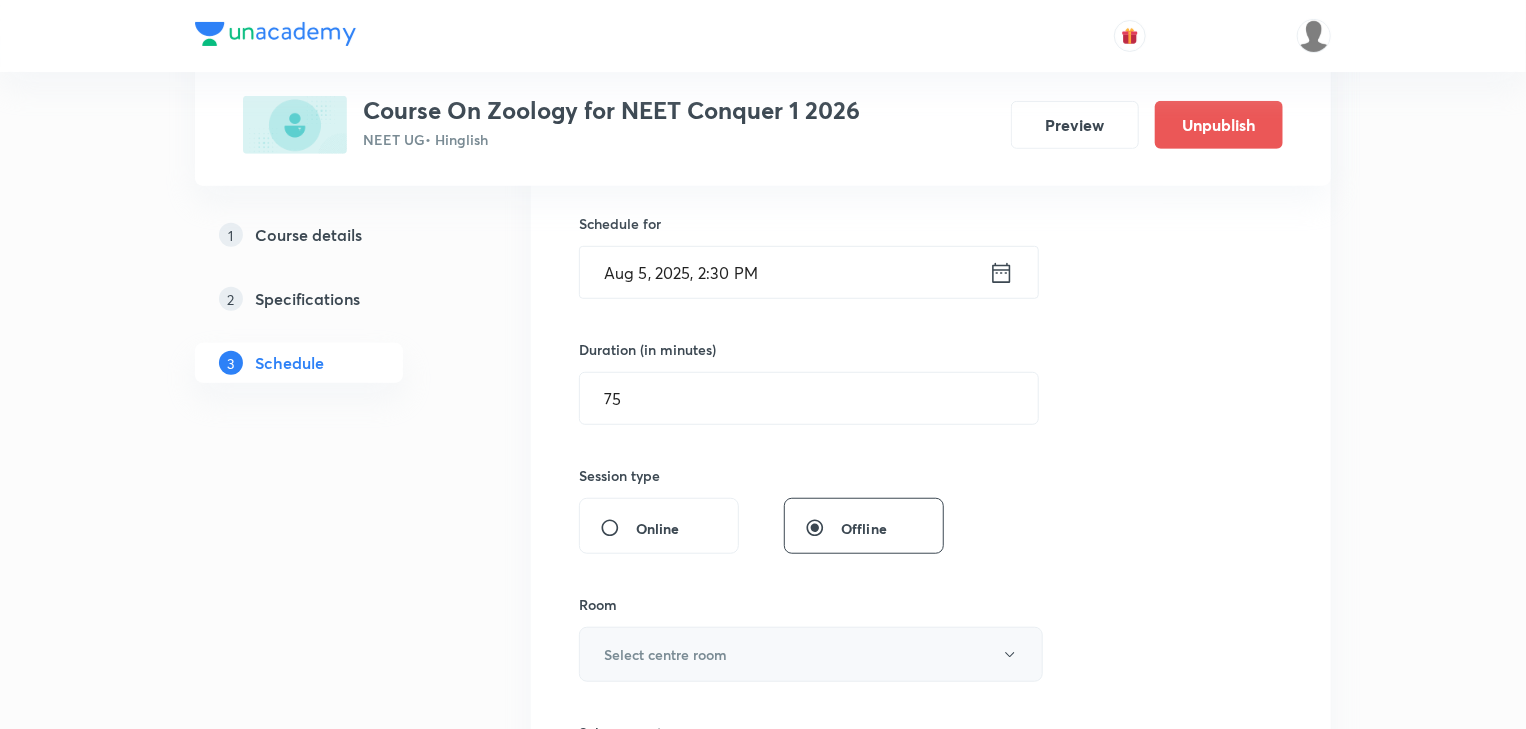 click on "Select centre room" at bounding box center (665, 654) 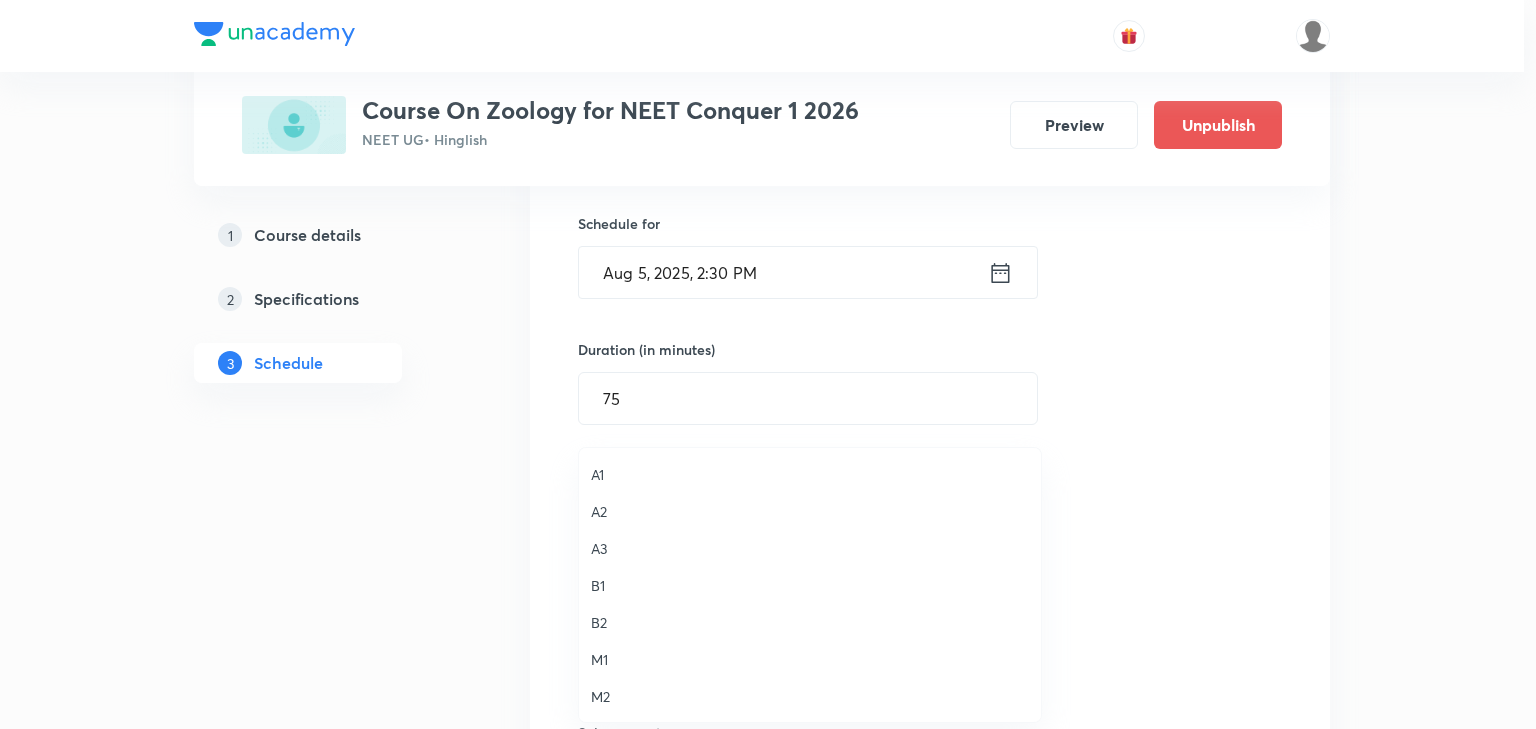 click on "A1" at bounding box center [810, 474] 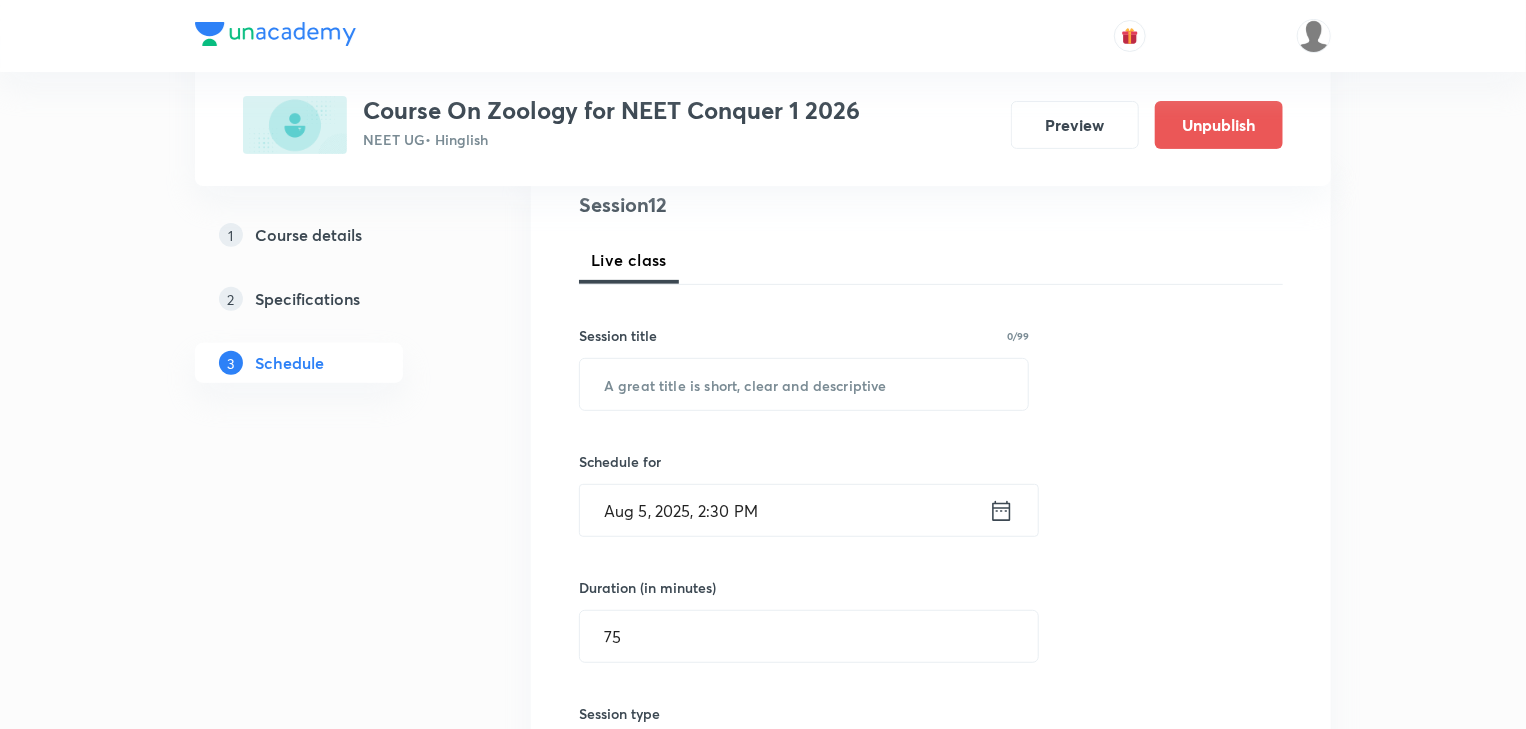 scroll, scrollTop: 240, scrollLeft: 0, axis: vertical 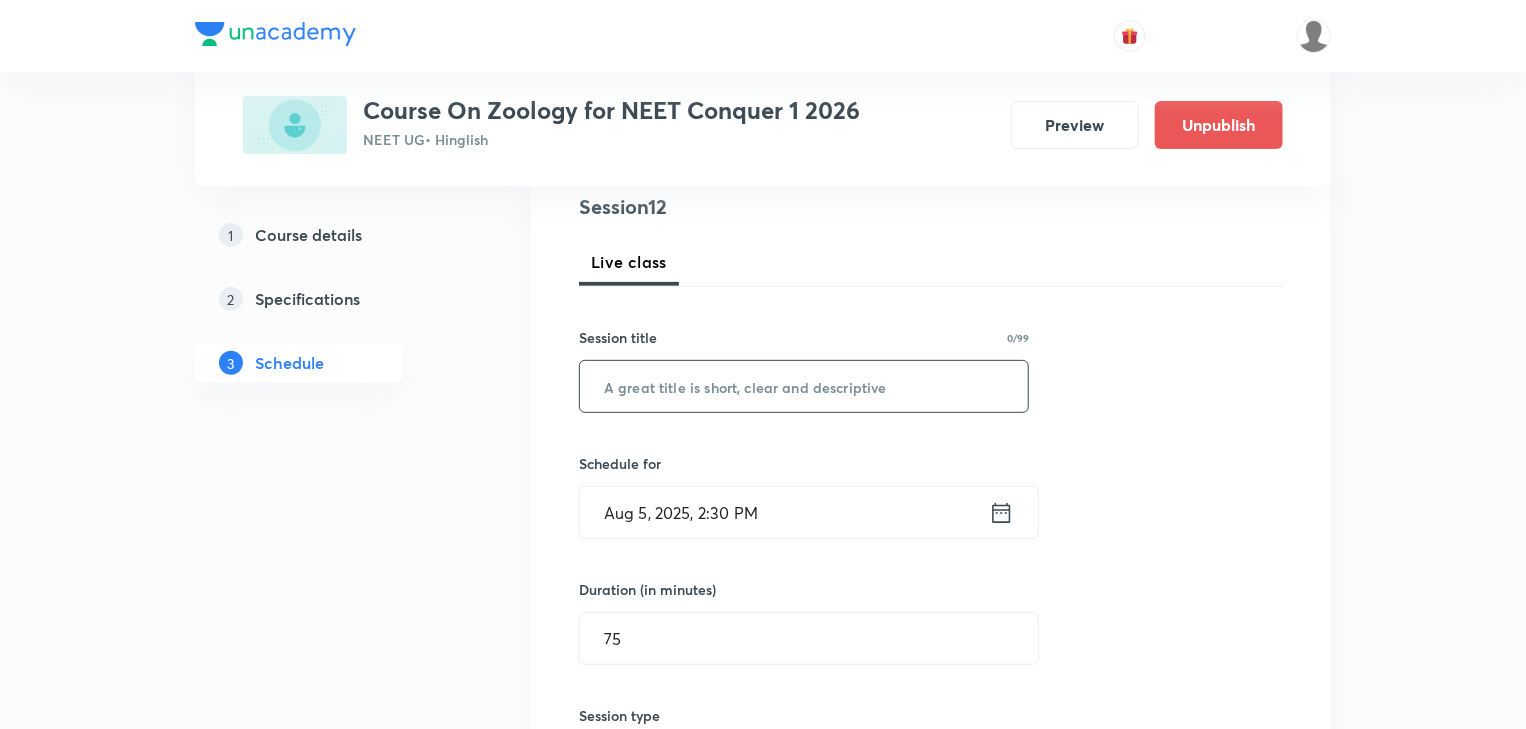 click at bounding box center (804, 386) 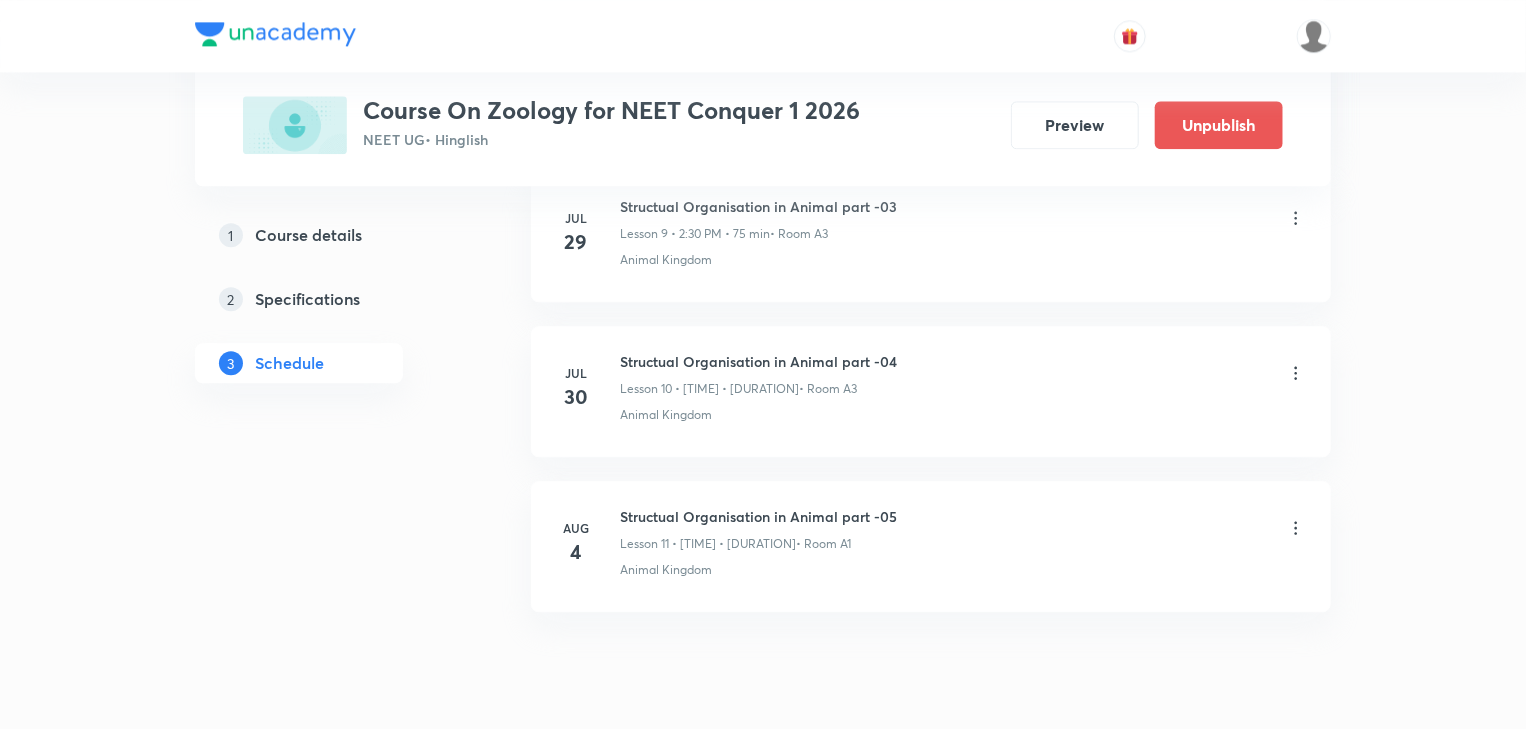 scroll, scrollTop: 2572, scrollLeft: 0, axis: vertical 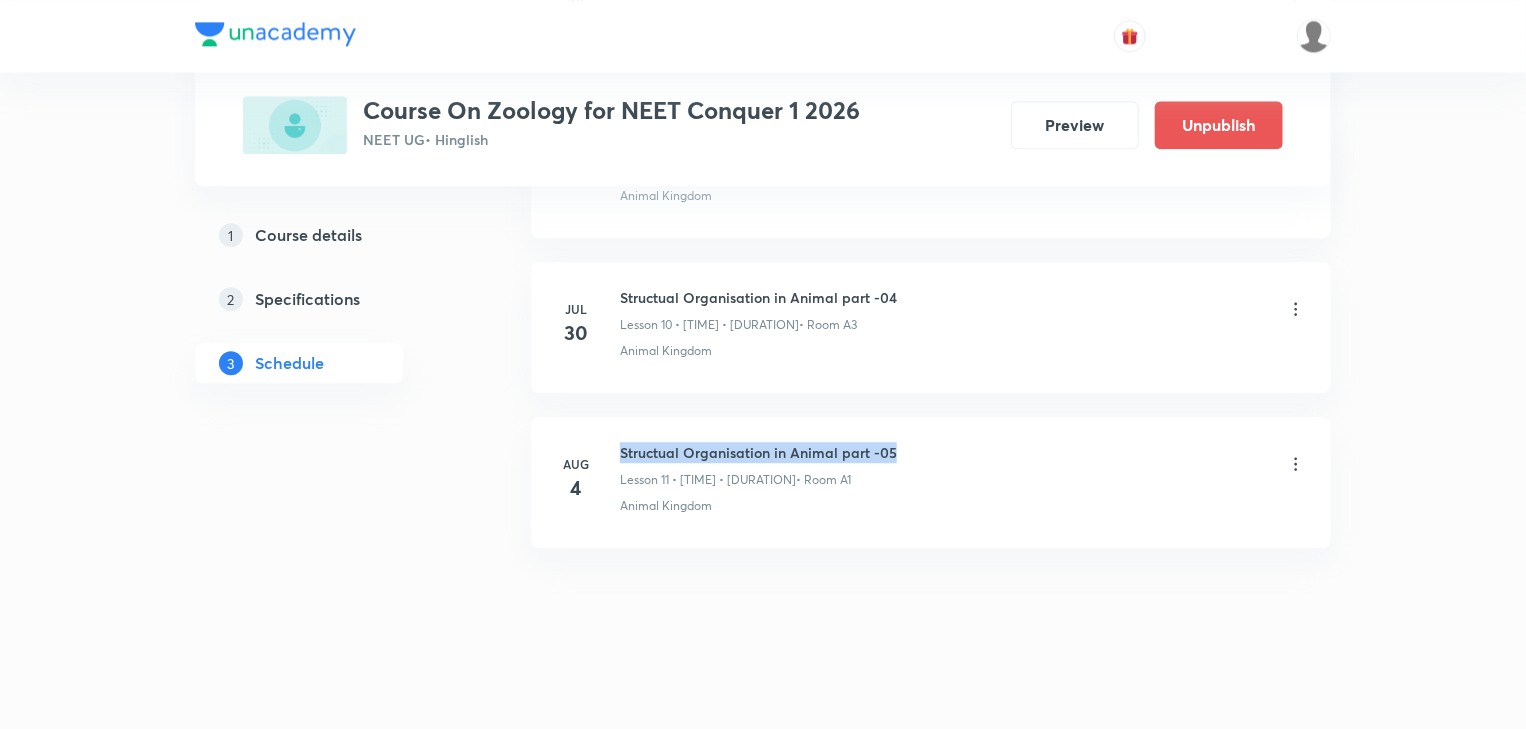 drag, startPoint x: 619, startPoint y: 445, endPoint x: 900, endPoint y: 444, distance: 281.00177 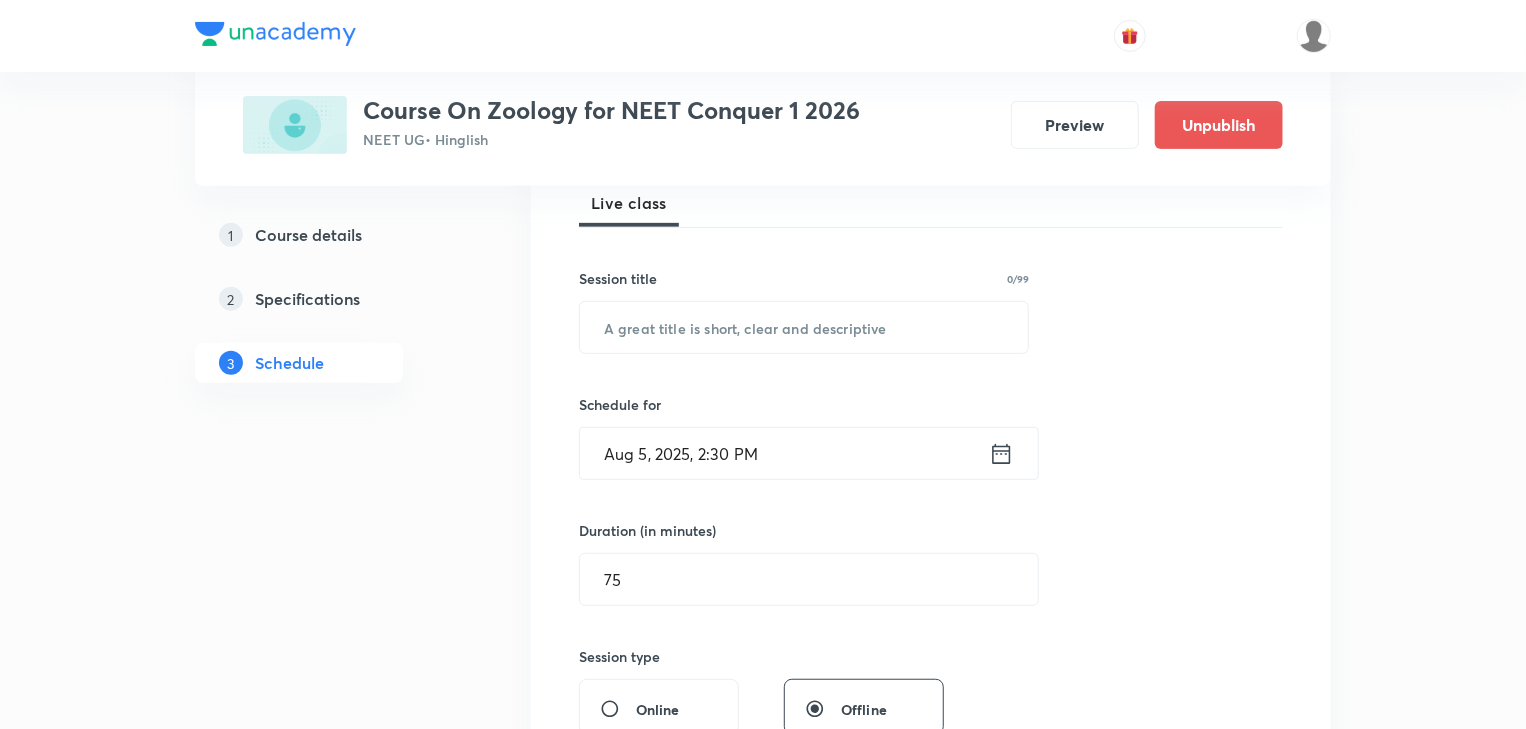 scroll, scrollTop: 172, scrollLeft: 0, axis: vertical 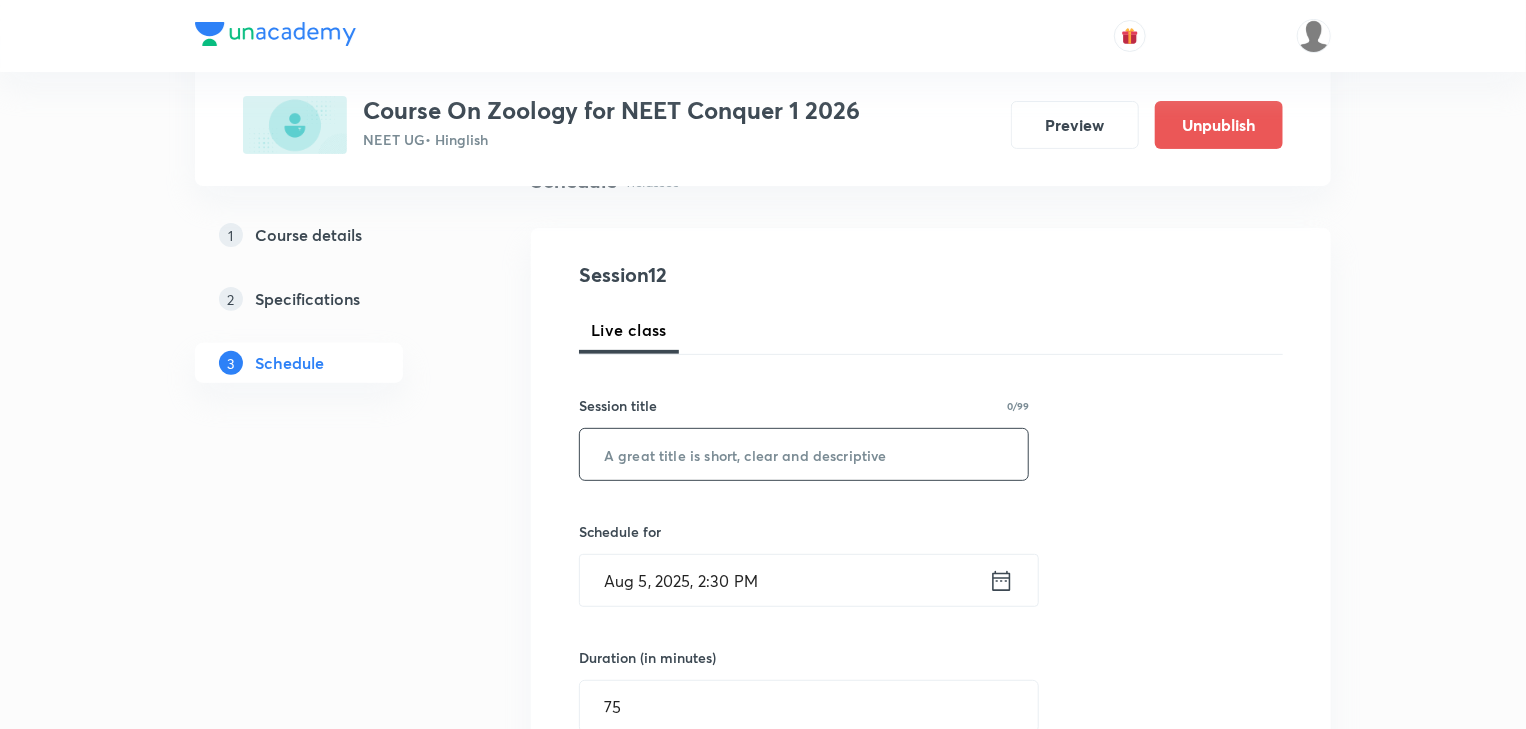 click at bounding box center (804, 454) 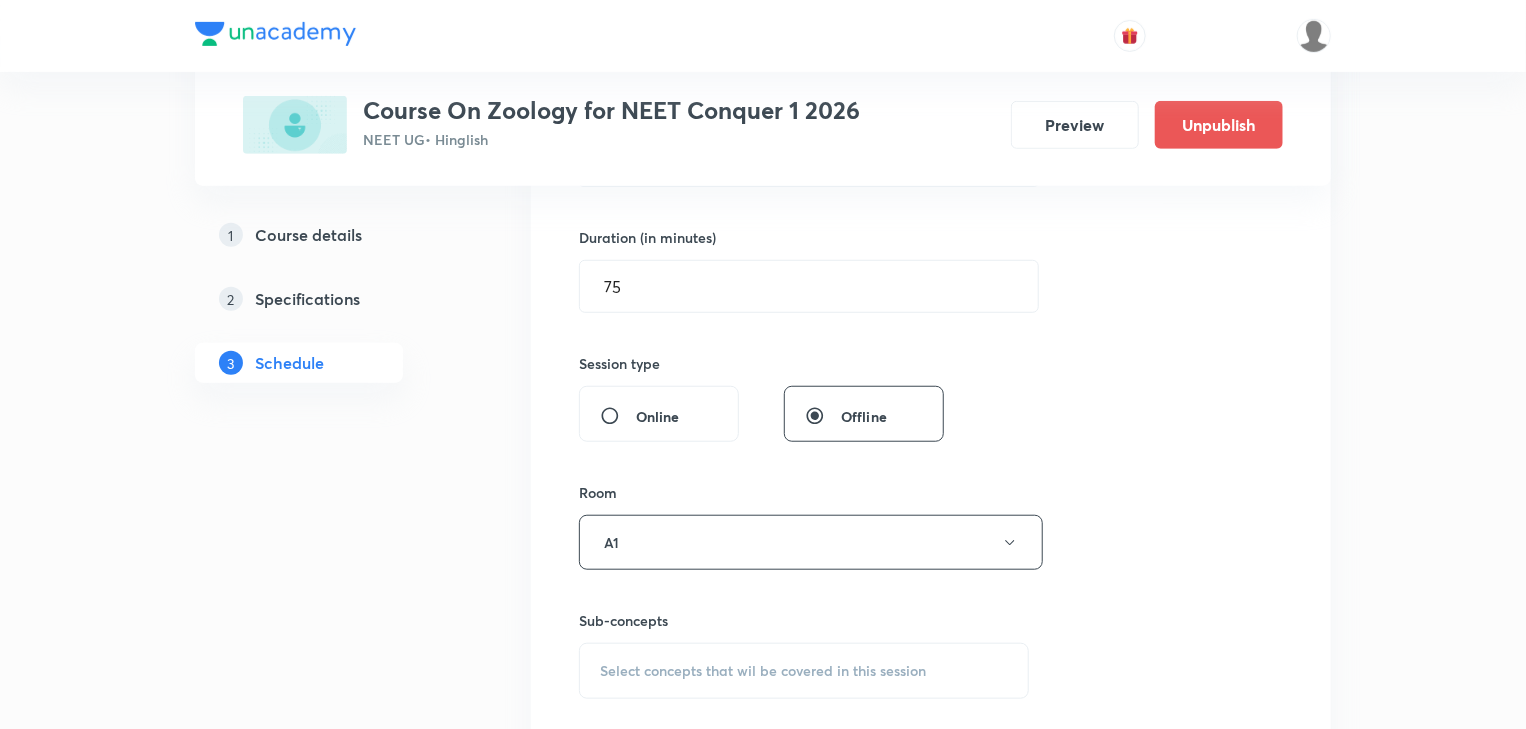 scroll, scrollTop: 812, scrollLeft: 0, axis: vertical 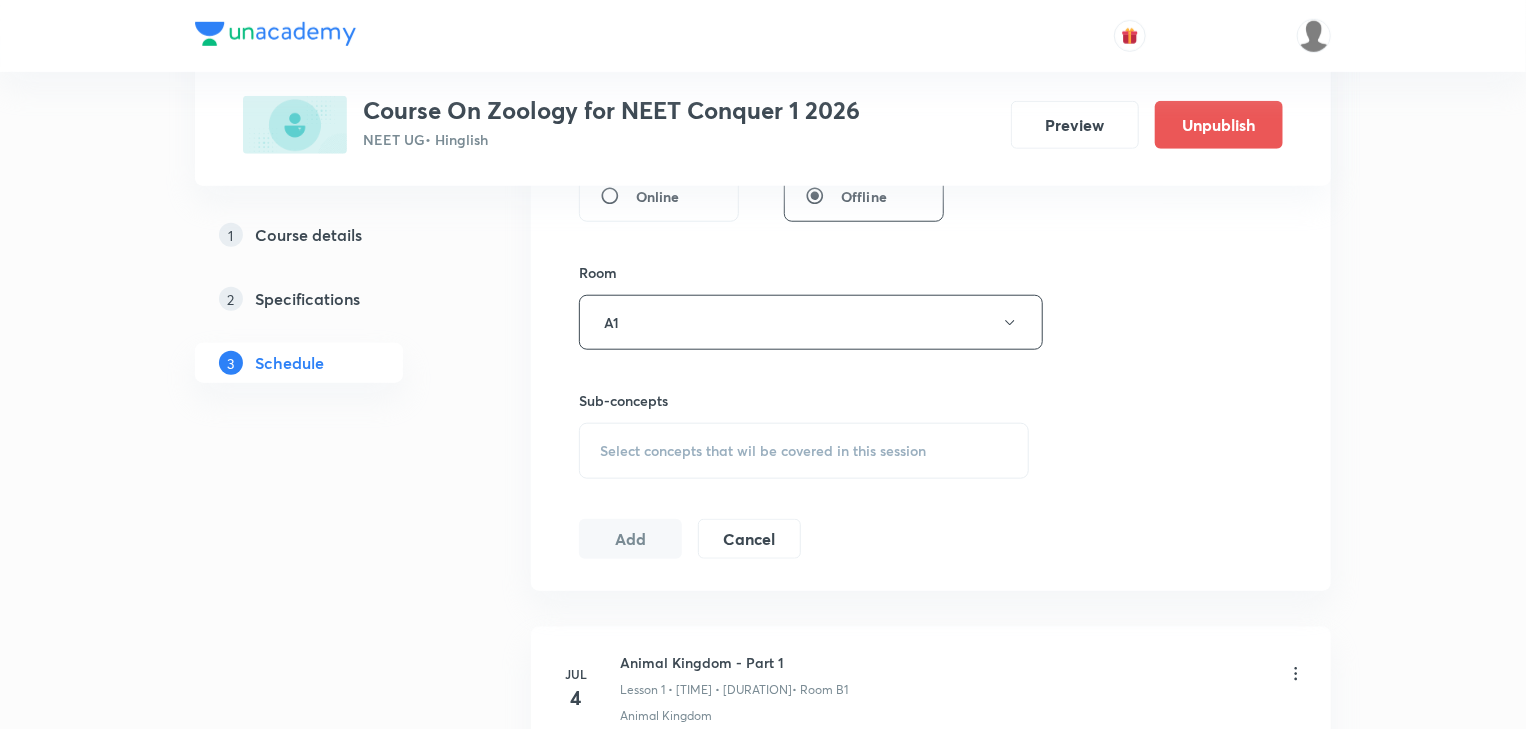 type on "Structual Organisation in Animal part -06" 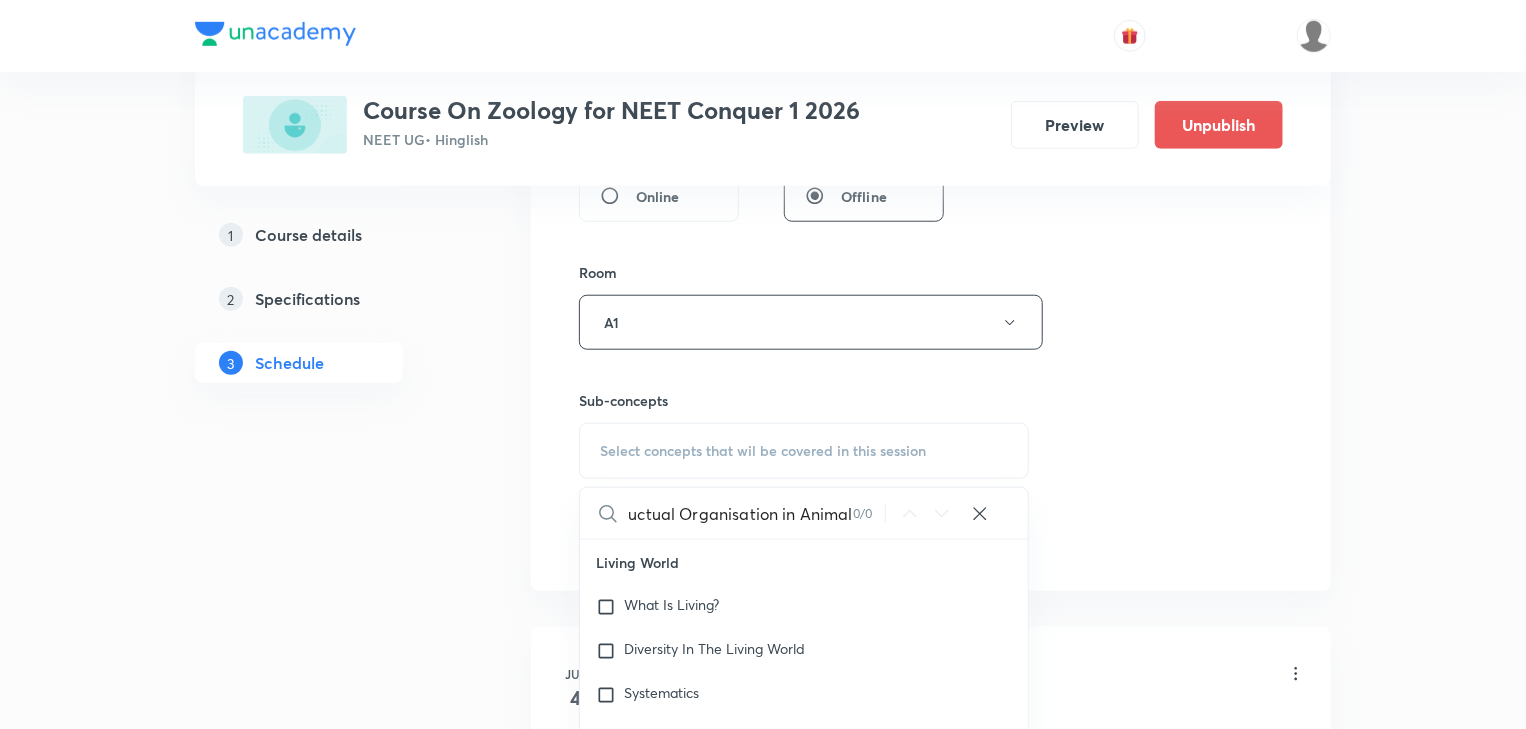 scroll, scrollTop: 0, scrollLeft: 19, axis: horizontal 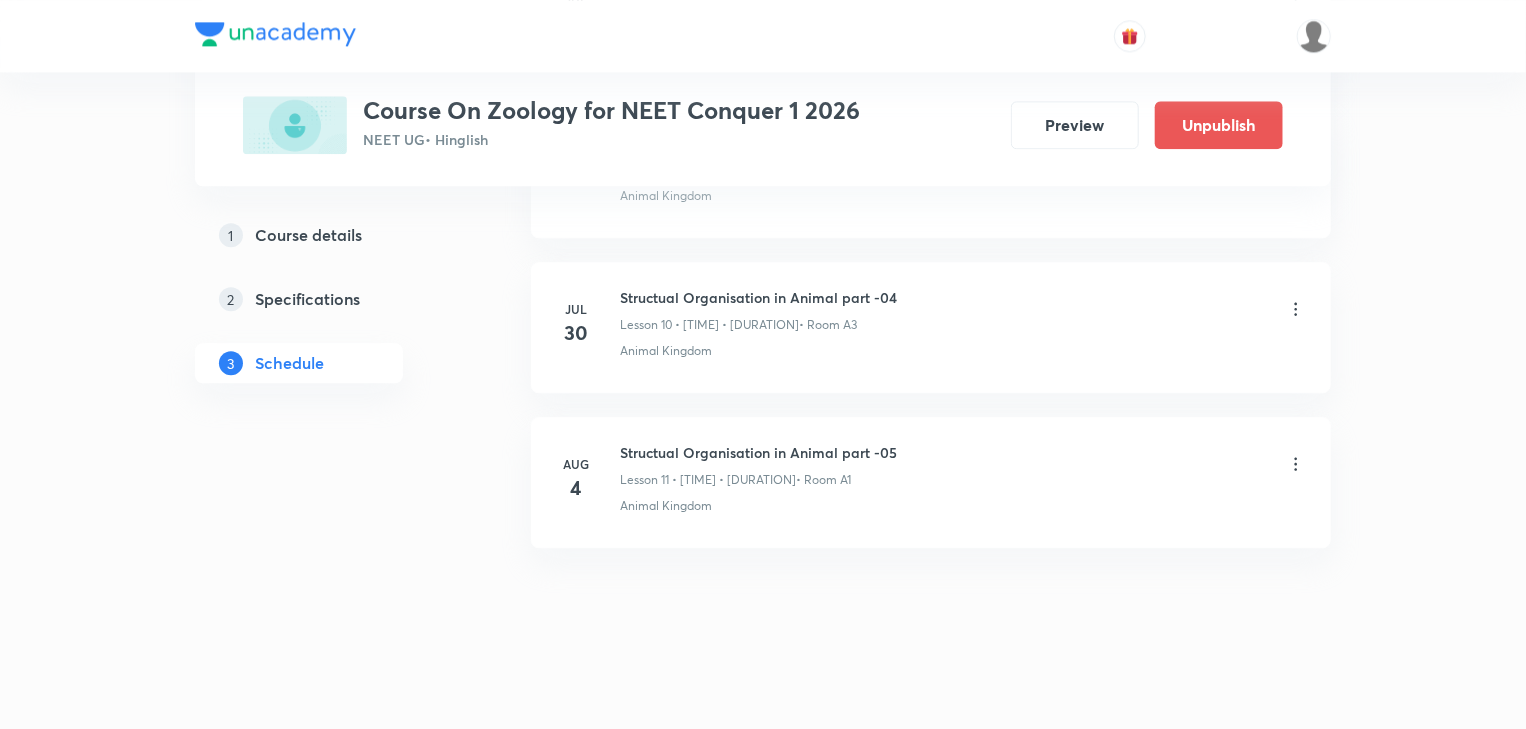 type on "Structual Organisation in Animal" 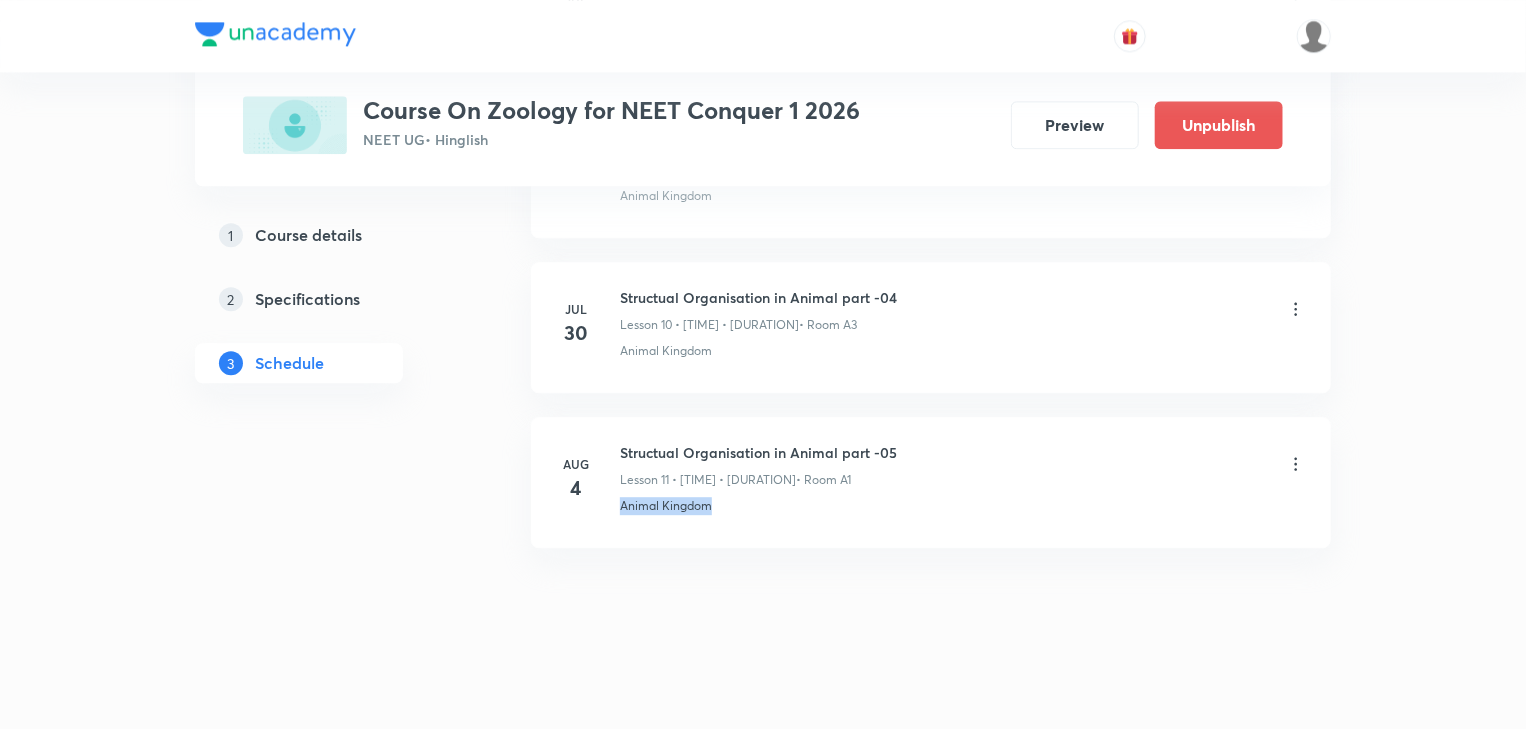 drag, startPoint x: 623, startPoint y: 504, endPoint x: 710, endPoint y: 504, distance: 87 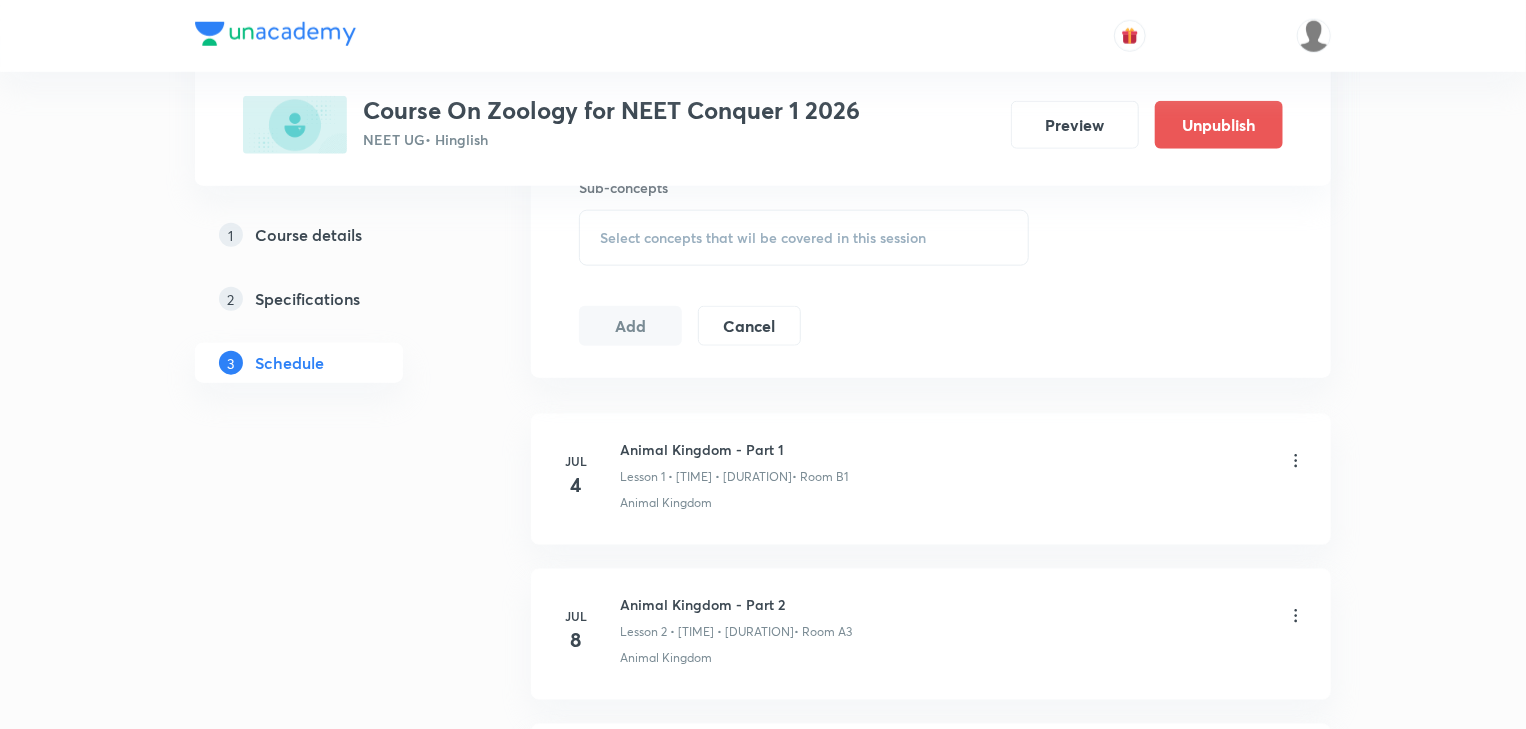 scroll, scrollTop: 812, scrollLeft: 0, axis: vertical 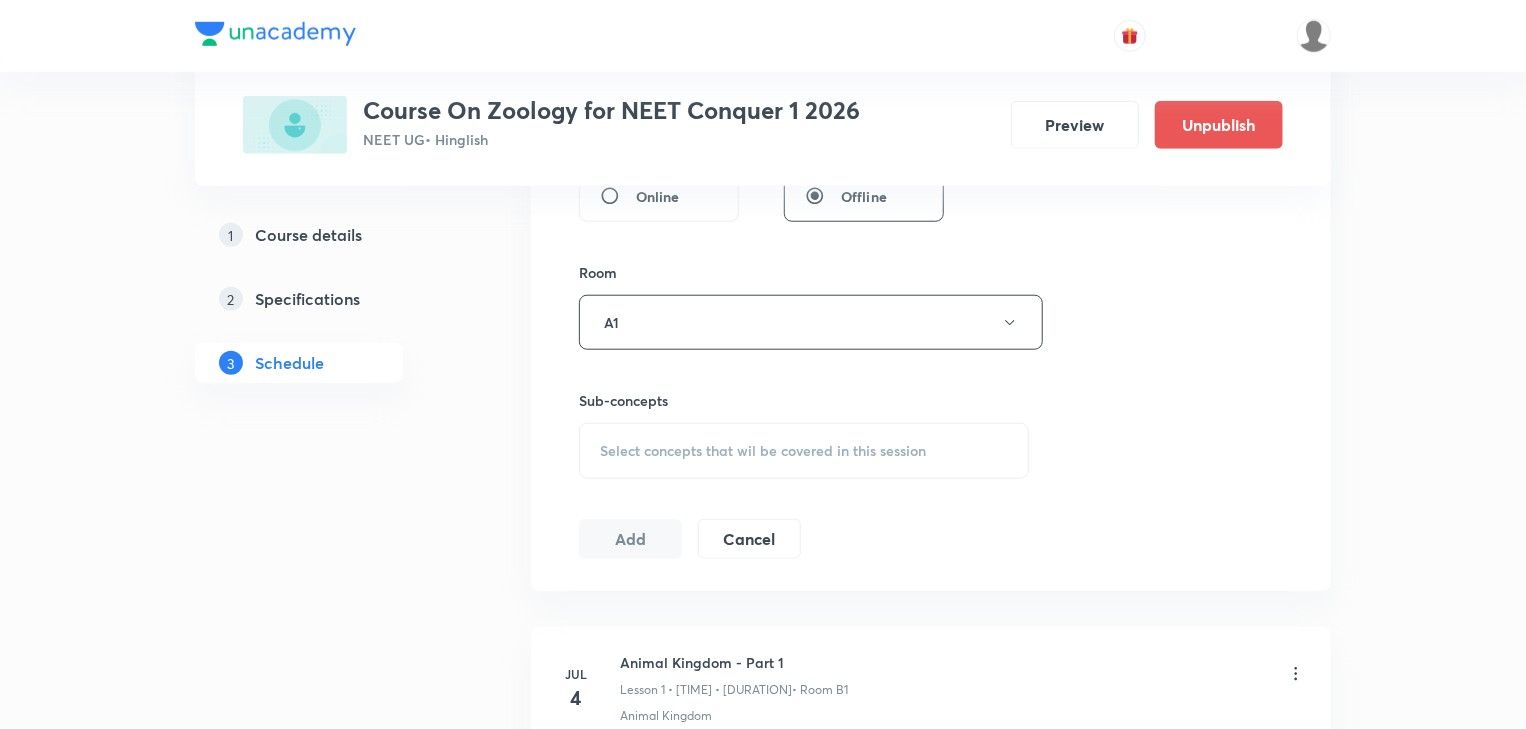 click on "Select concepts that wil be covered in this session" at bounding box center [763, 451] 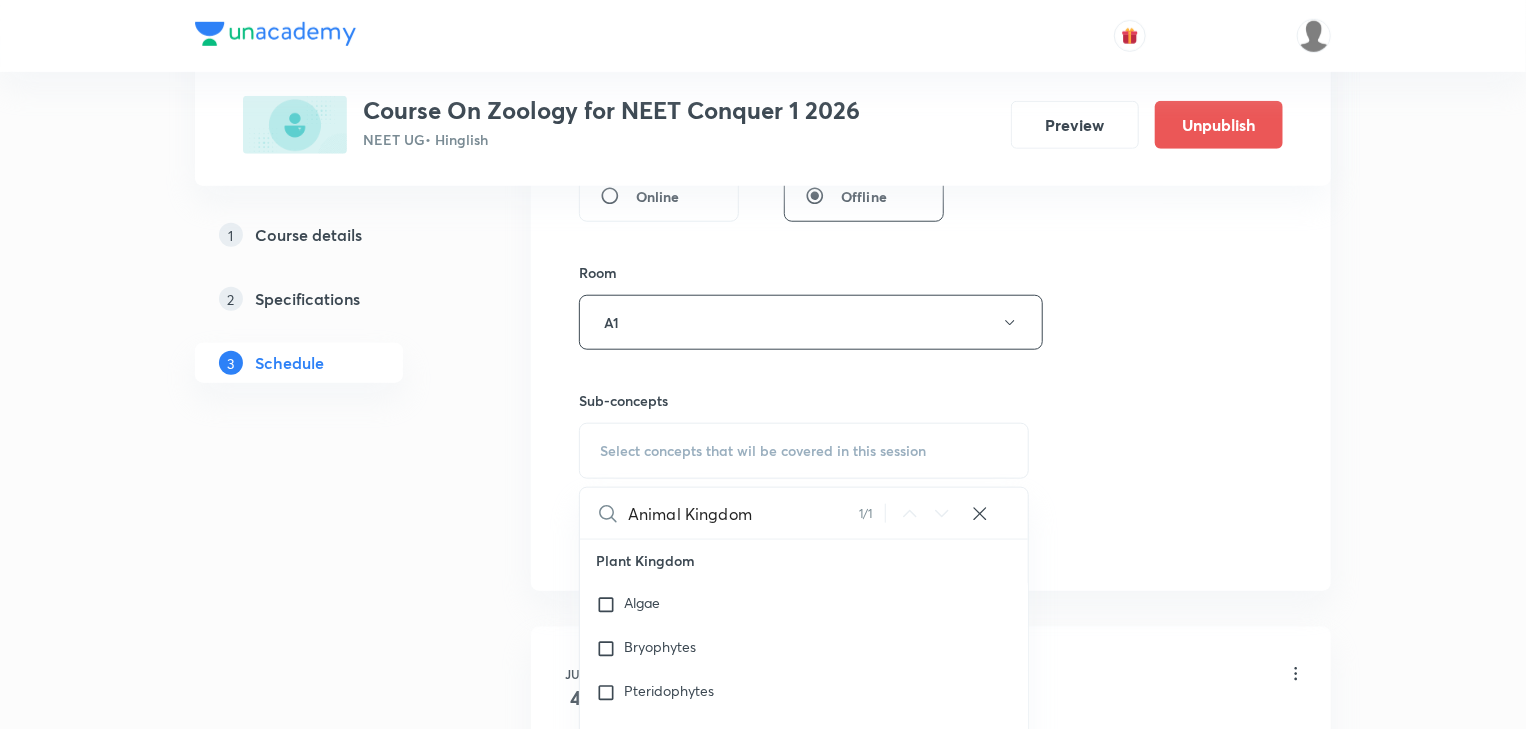 scroll, scrollTop: 1372, scrollLeft: 0, axis: vertical 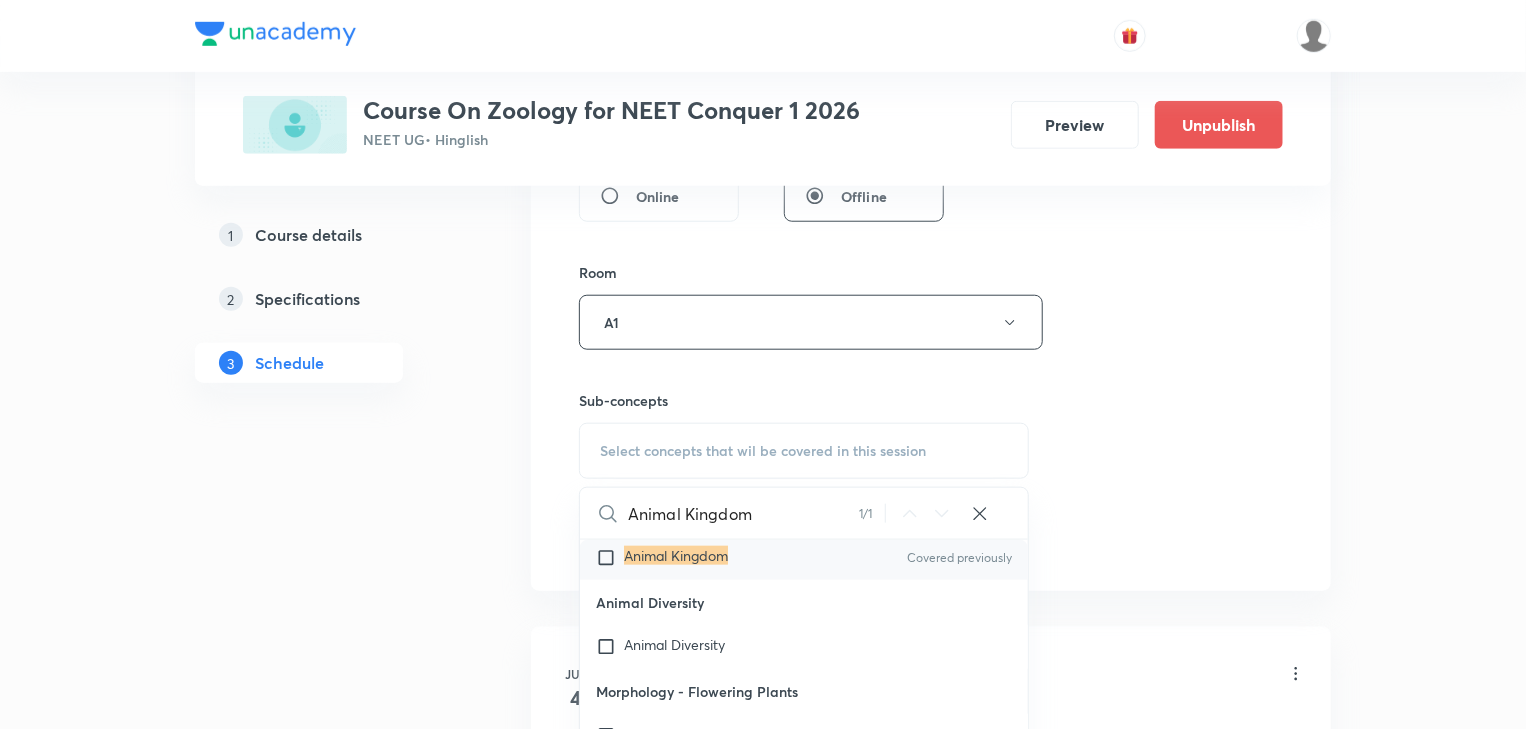 type on "Animal Kingdom" 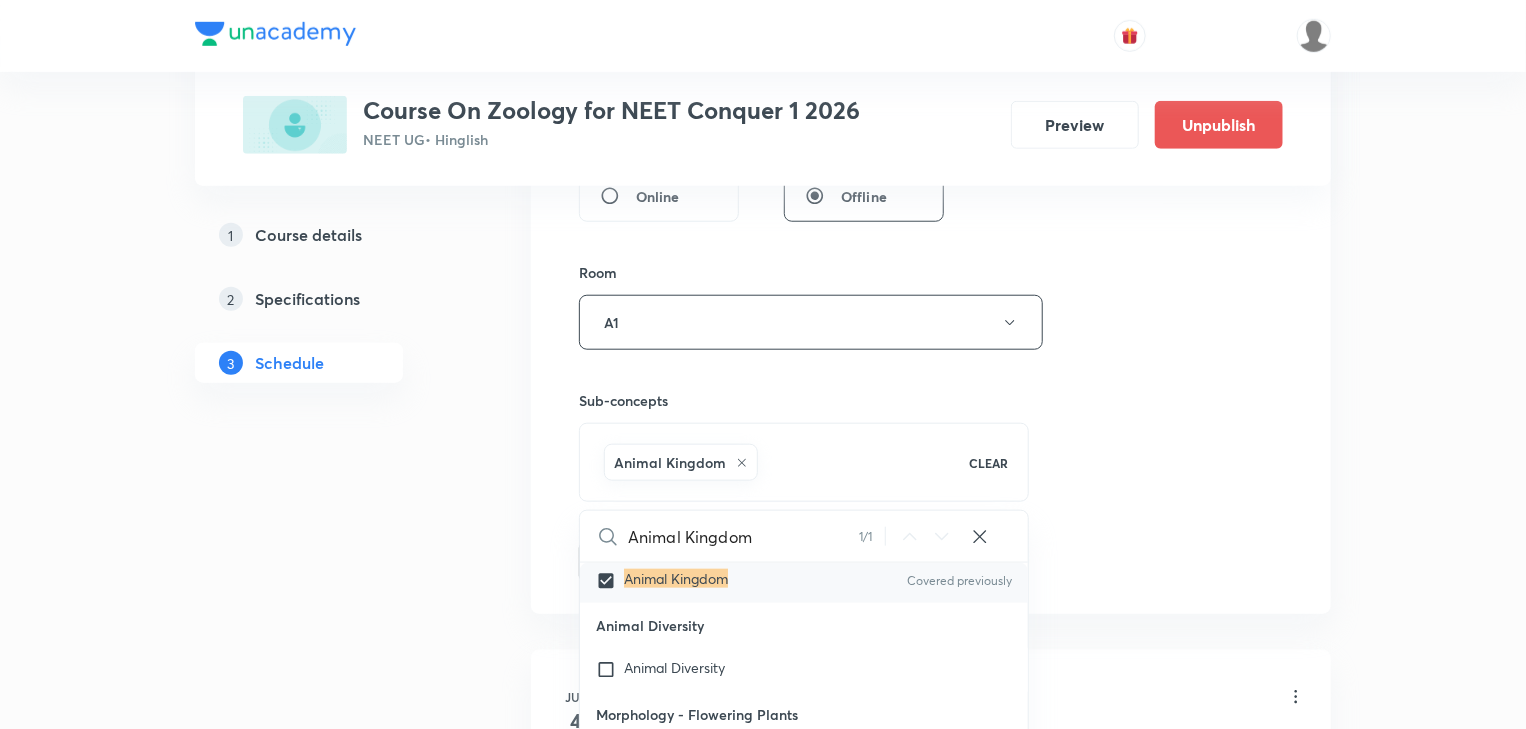 click on "1 Course details 2 Specifications 3 Schedule" at bounding box center [331, 1004] 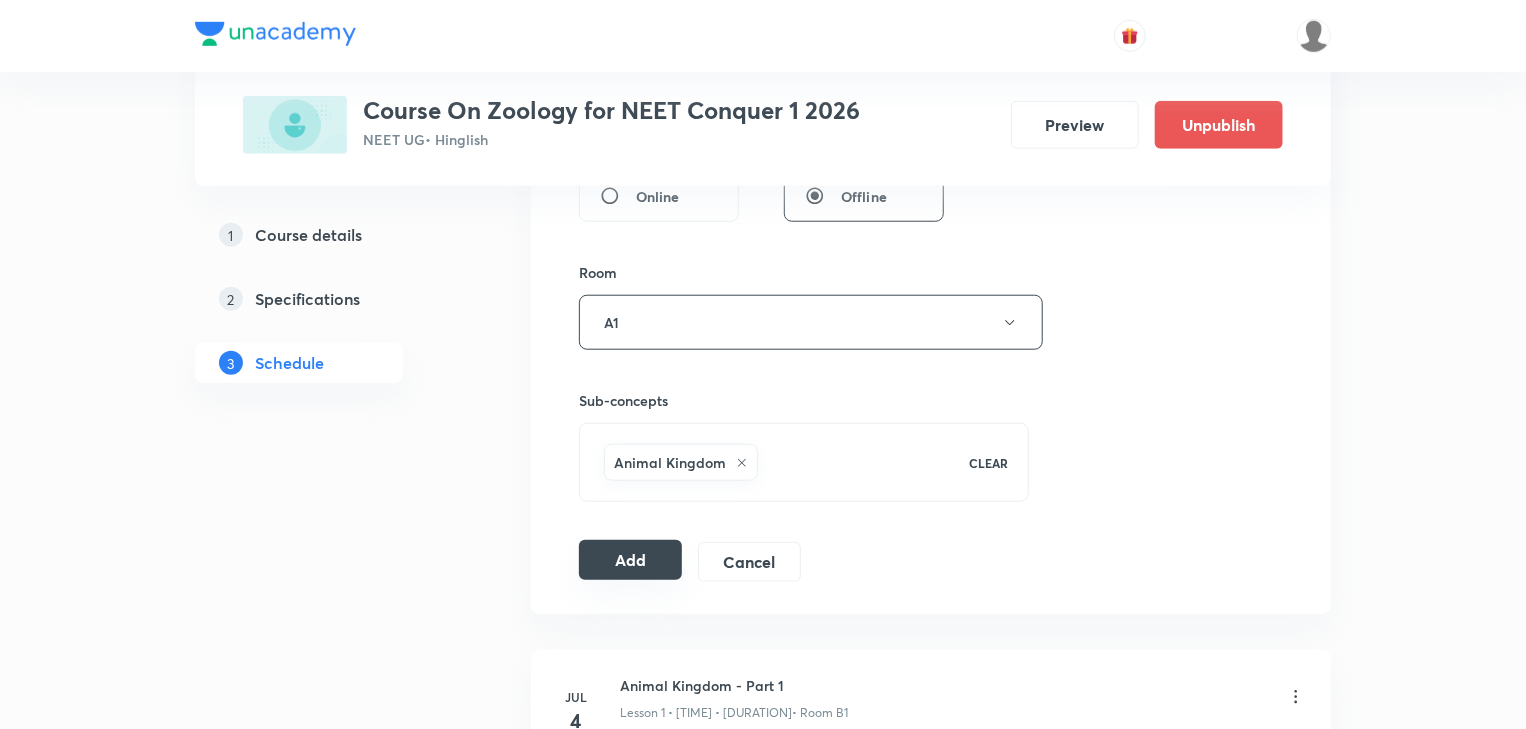 scroll, scrollTop: 892, scrollLeft: 0, axis: vertical 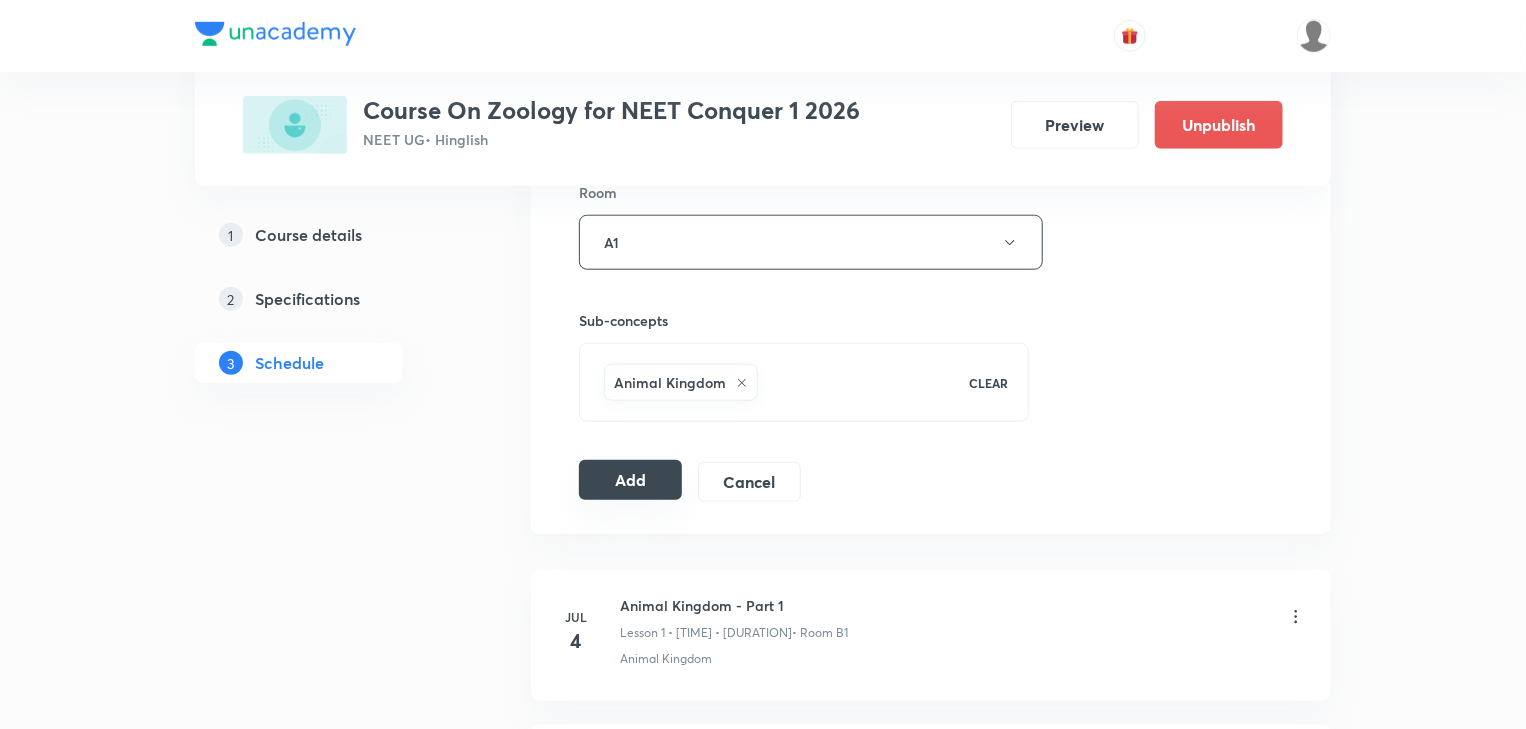 click on "Add" at bounding box center (630, 480) 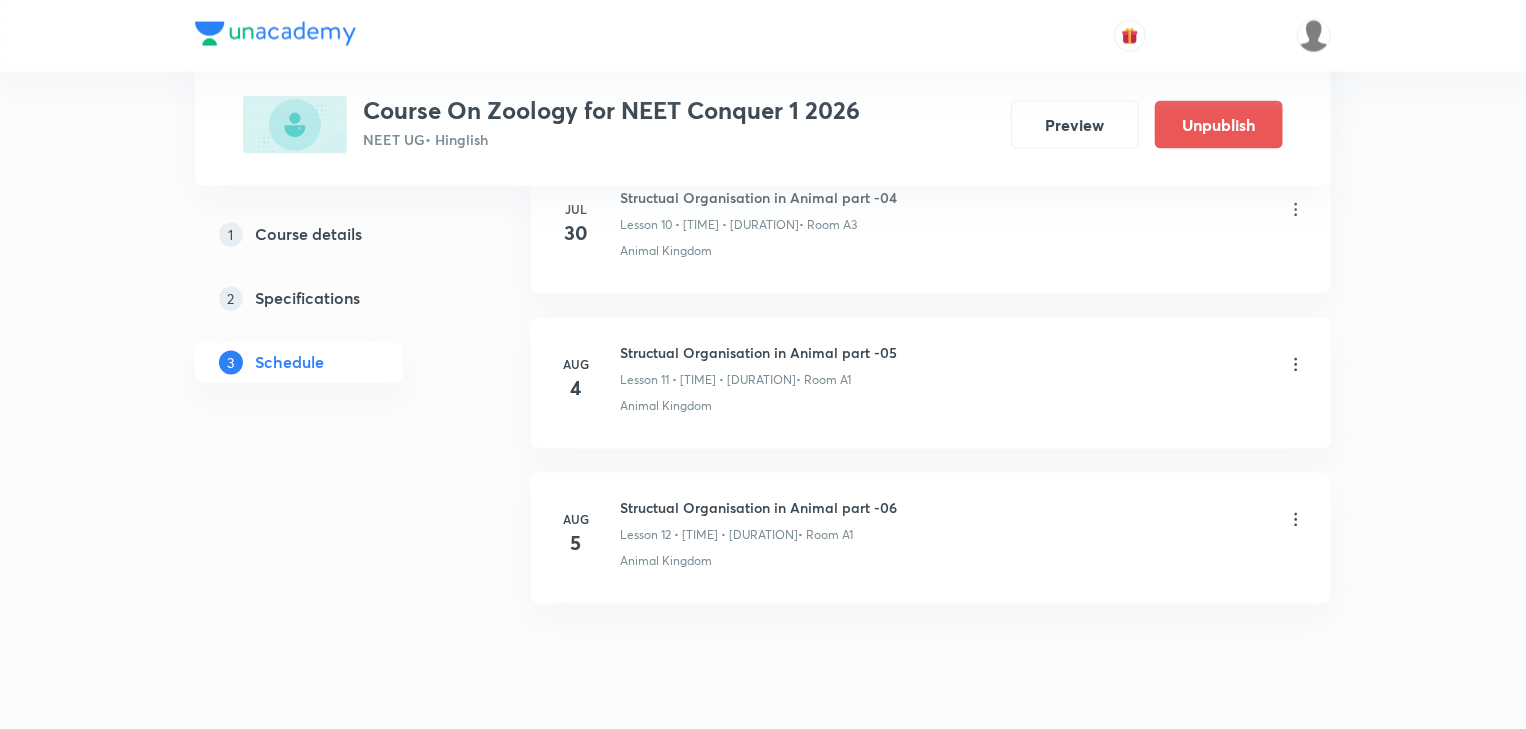 scroll, scrollTop: 1810, scrollLeft: 0, axis: vertical 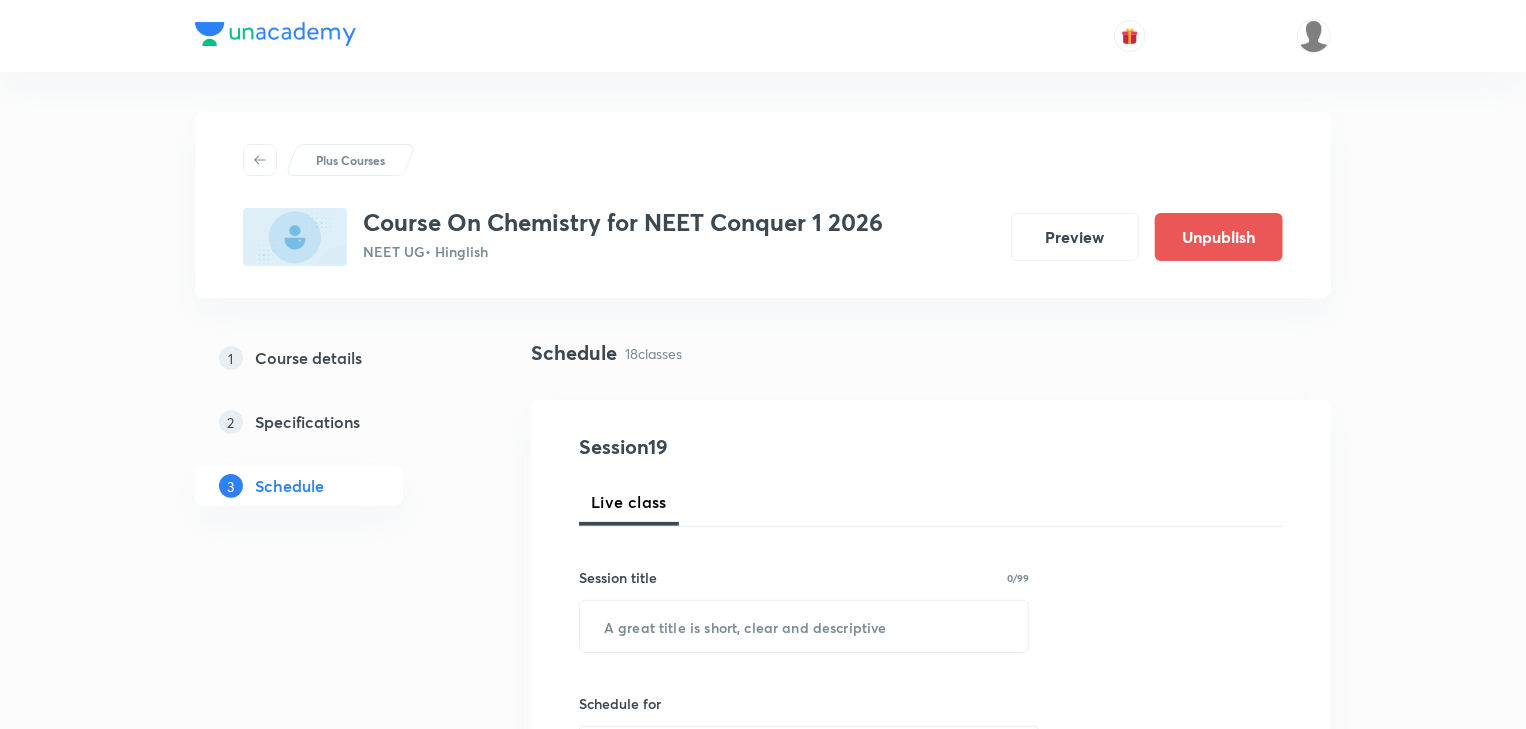 click at bounding box center (804, 626) 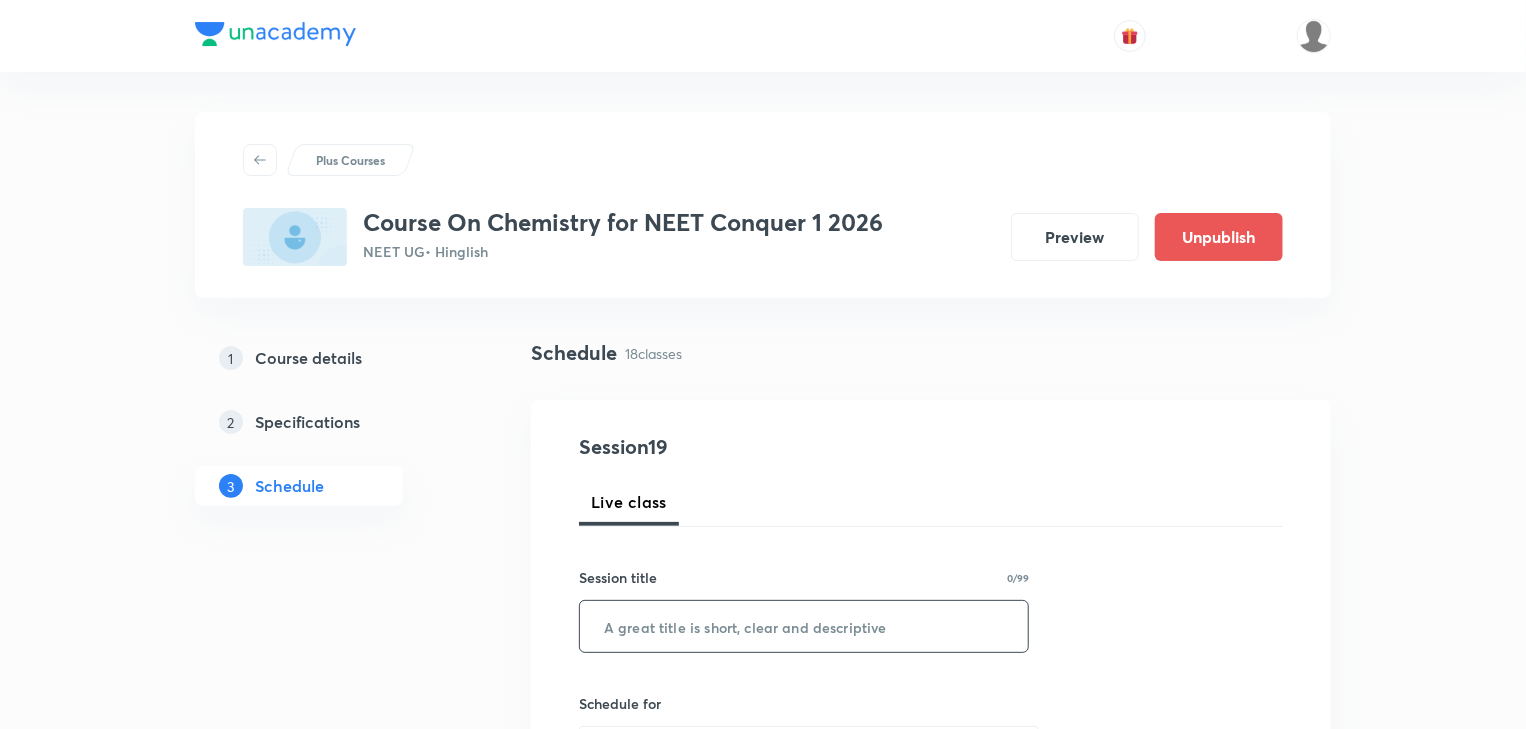 scroll, scrollTop: 320, scrollLeft: 0, axis: vertical 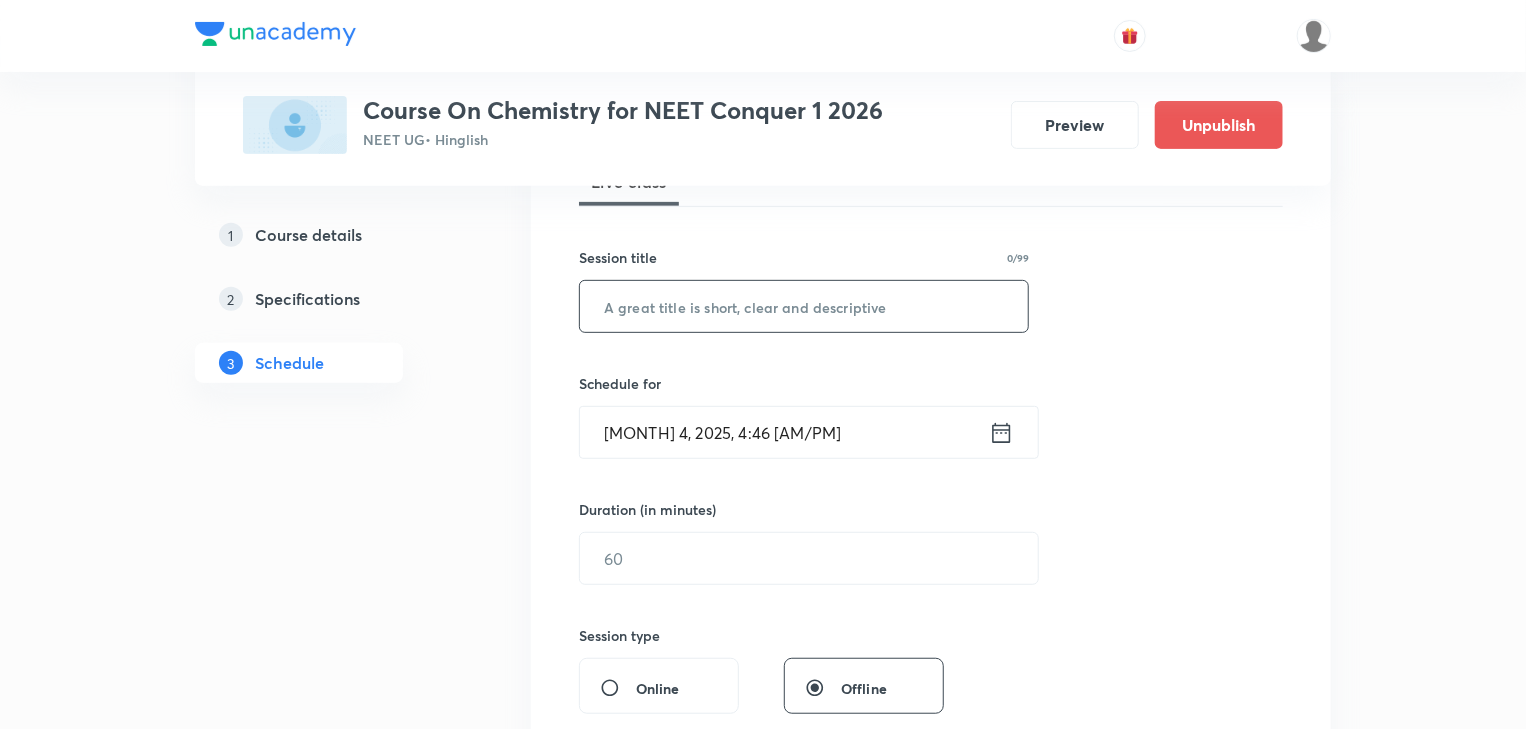 click on "[MONTH] 4, 2025, 4:46 [AM/PM]" at bounding box center (784, 432) 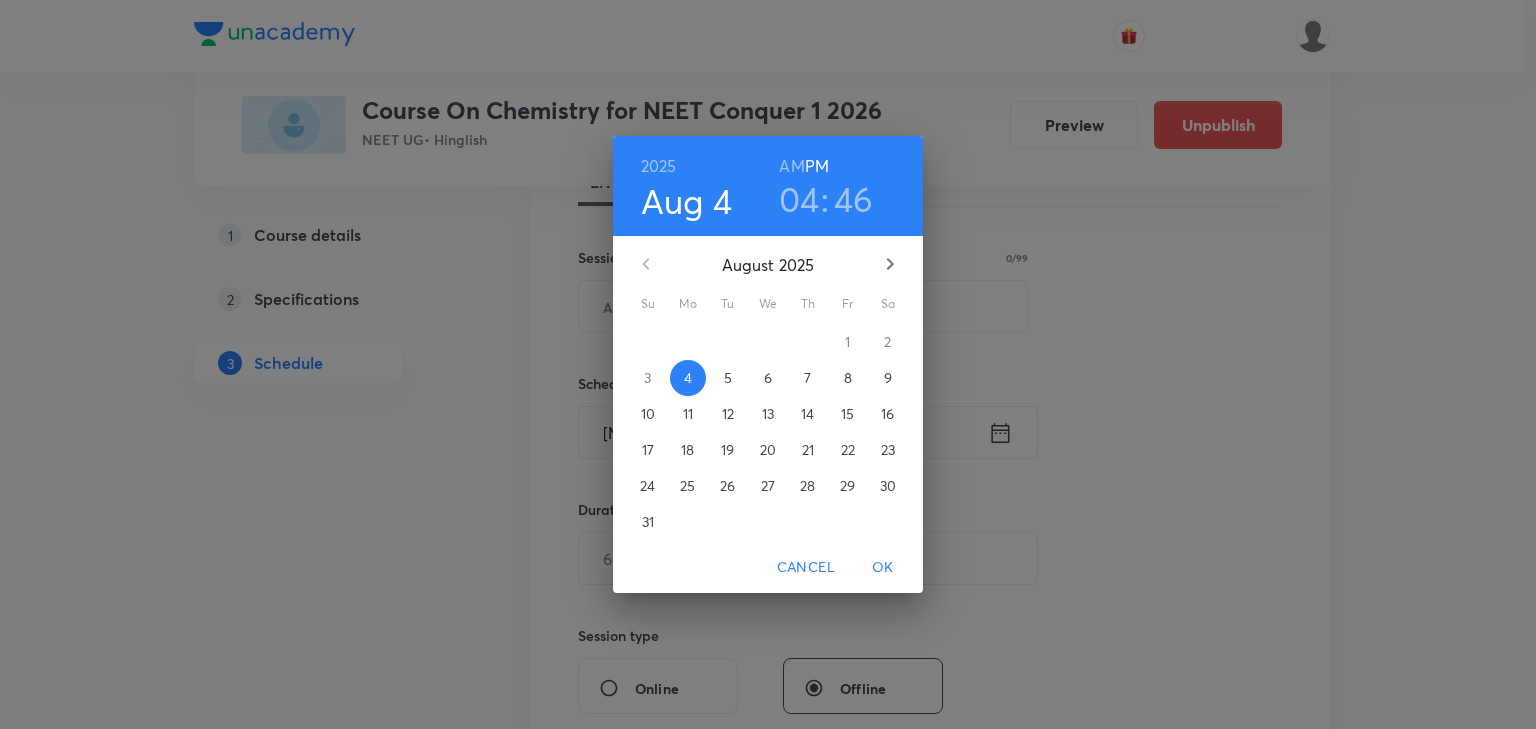 click on "5" at bounding box center (728, 378) 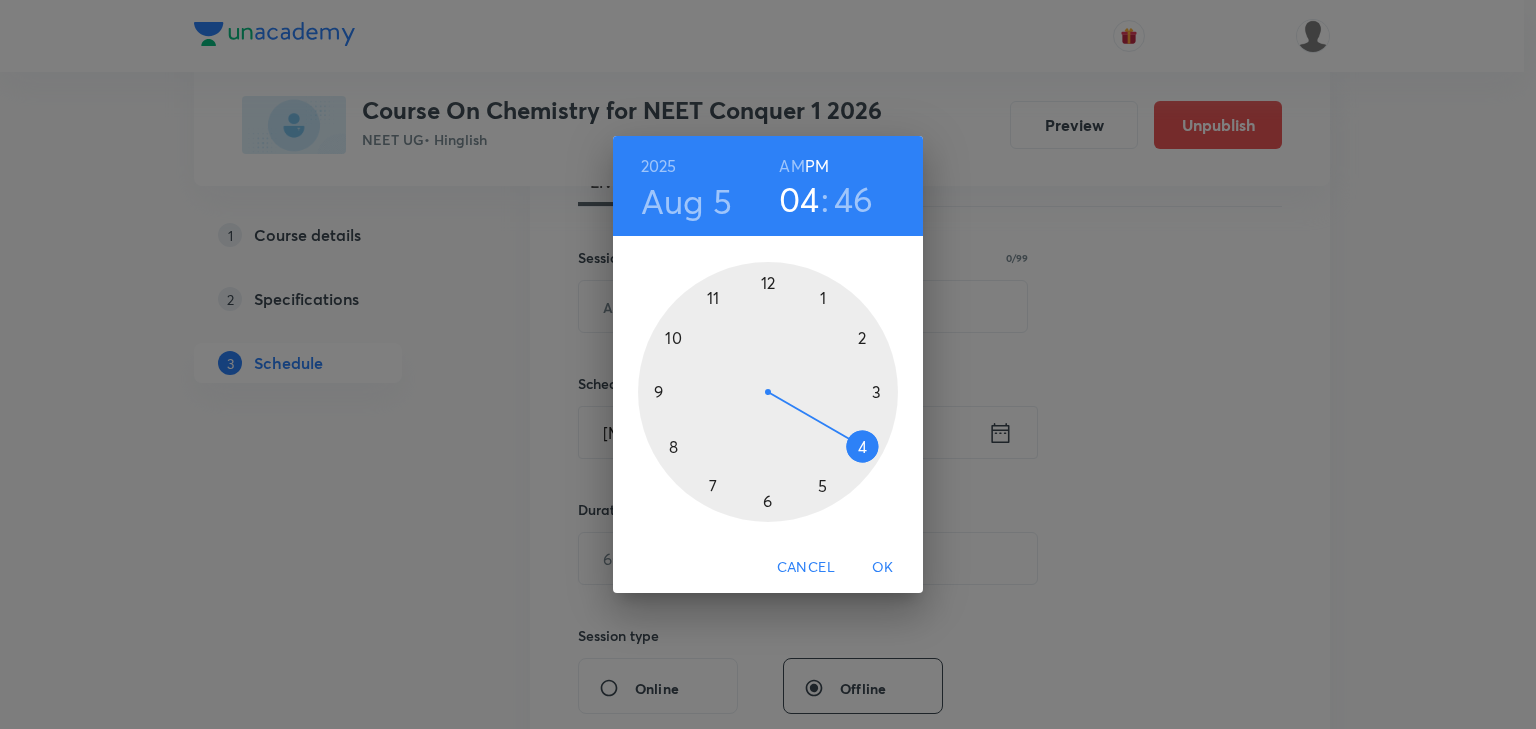 click at bounding box center [768, 392] 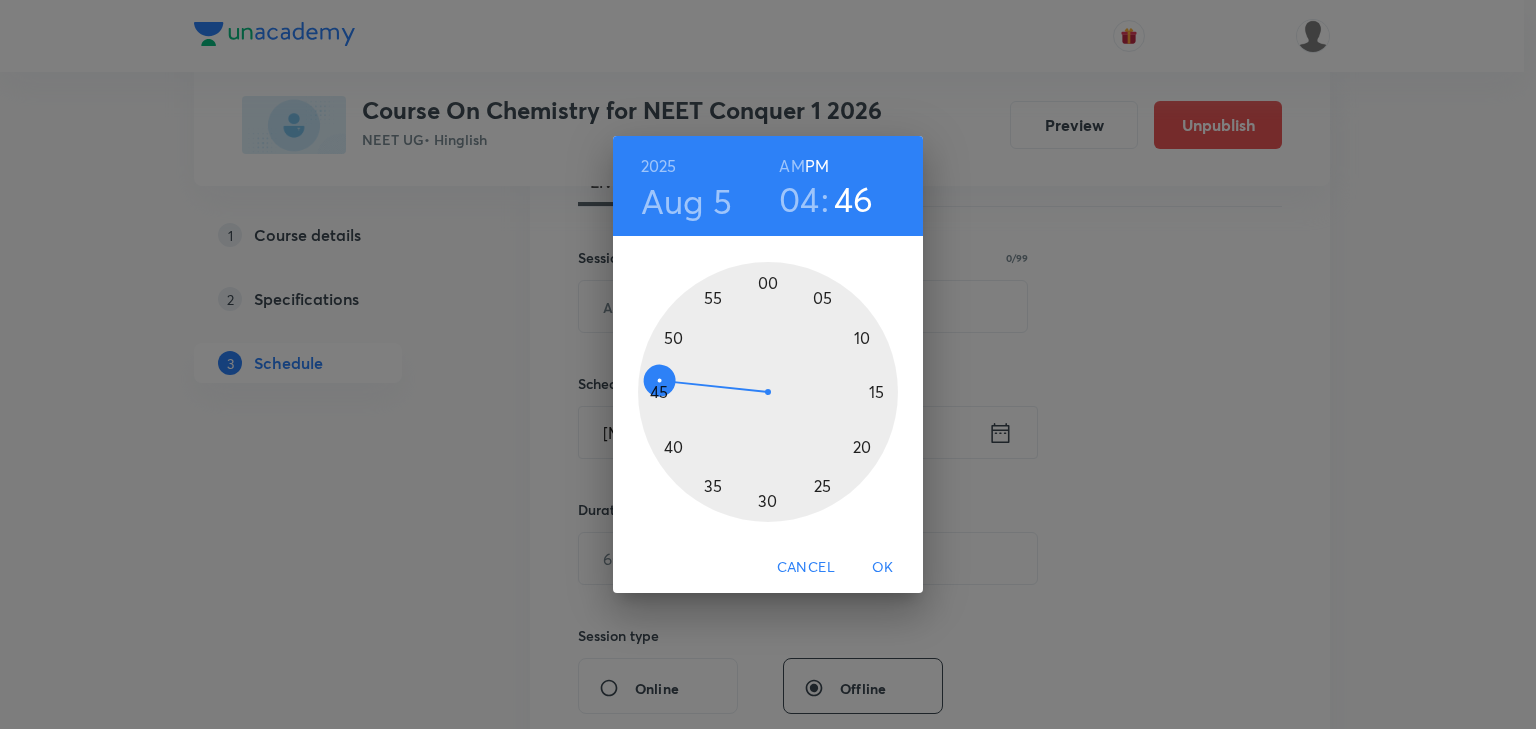 click at bounding box center [768, 392] 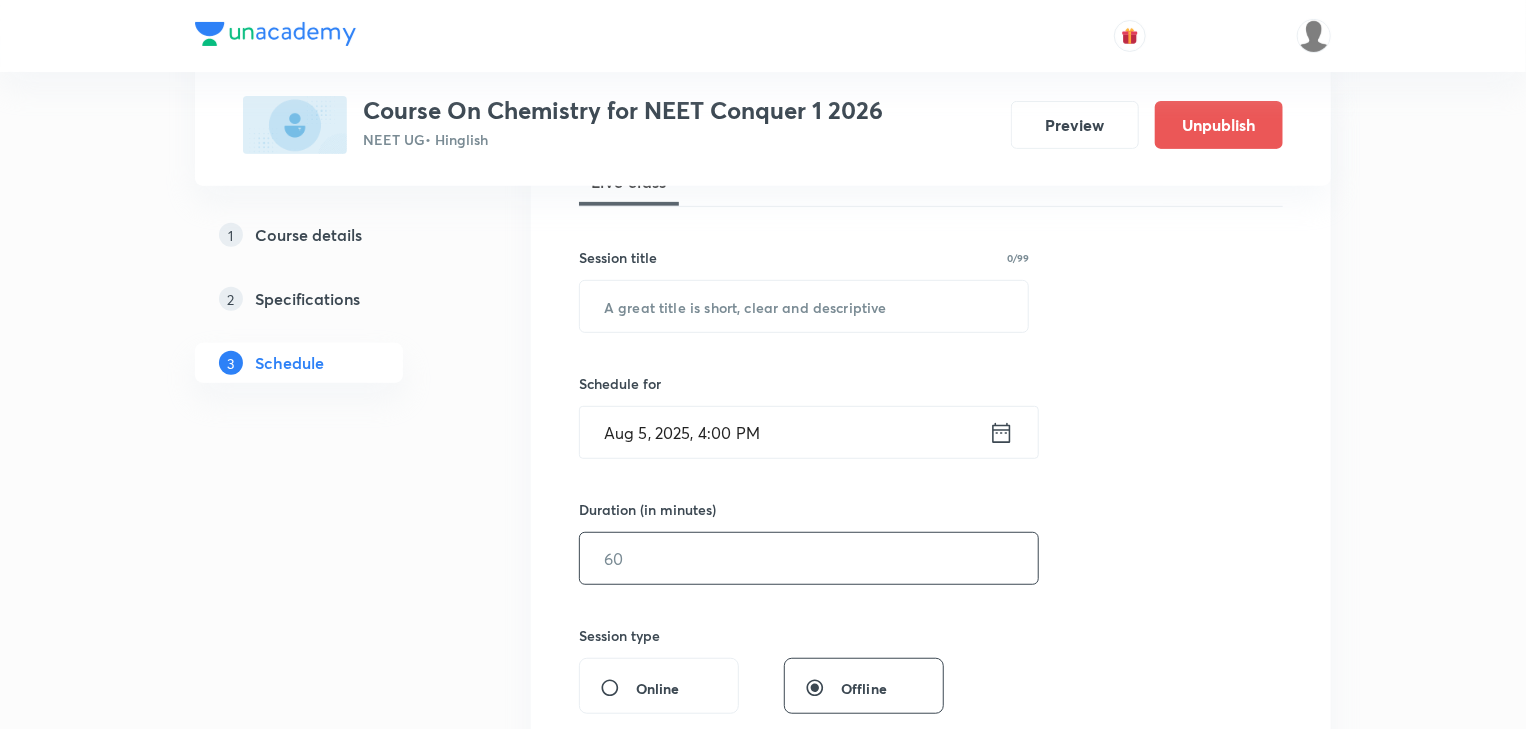 click at bounding box center (809, 558) 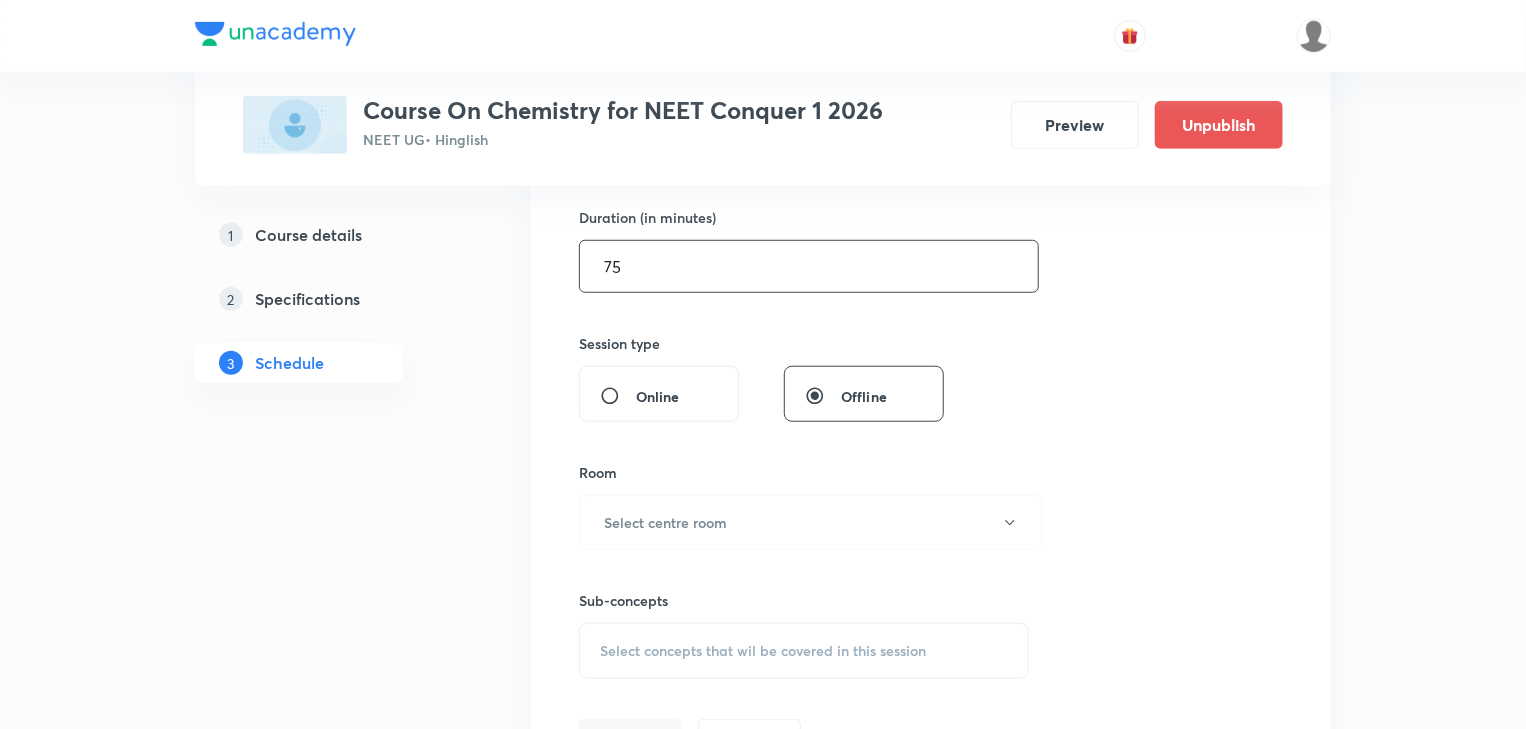 scroll, scrollTop: 640, scrollLeft: 0, axis: vertical 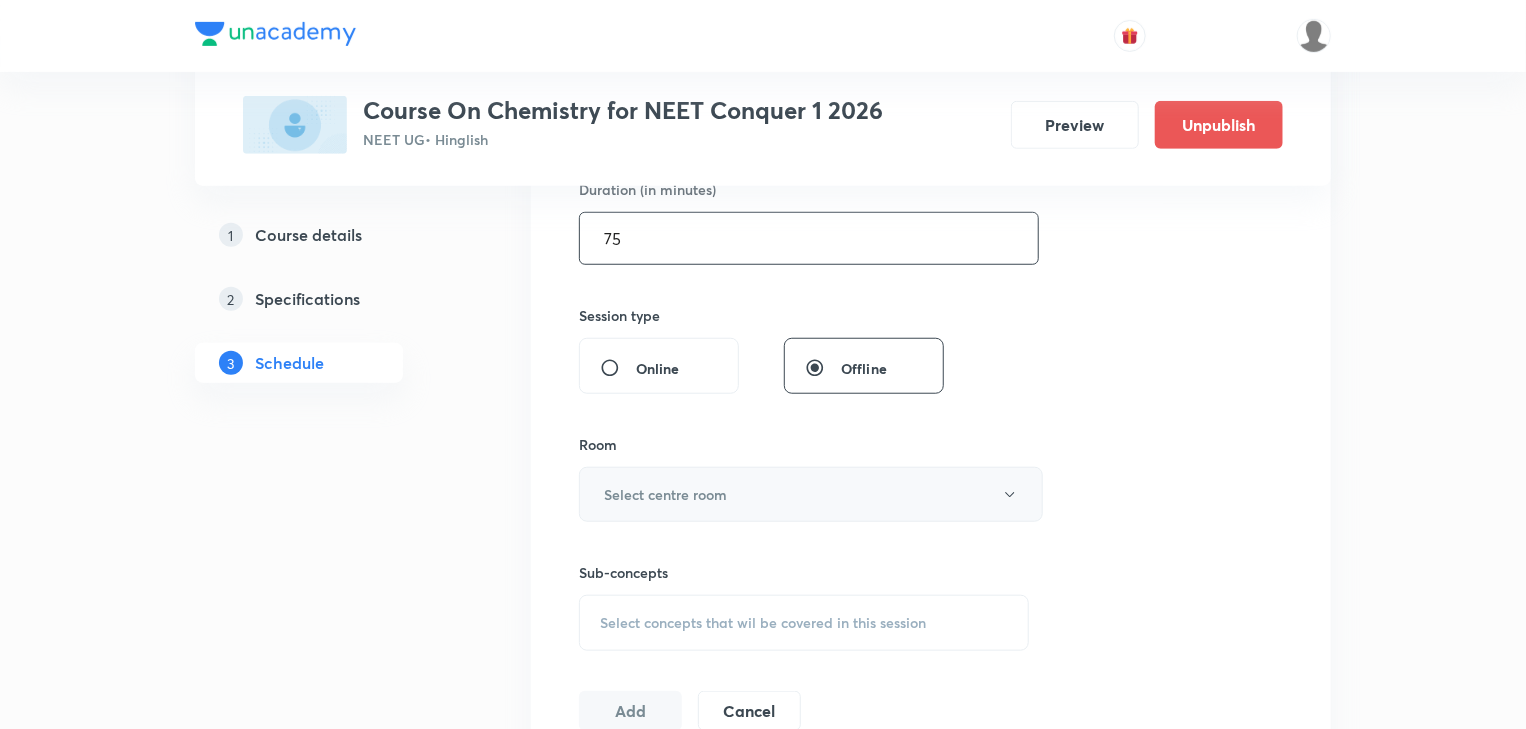type on "75" 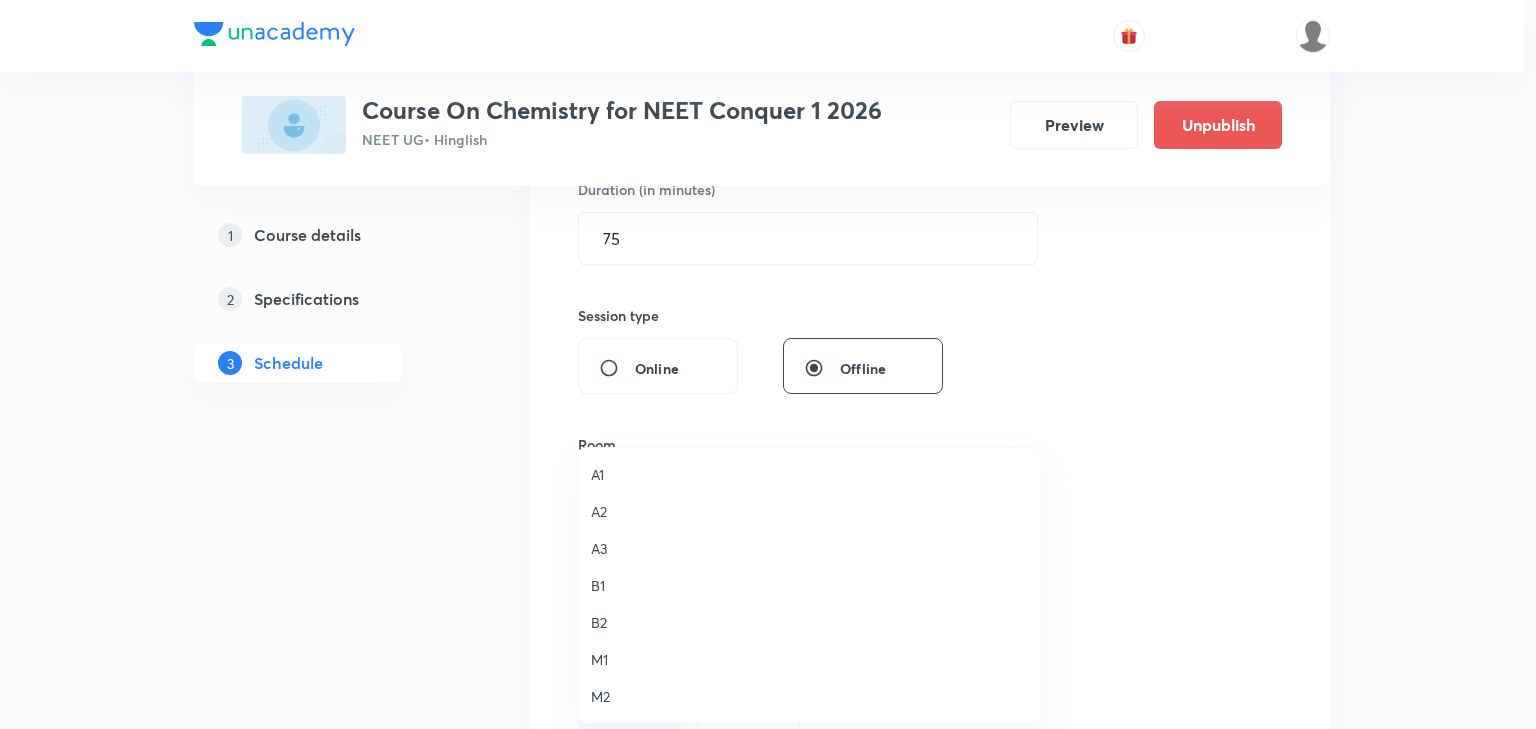 click on "A1" at bounding box center (810, 474) 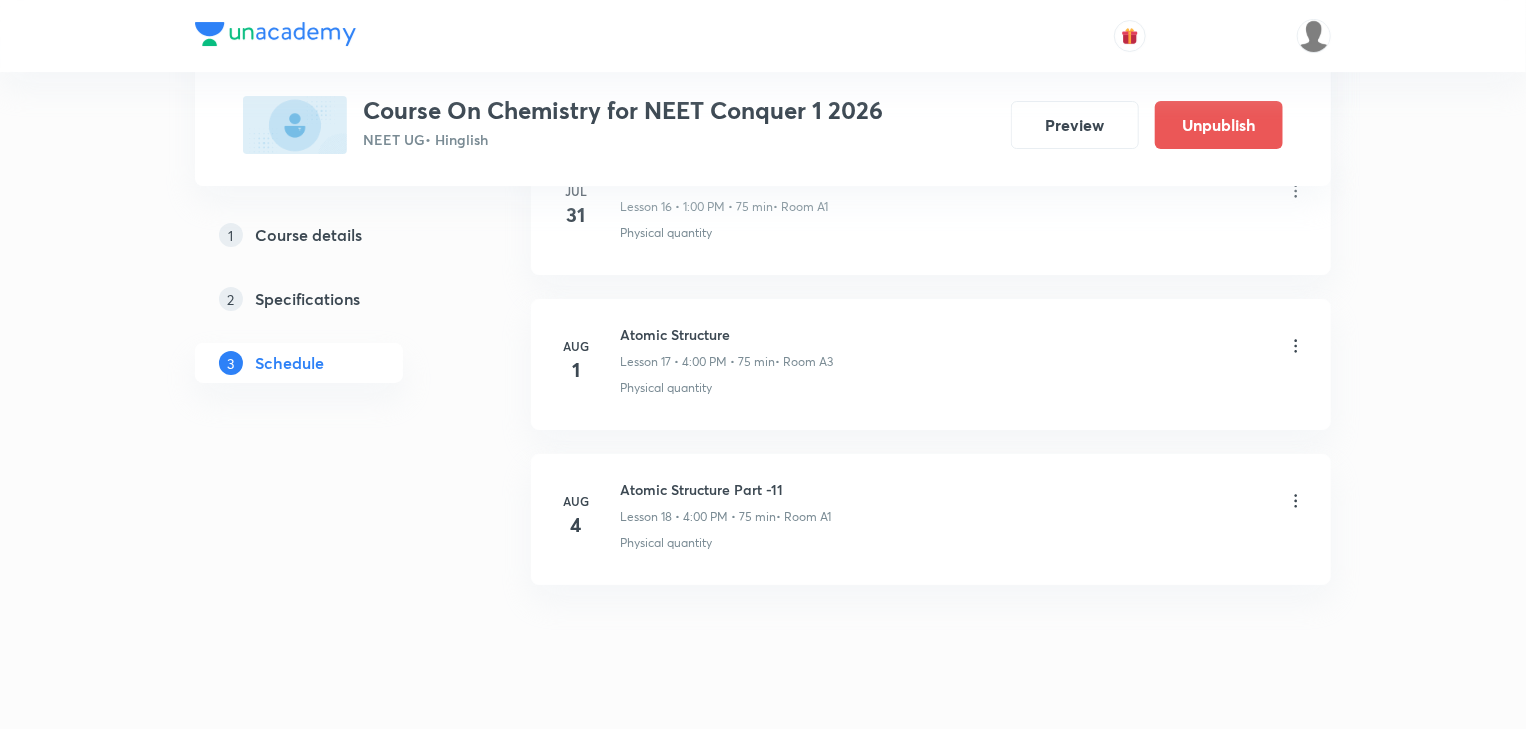 scroll, scrollTop: 3655, scrollLeft: 0, axis: vertical 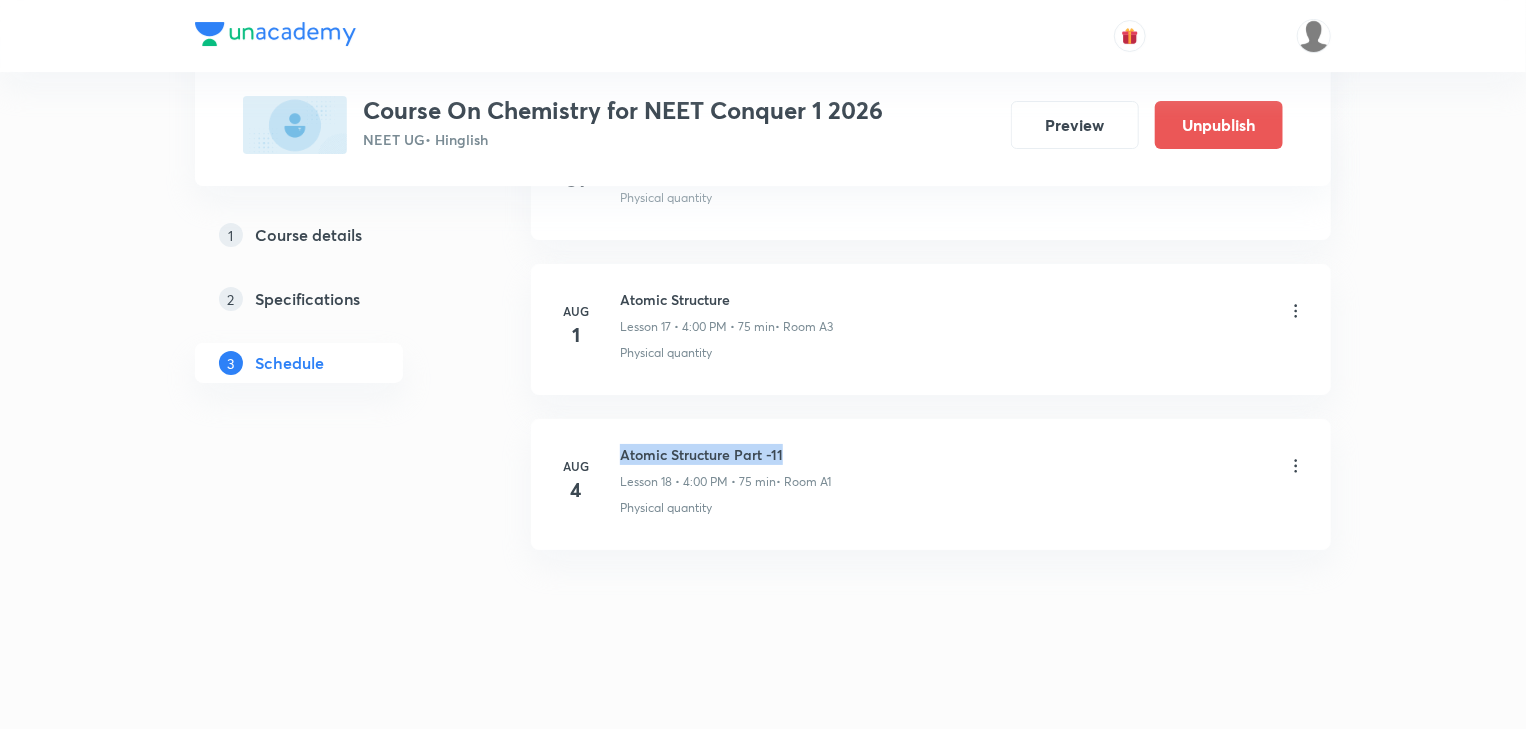 drag, startPoint x: 623, startPoint y: 444, endPoint x: 787, endPoint y: 441, distance: 164.02744 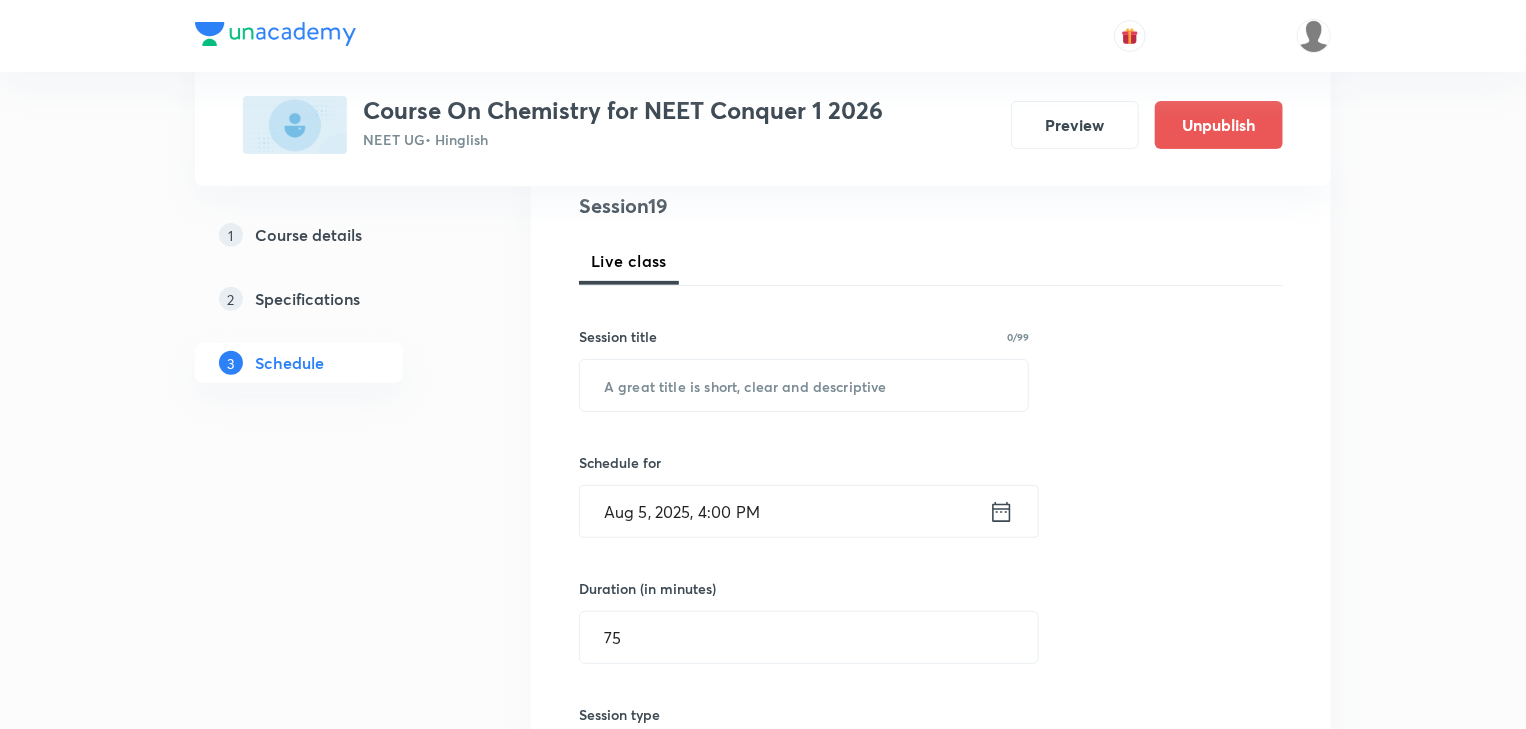 scroll, scrollTop: 55, scrollLeft: 0, axis: vertical 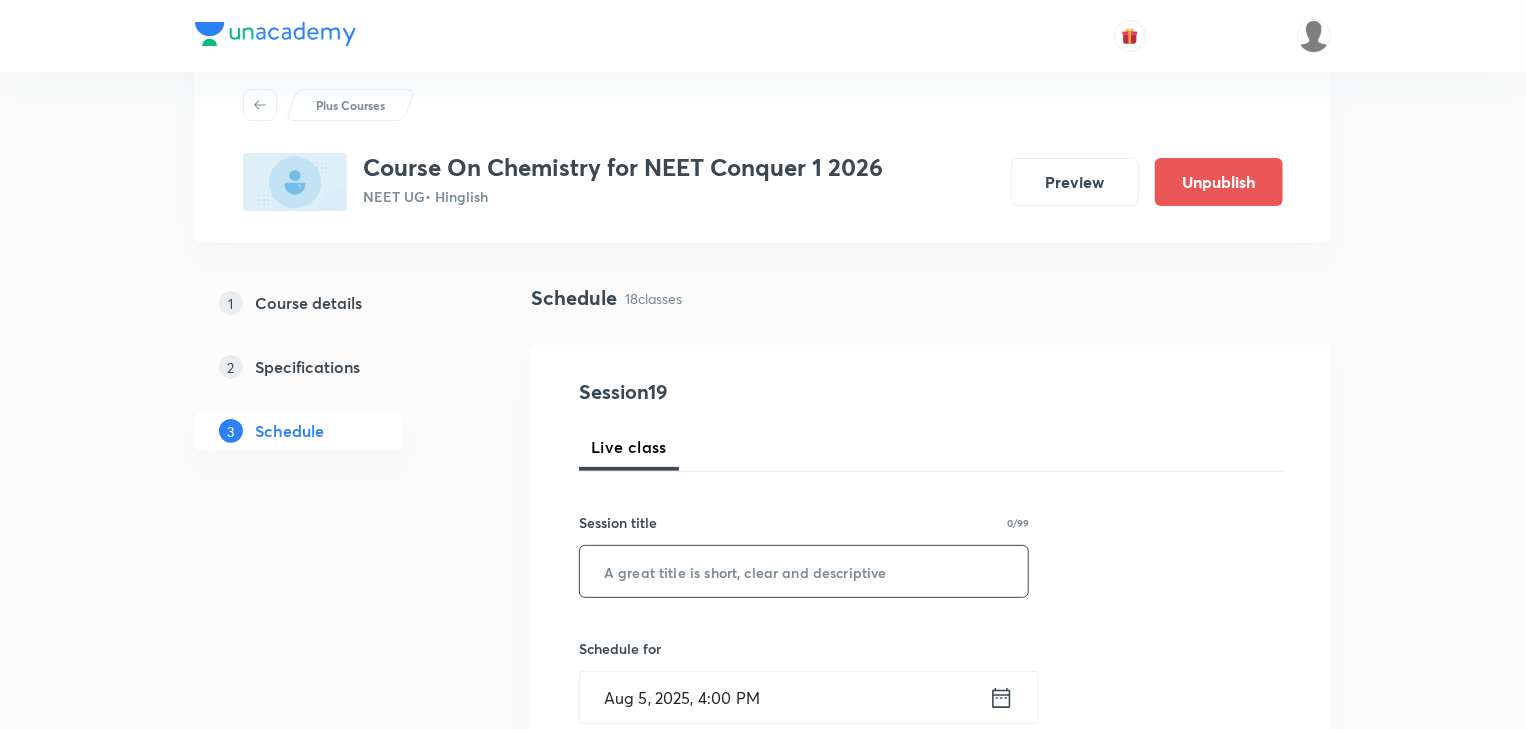 click at bounding box center [804, 571] 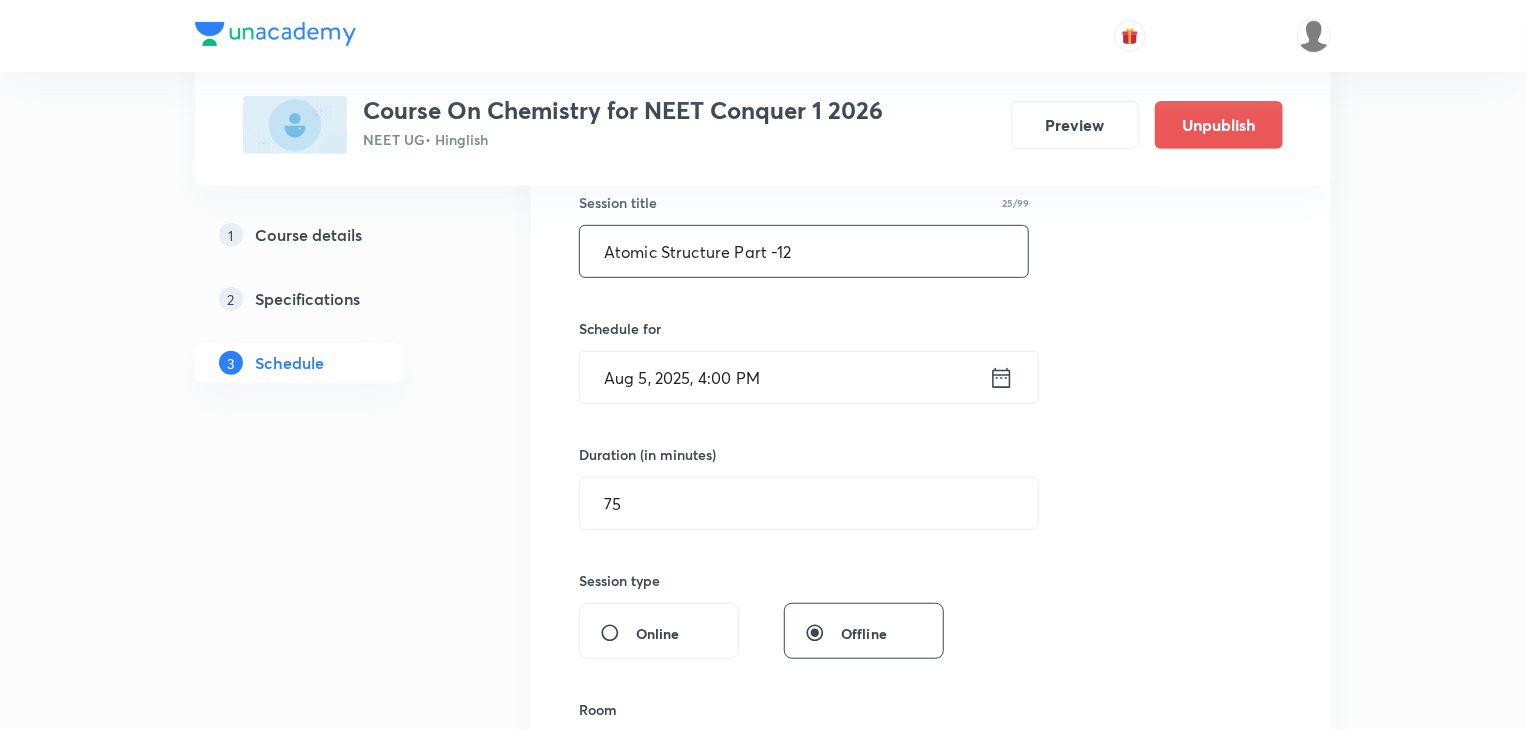 scroll, scrollTop: 775, scrollLeft: 0, axis: vertical 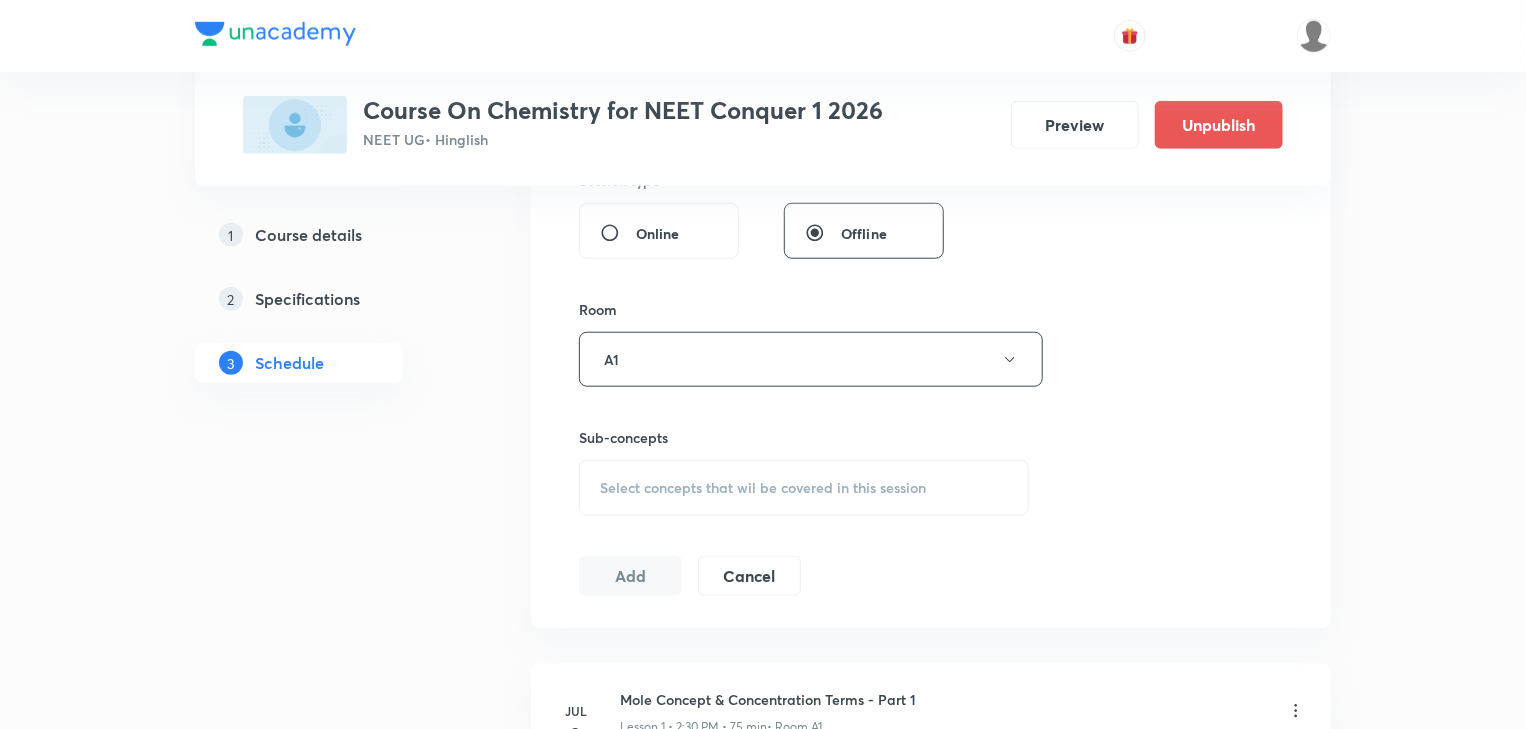 type on "Atomic Structure Part -12" 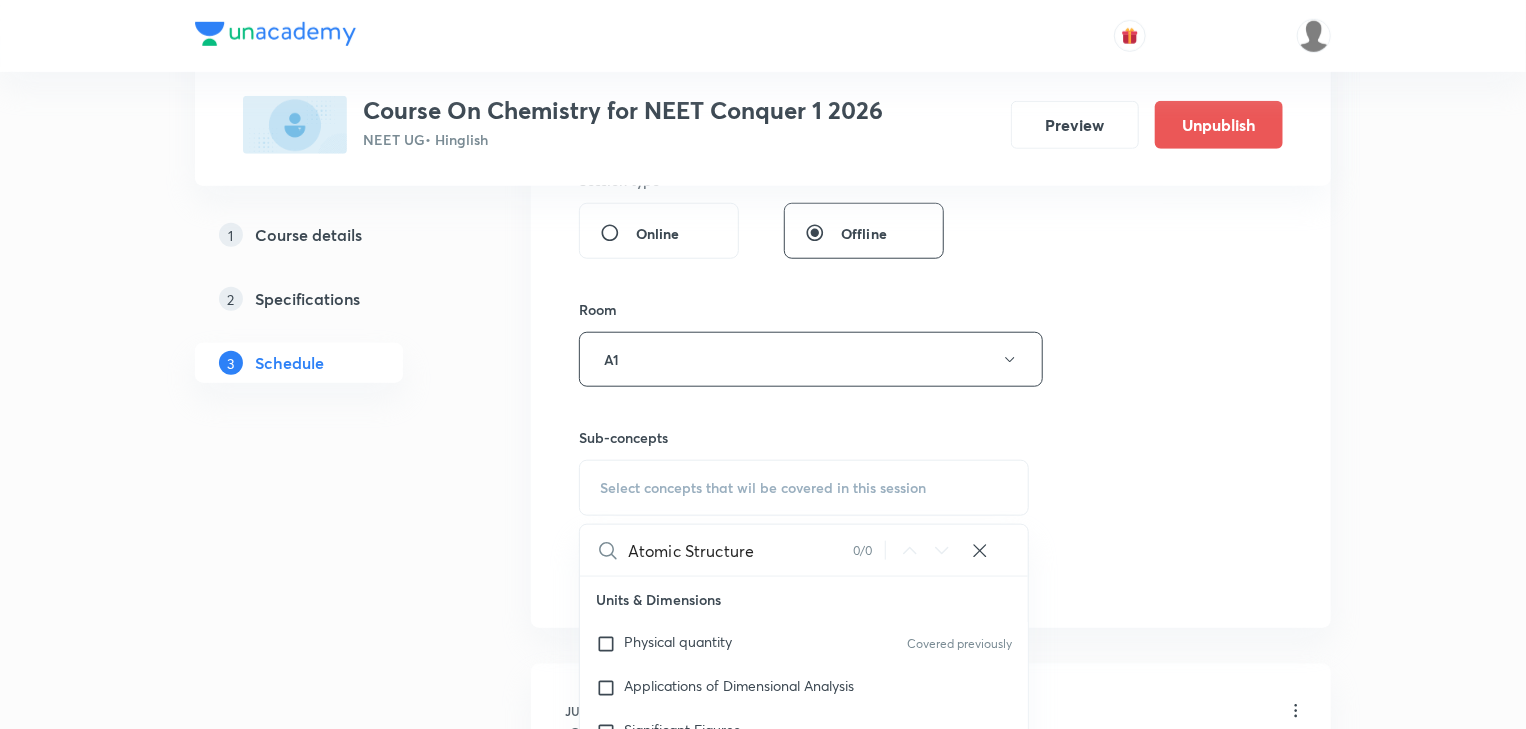 type on "Atomic Structure" 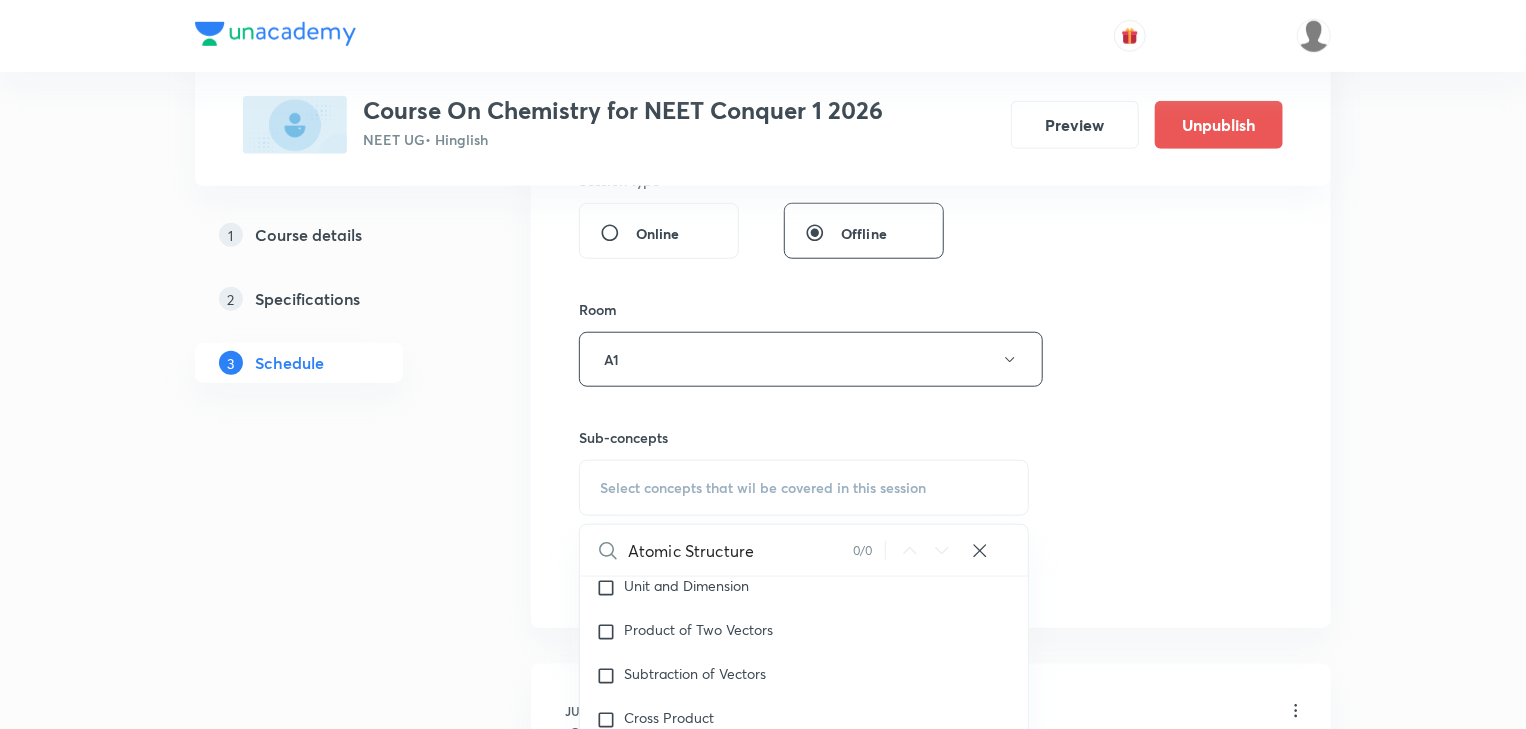 scroll, scrollTop: 400, scrollLeft: 0, axis: vertical 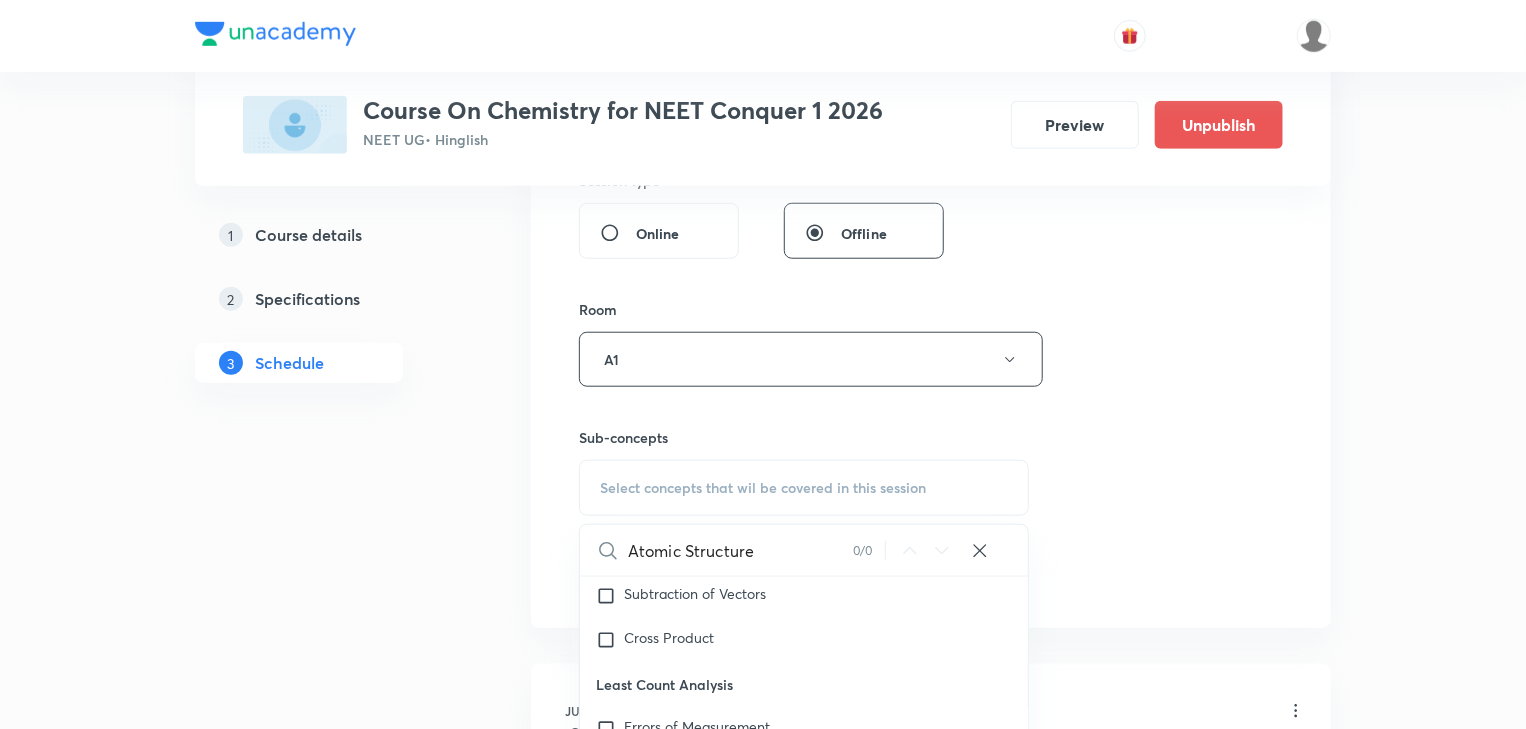 click on "Atomic Structure" at bounding box center [740, 550] 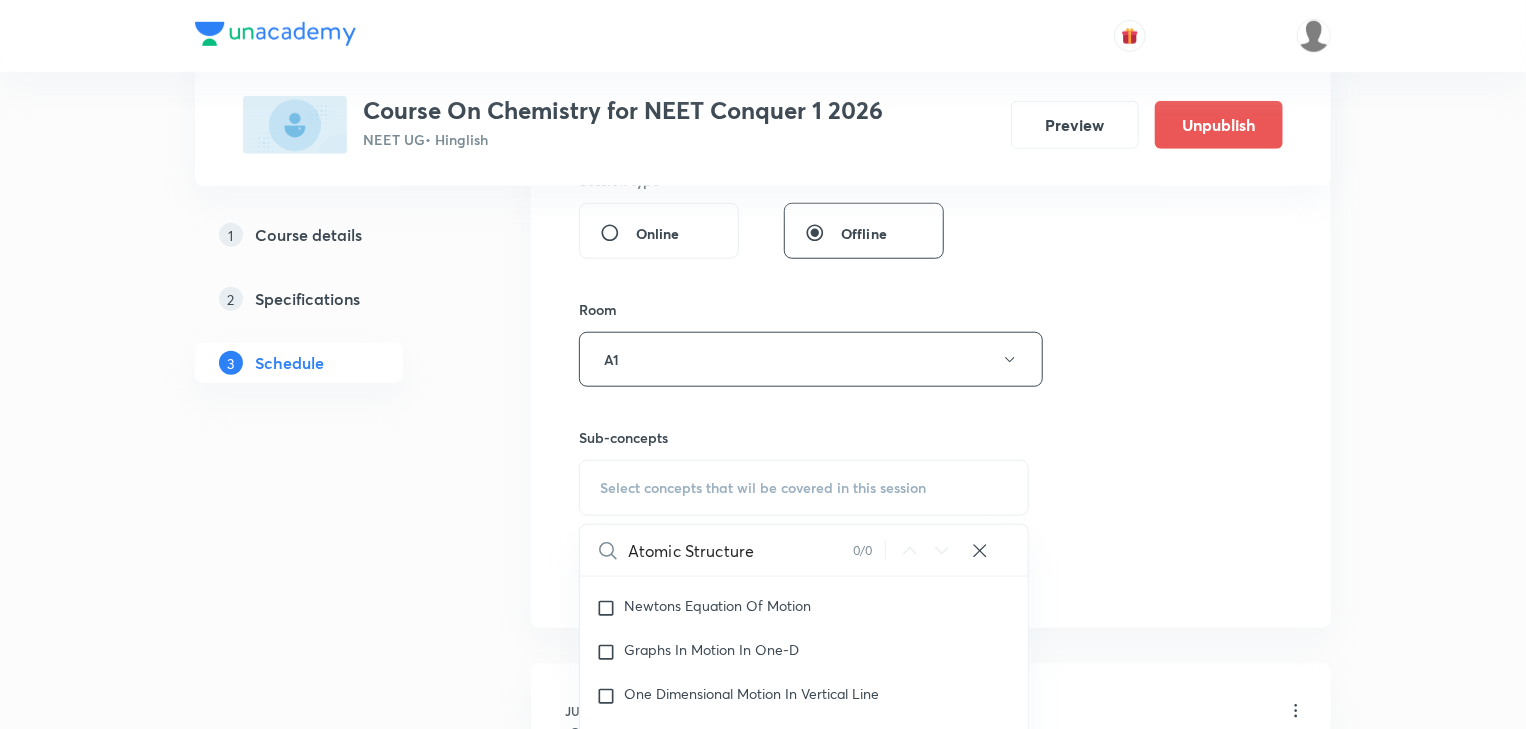 scroll, scrollTop: 3200, scrollLeft: 0, axis: vertical 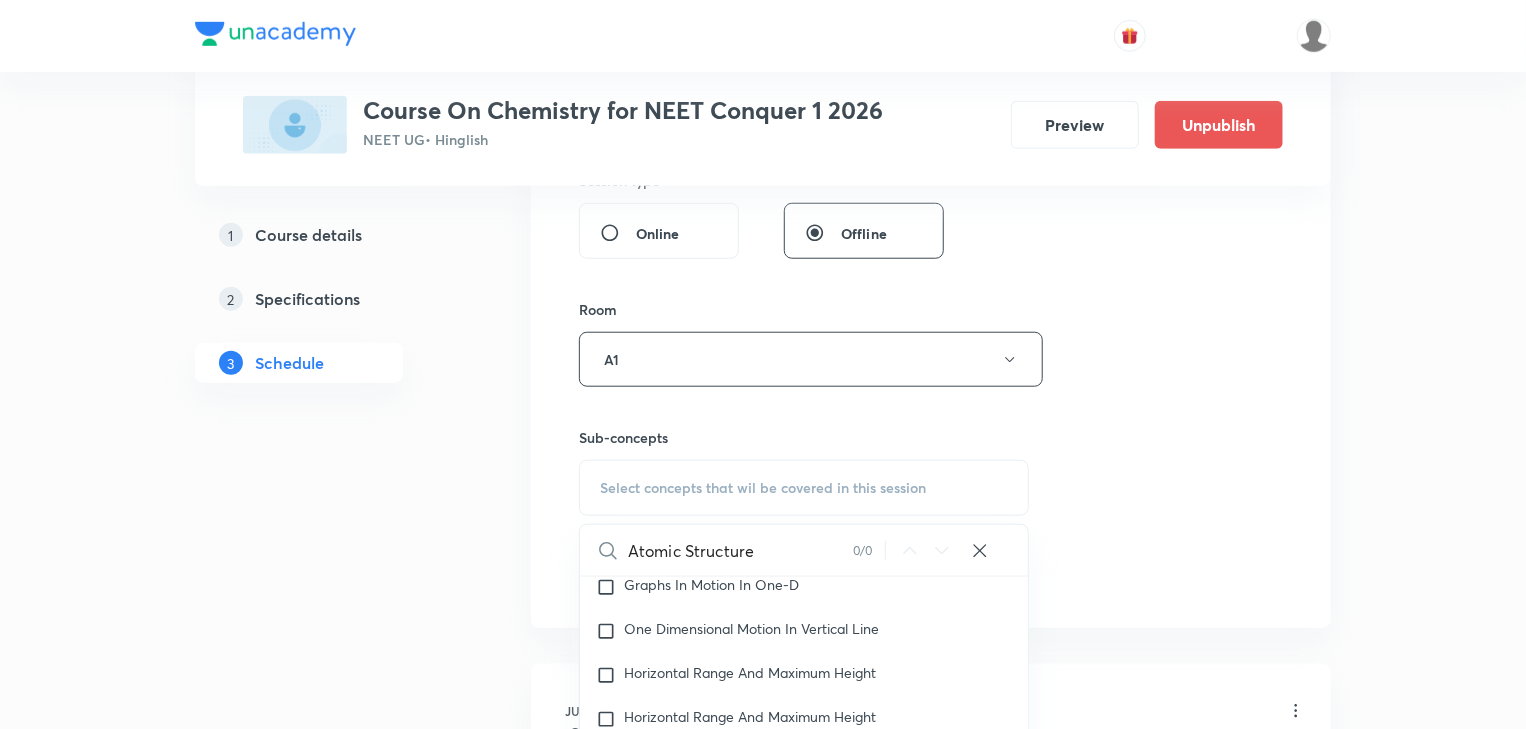 click on "Plus Courses Course On Chemistry for NEET Conquer 1 2026 NEET UG  • Hinglish Preview Unpublish 1 Course details 2 Specifications 3 Schedule Schedule 18  classes Session  19 Live class Session title 25/99 Atomic Structure Part -12 ​ Schedule for Aug 5, 2025, 4:00 PM ​ Duration (in minutes) 75 ​   Session type Online Offline Room A1 Sub-concepts Select concepts that wil be covered in this session Atomic Structure 0 / 0 ​ Units & Dimensions Physical quantity Covered previously Applications of Dimensional Analysis Significant Figures Units of Physical Quantities Covered previously System of Units Dimensions of Some Mathematical Functions Unit and Dimension Product of Two Vectors Subtraction of Vectors Cross Product Least Count Analysis Errors of Measurement Vernier Callipers Screw Gauge Zero Error Basic Mathematics Elementary Algebra Elementary Trigonometry Basic Coordinate Geometry Functions Differentiation Integral of a Function Use of Differentiation & Integration in One Dimensional Motion Error Heat" at bounding box center (763, 1459) 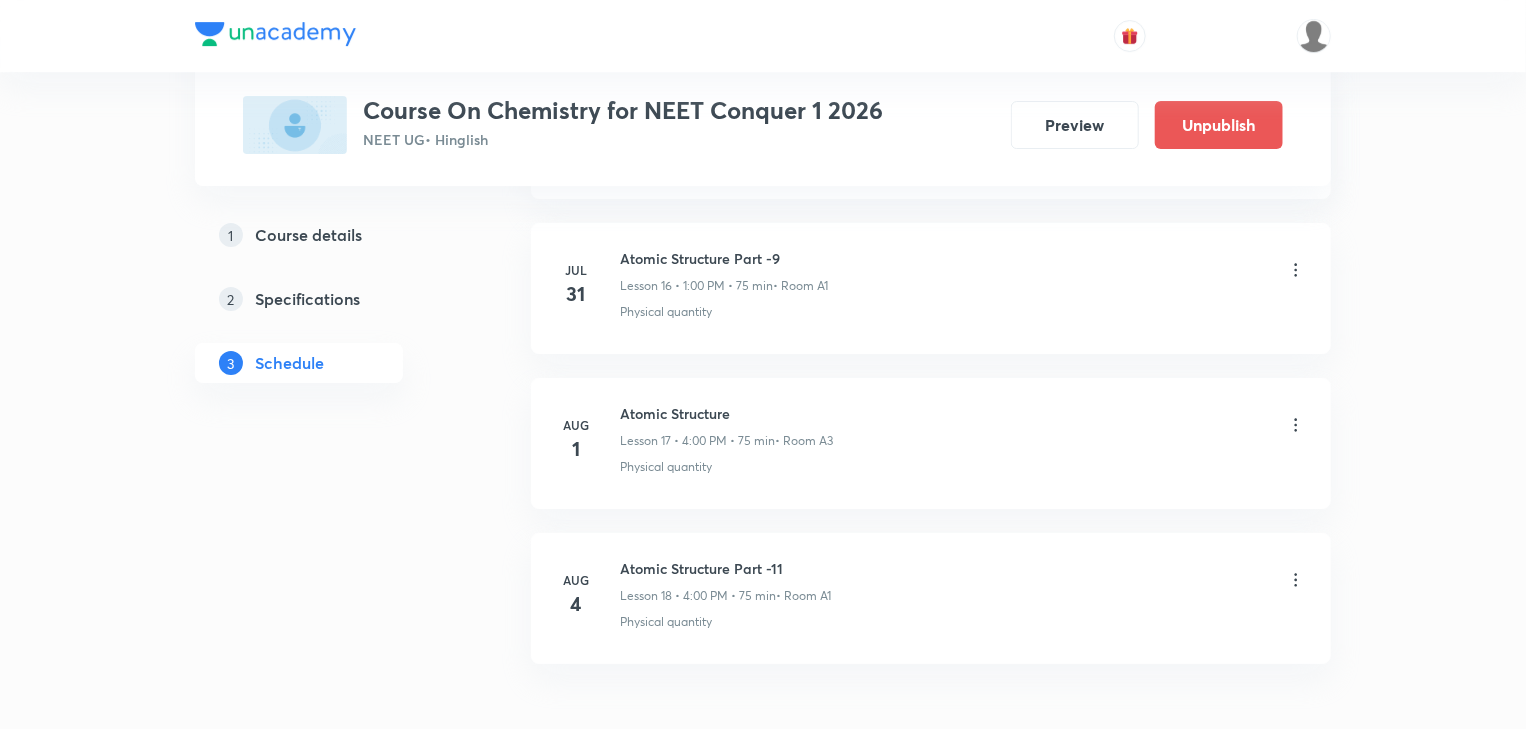 scroll, scrollTop: 3655, scrollLeft: 0, axis: vertical 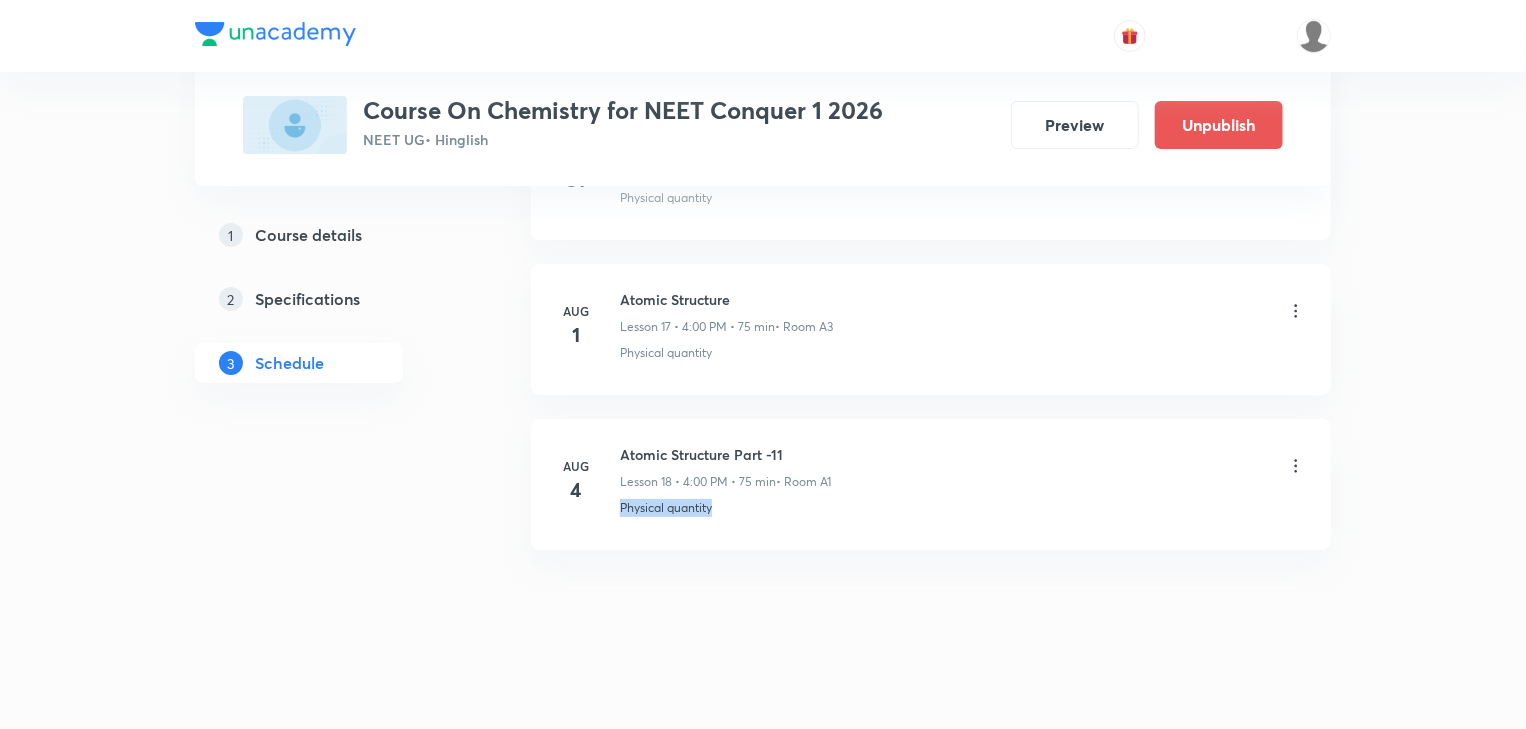 drag, startPoint x: 618, startPoint y: 500, endPoint x: 732, endPoint y: 520, distance: 115.74109 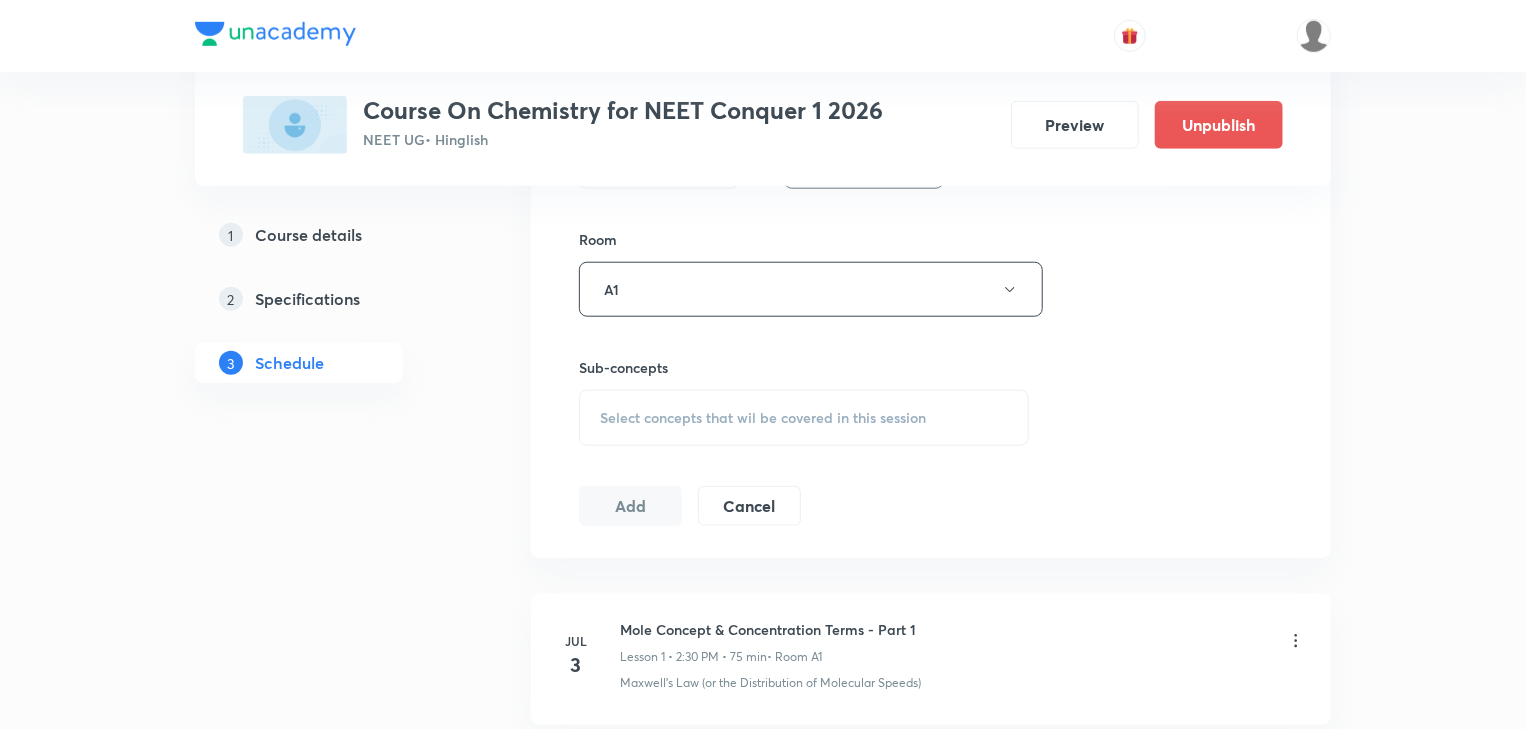 scroll, scrollTop: 615, scrollLeft: 0, axis: vertical 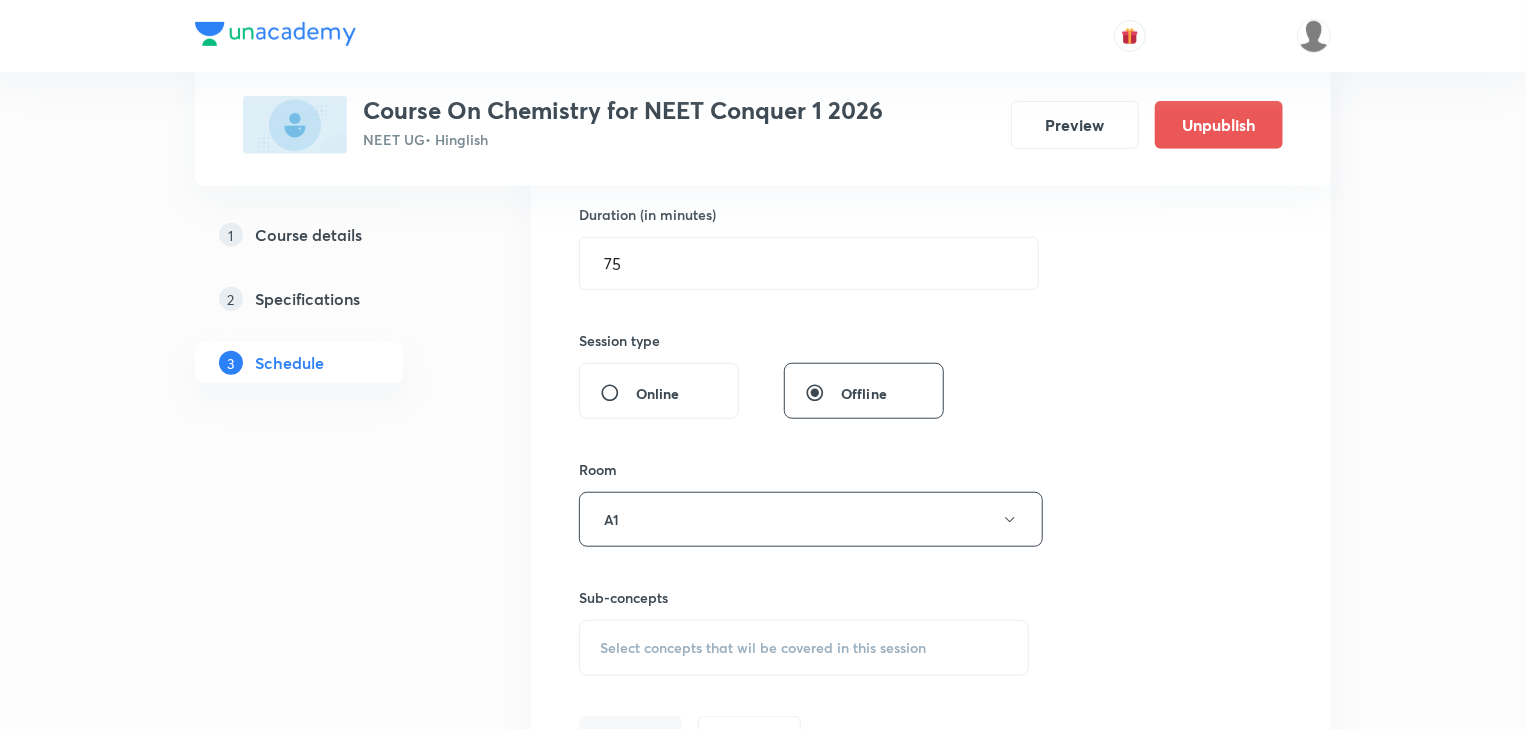 click on "Select concepts that wil be covered in this session" at bounding box center (763, 648) 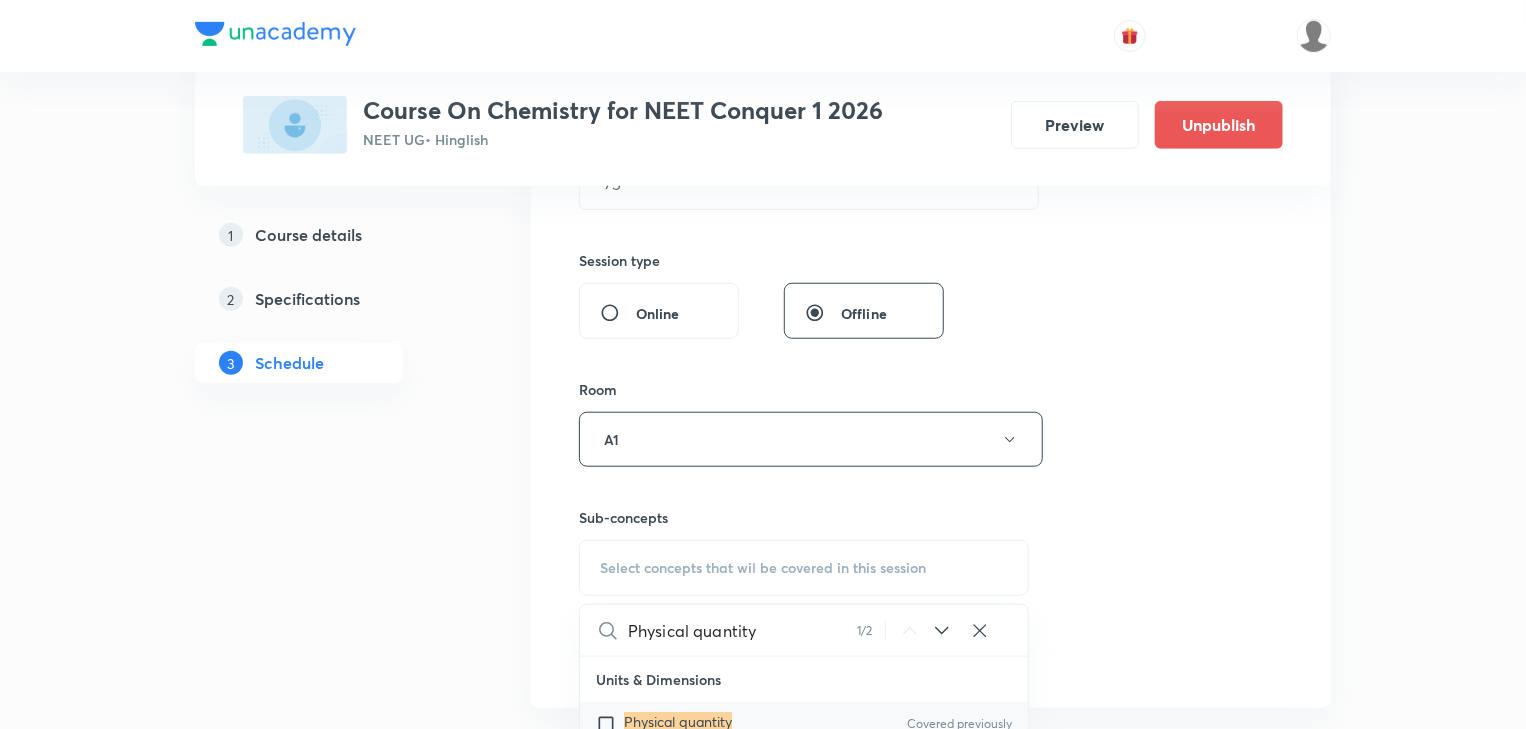 scroll, scrollTop: 780, scrollLeft: 0, axis: vertical 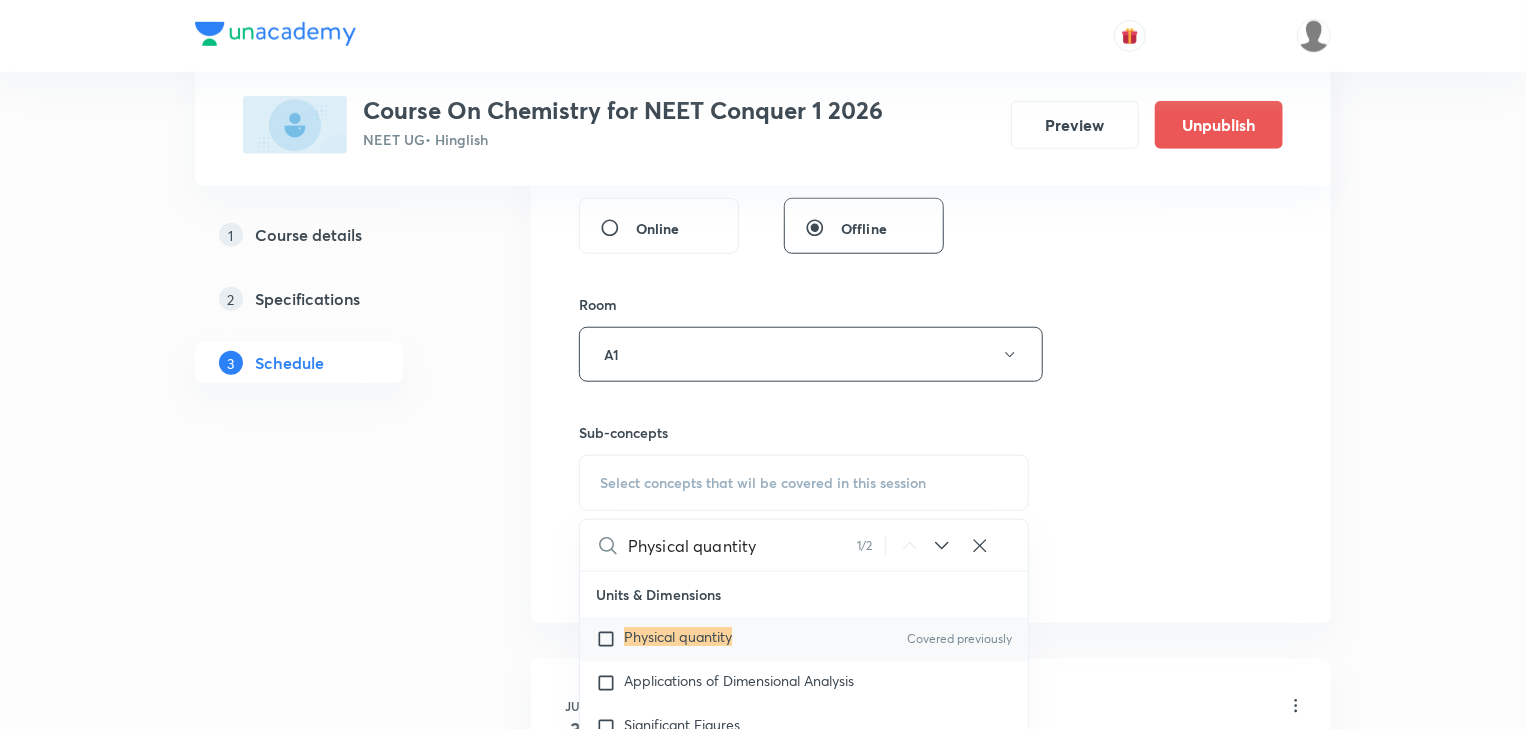 type on "Physical quantity" 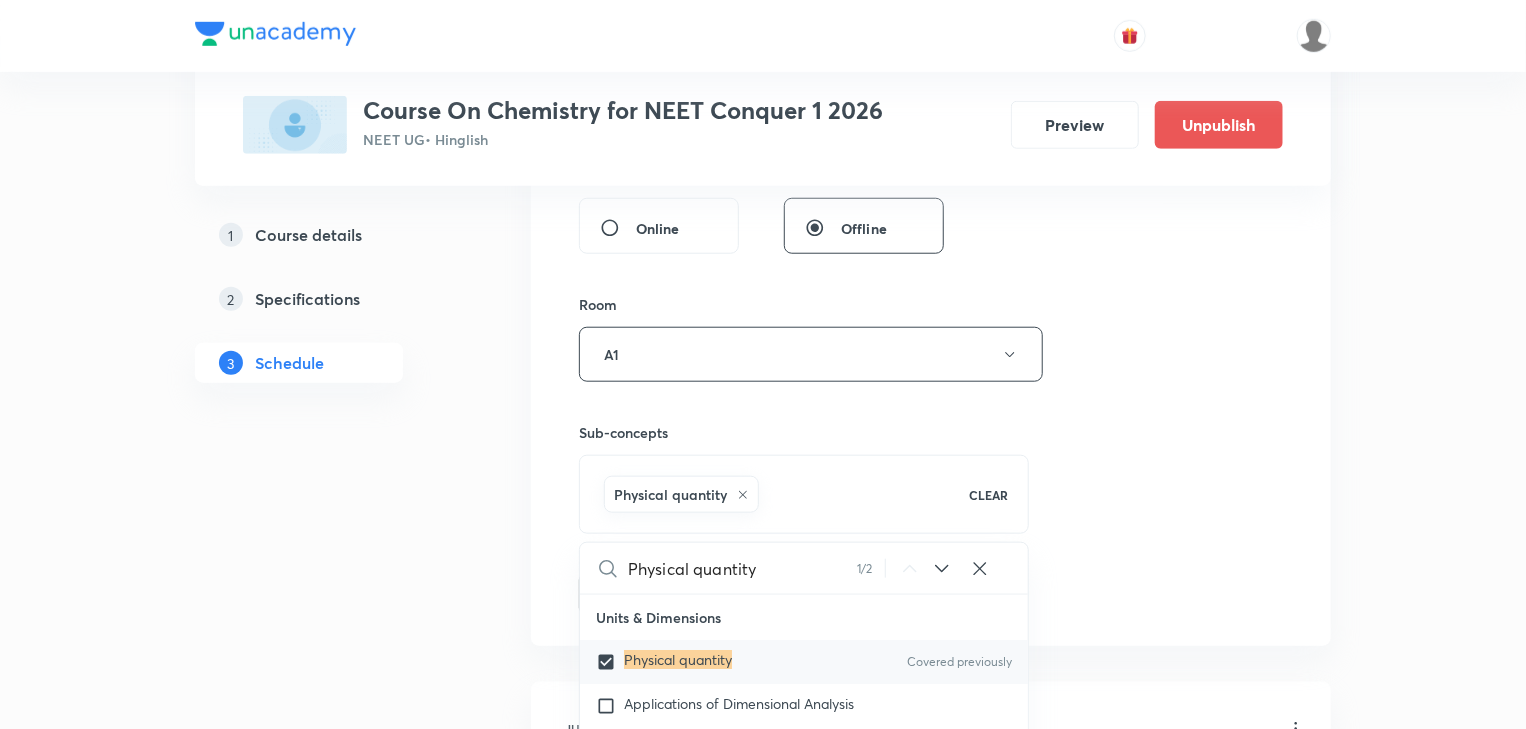 click on "1 Course details 2 Specifications 3 Schedule" at bounding box center [331, 1579] 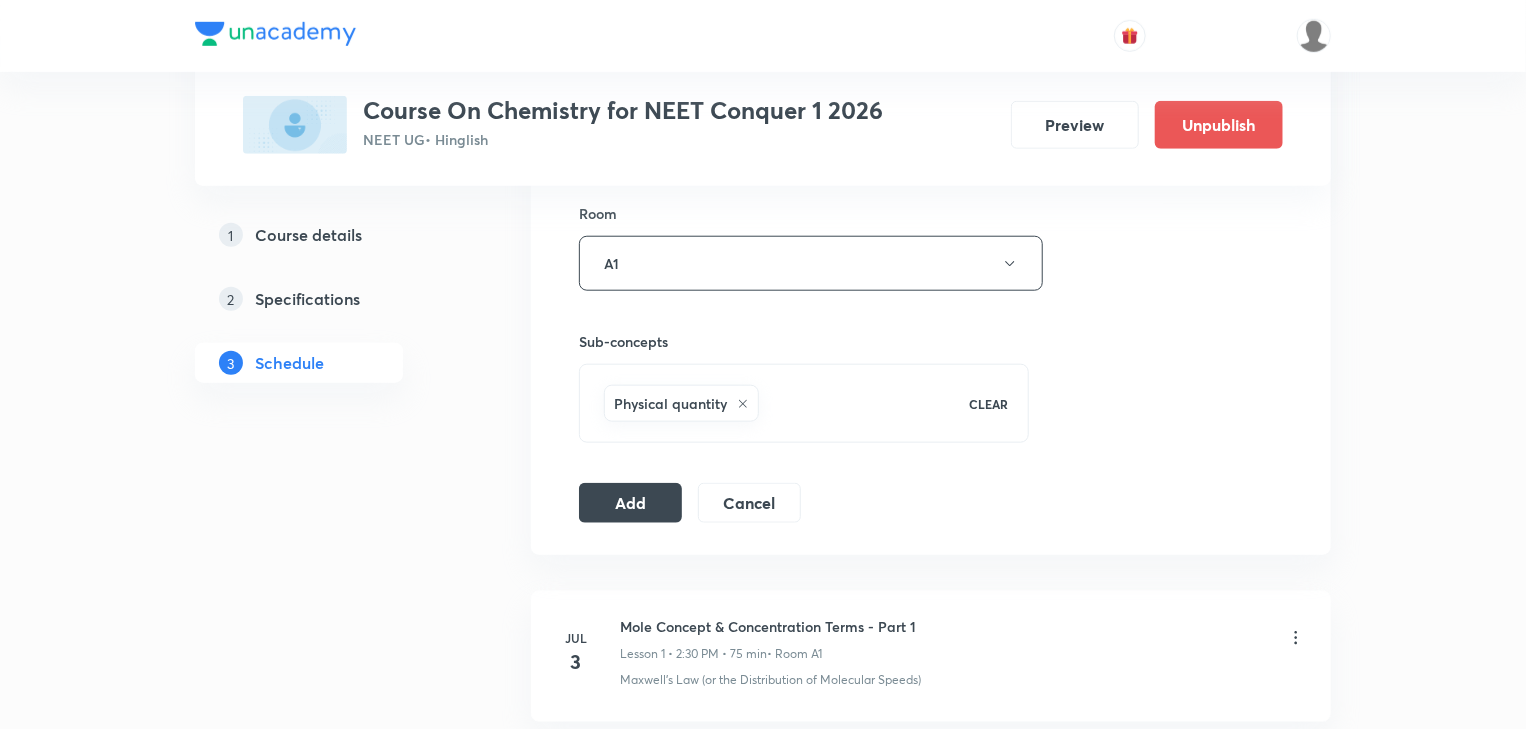 scroll, scrollTop: 860, scrollLeft: 0, axis: vertical 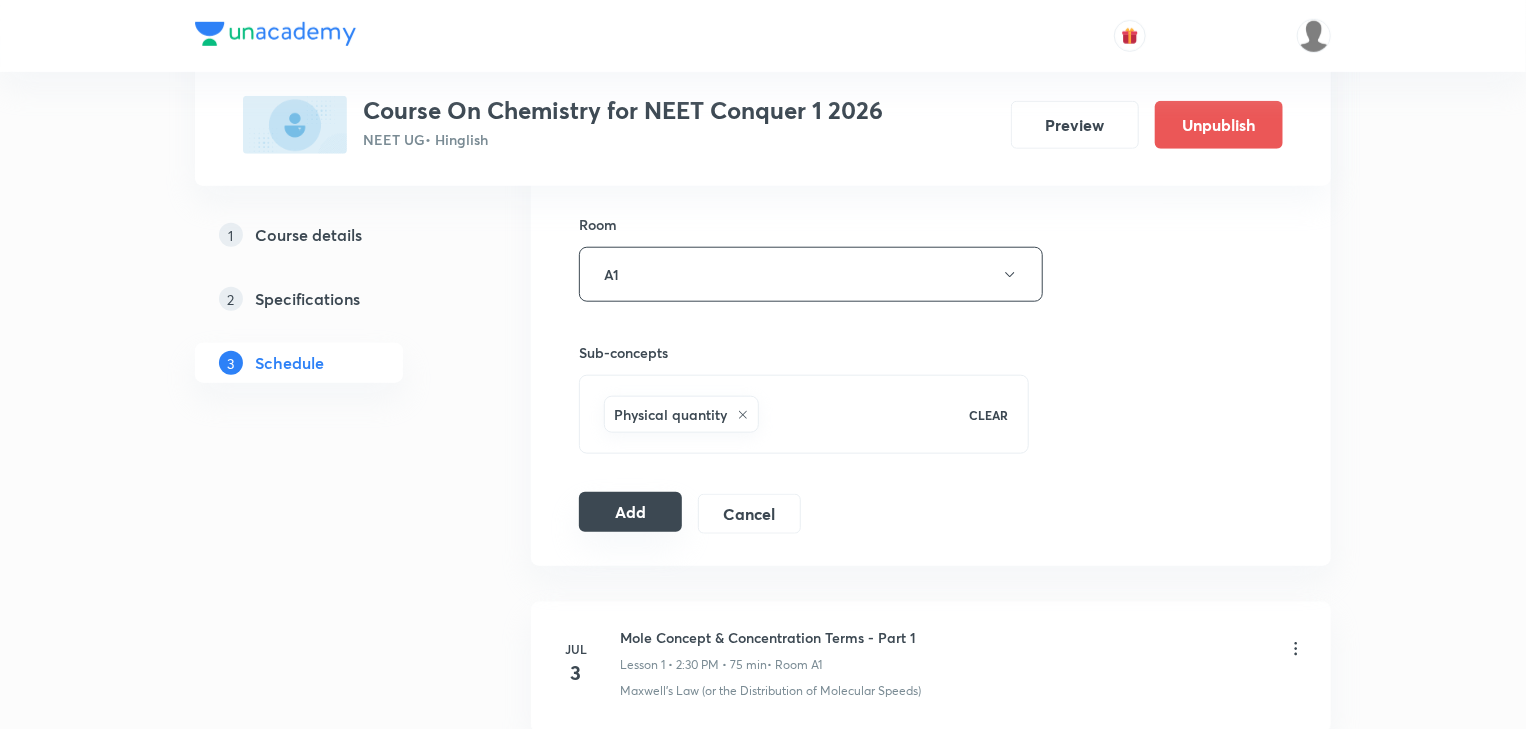 click on "Add" at bounding box center [630, 512] 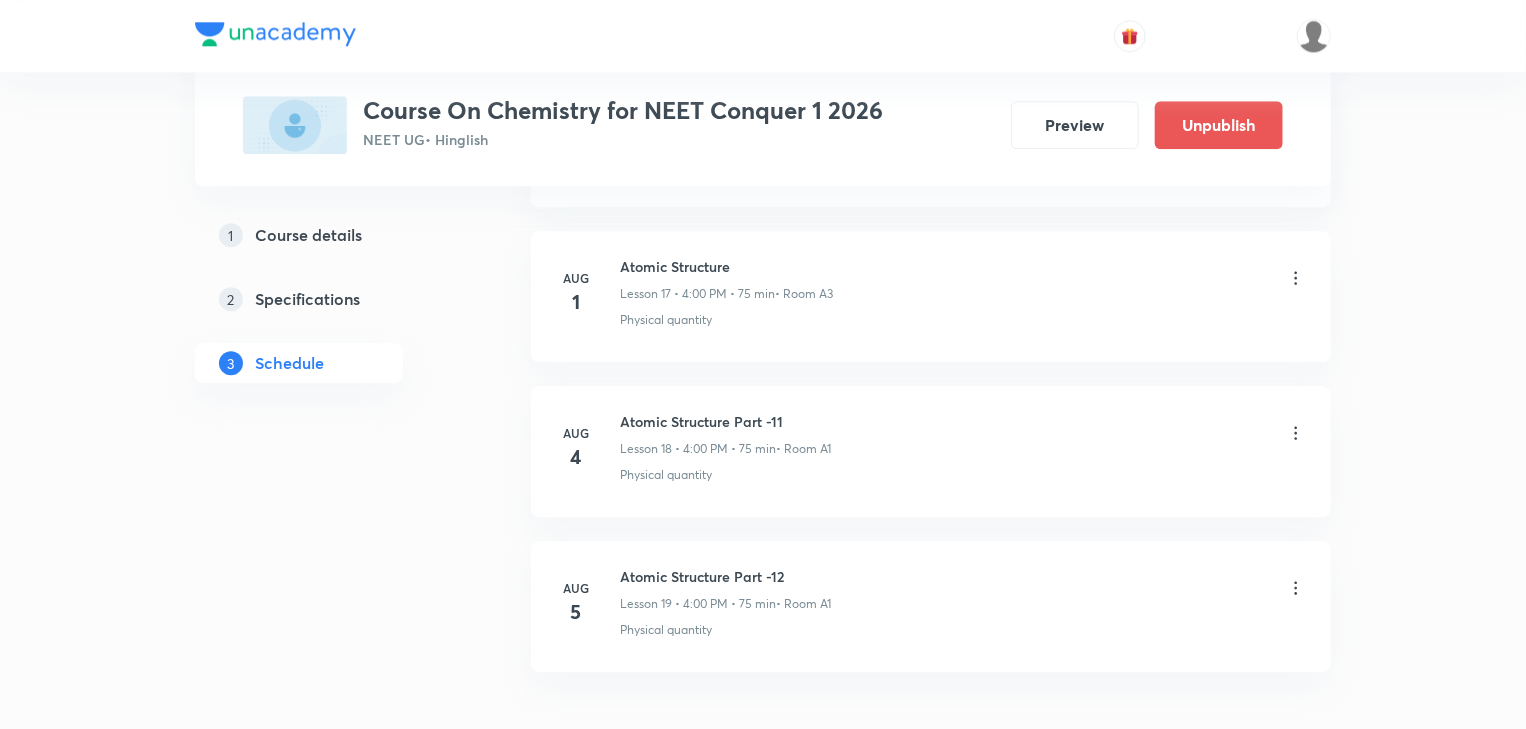 scroll, scrollTop: 2892, scrollLeft: 0, axis: vertical 